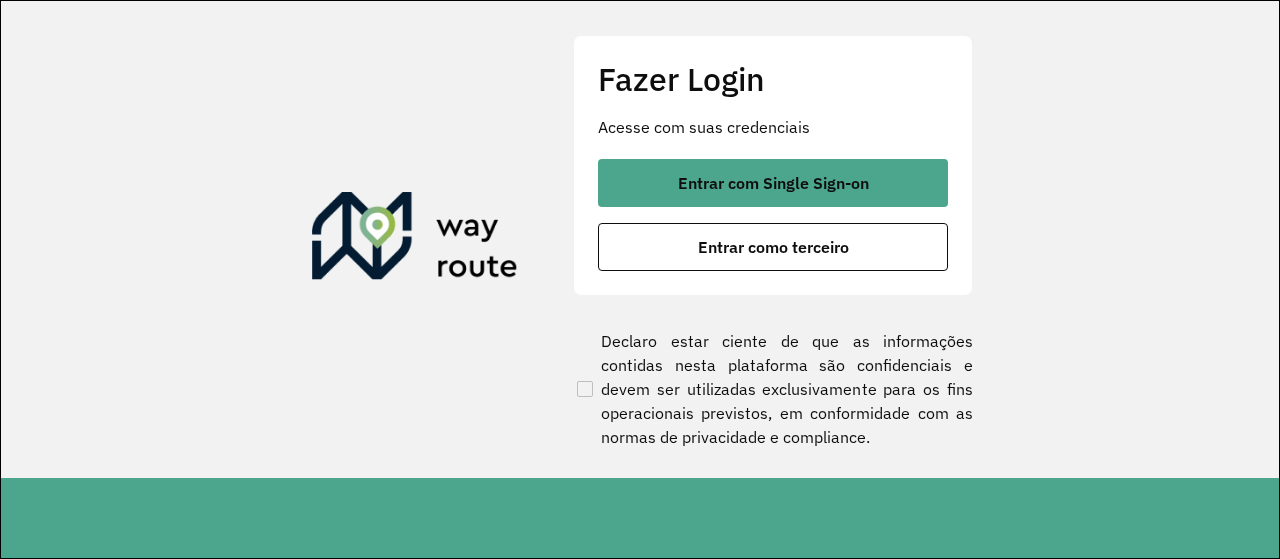 scroll, scrollTop: 0, scrollLeft: 0, axis: both 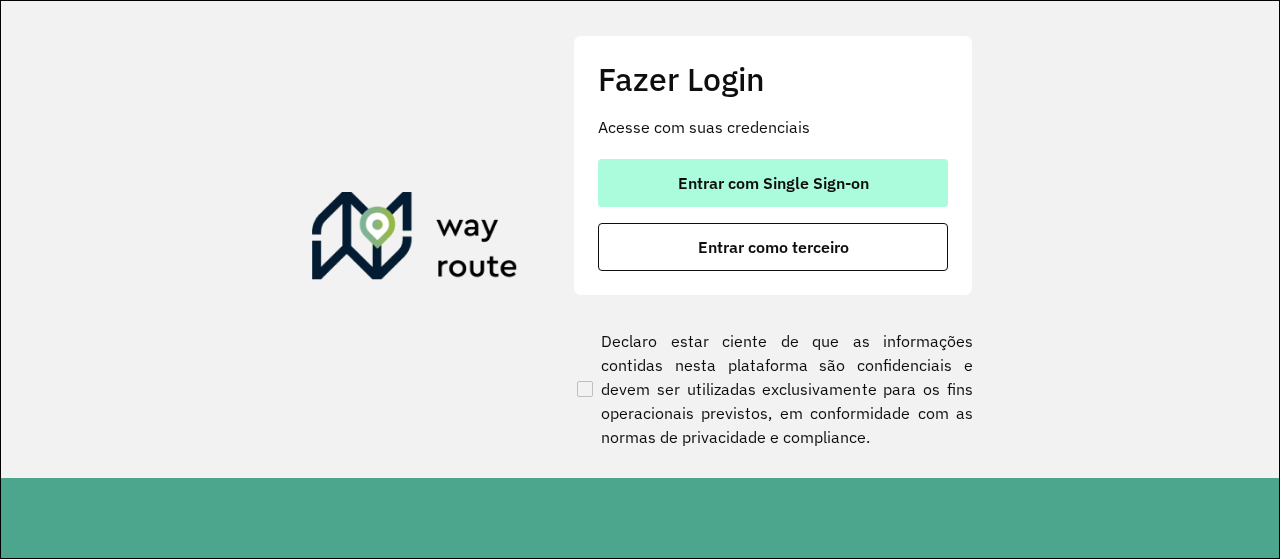 click on "Entrar com Single Sign-on" at bounding box center (773, 183) 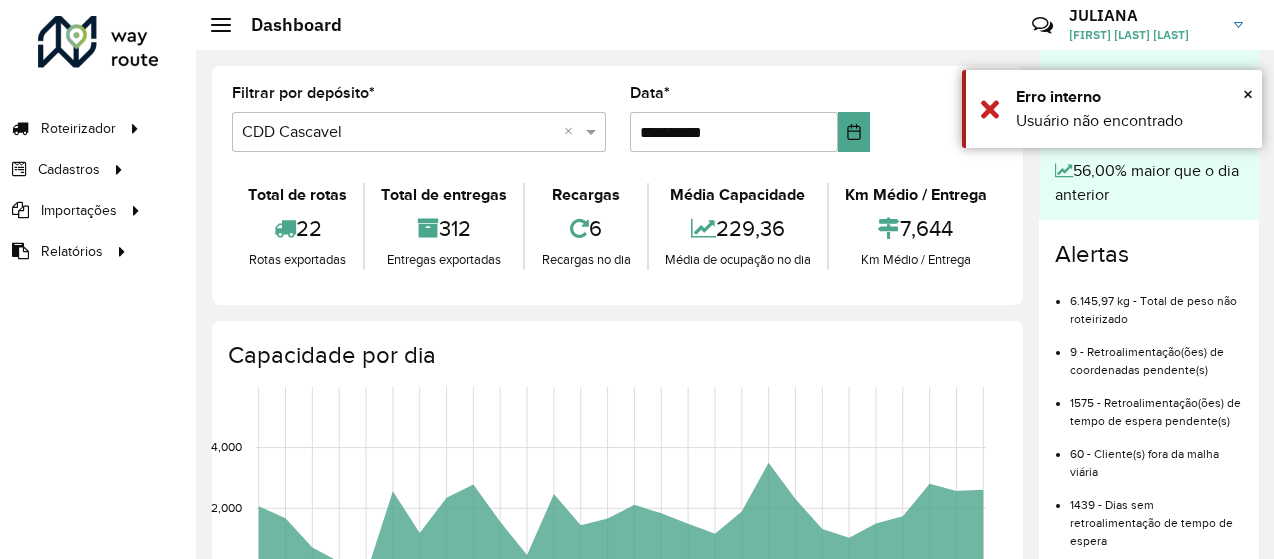 scroll, scrollTop: 0, scrollLeft: 0, axis: both 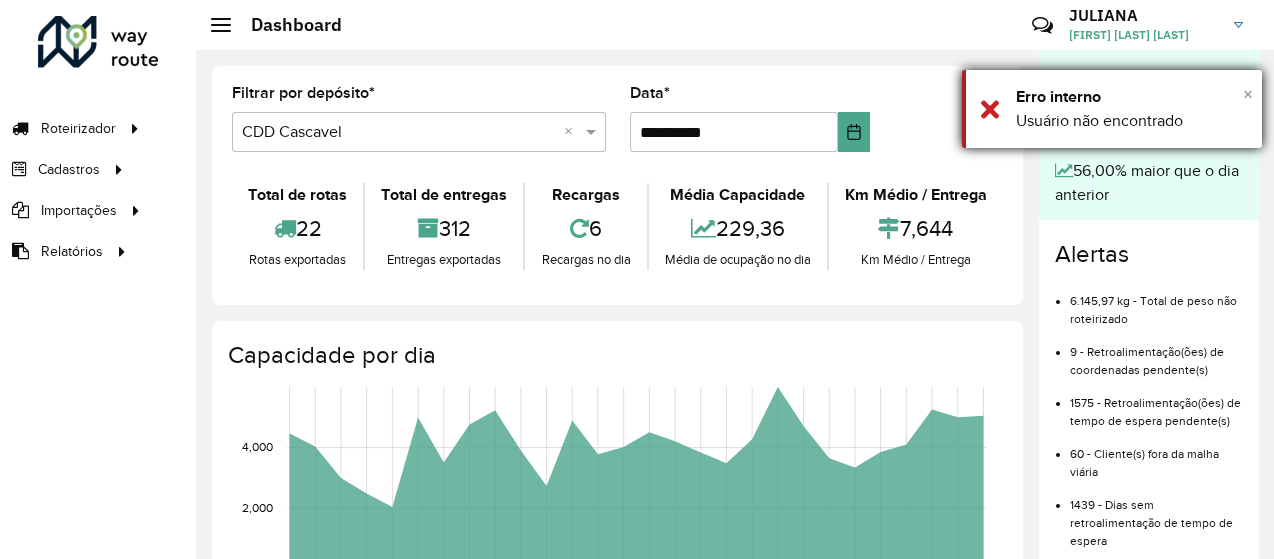 click on "×" at bounding box center (1248, 94) 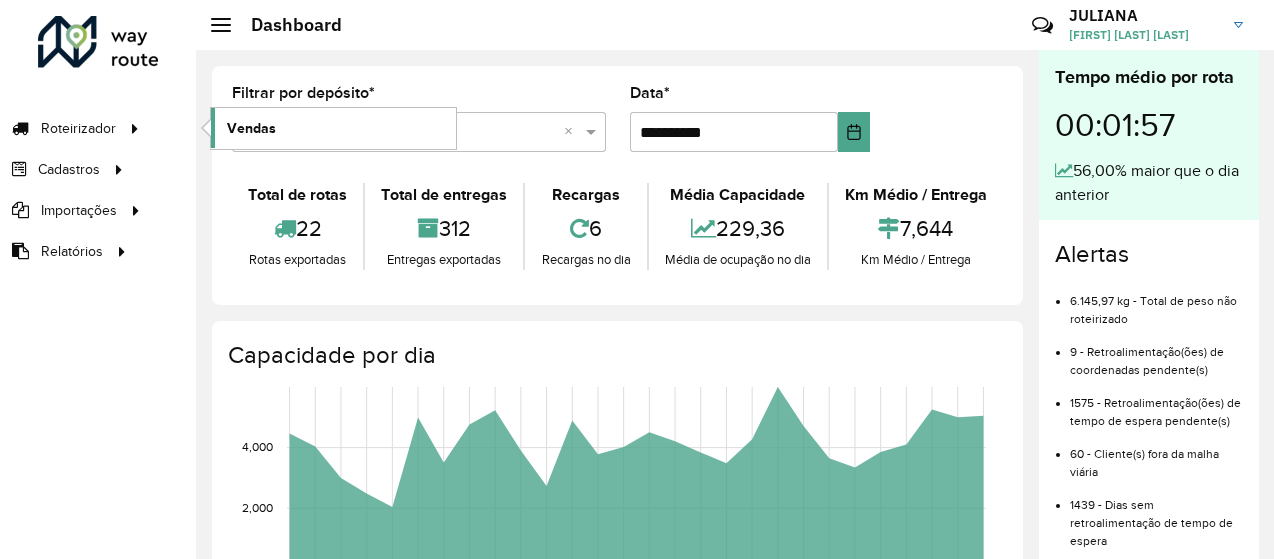 click on "Vendas" 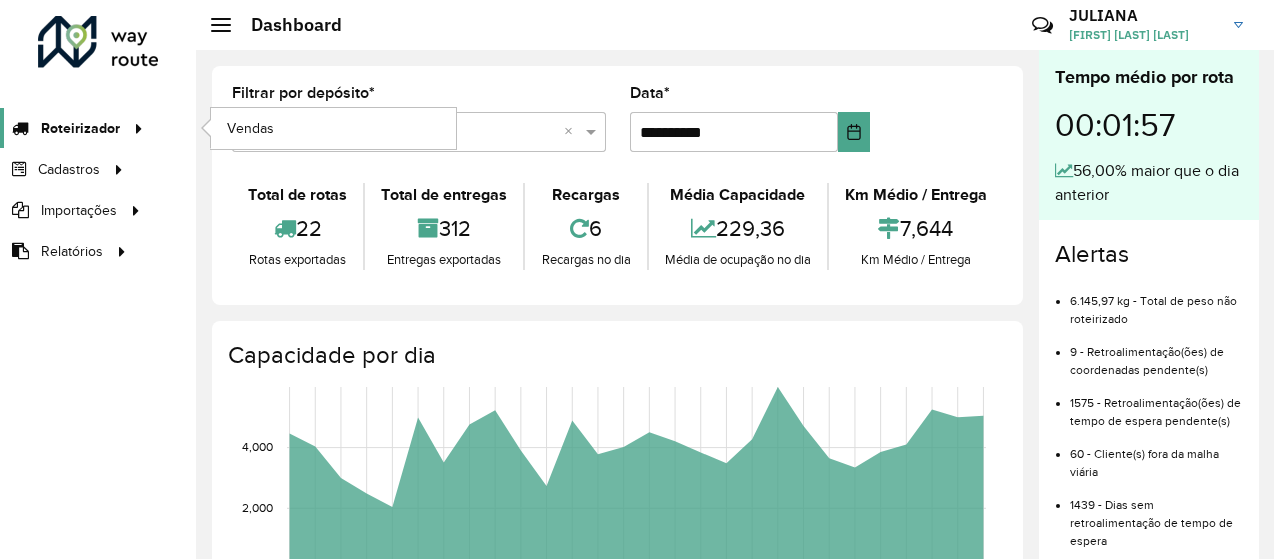 click on "Roteirizador" 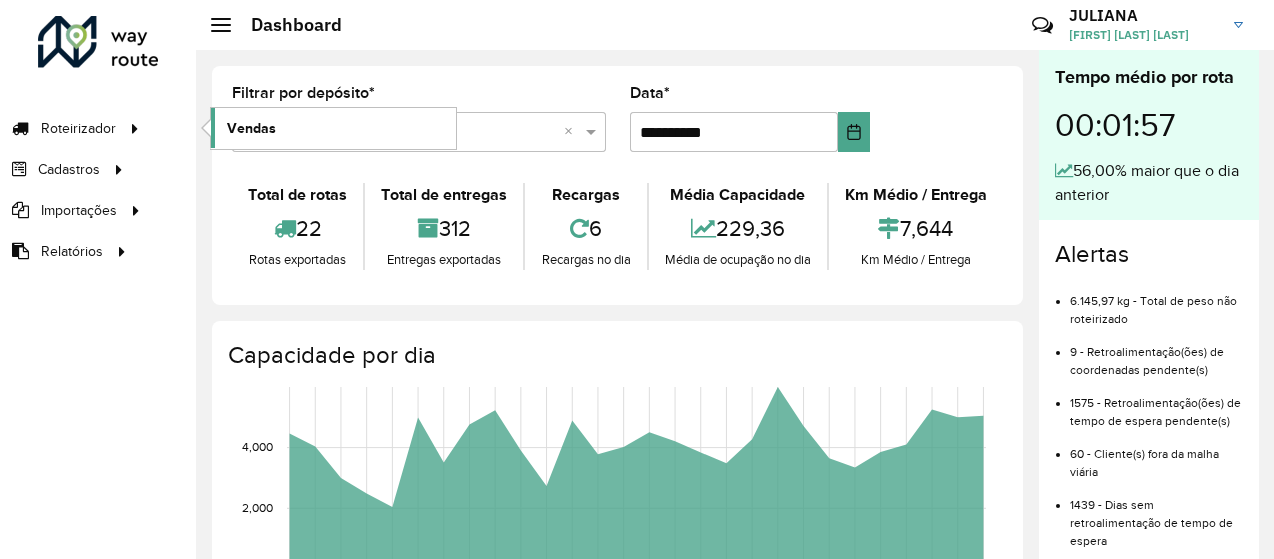 click on "Vendas" 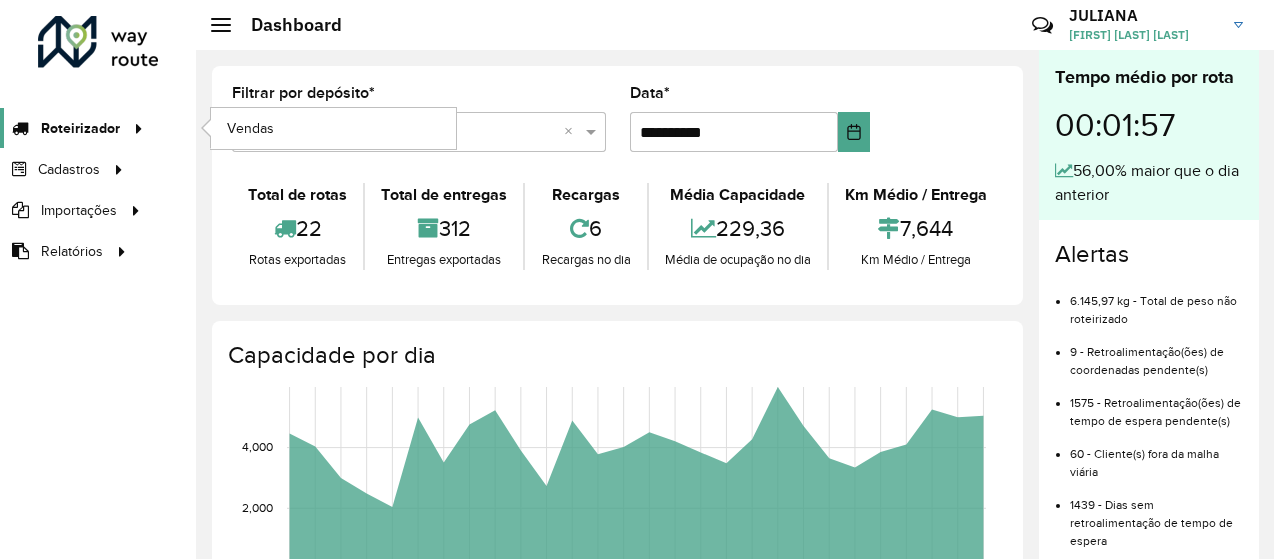 click on "Roteirizador" 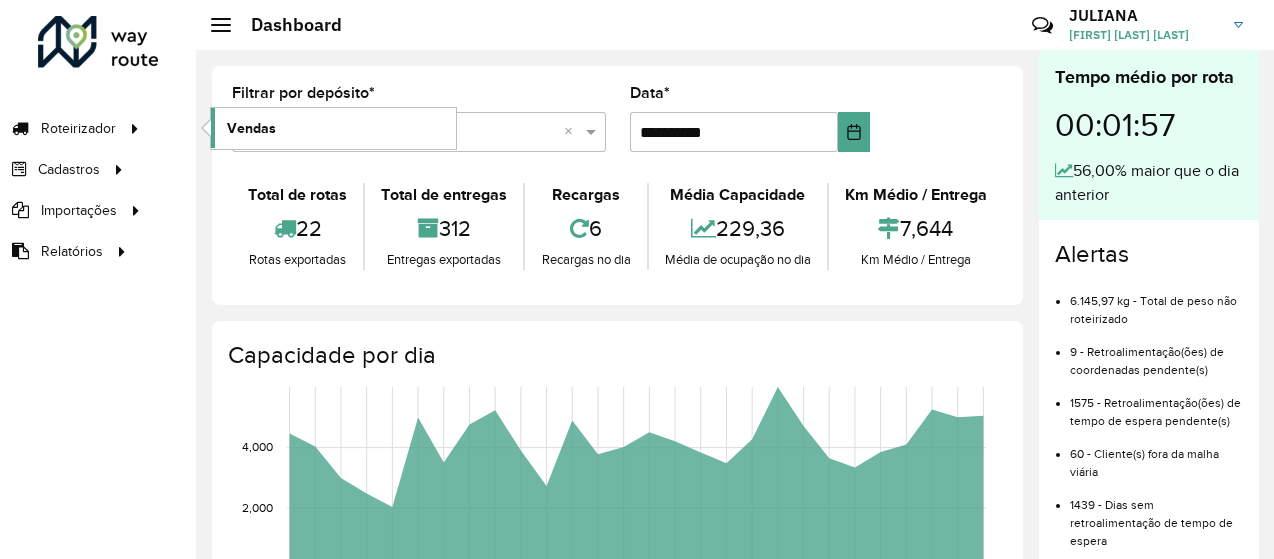 click on "Vendas" 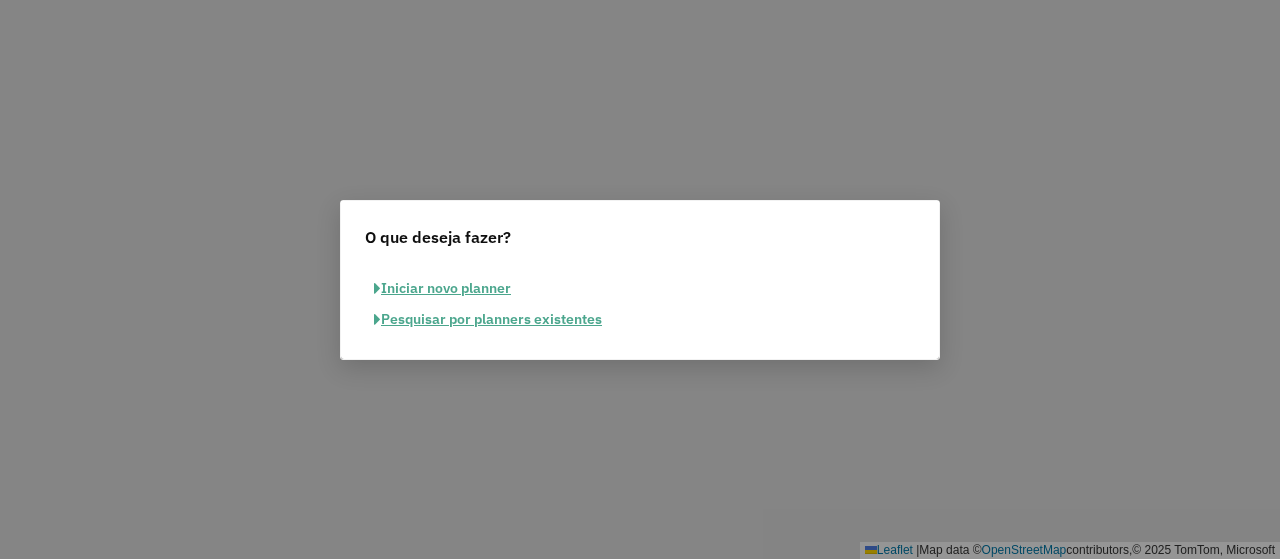 scroll, scrollTop: 0, scrollLeft: 0, axis: both 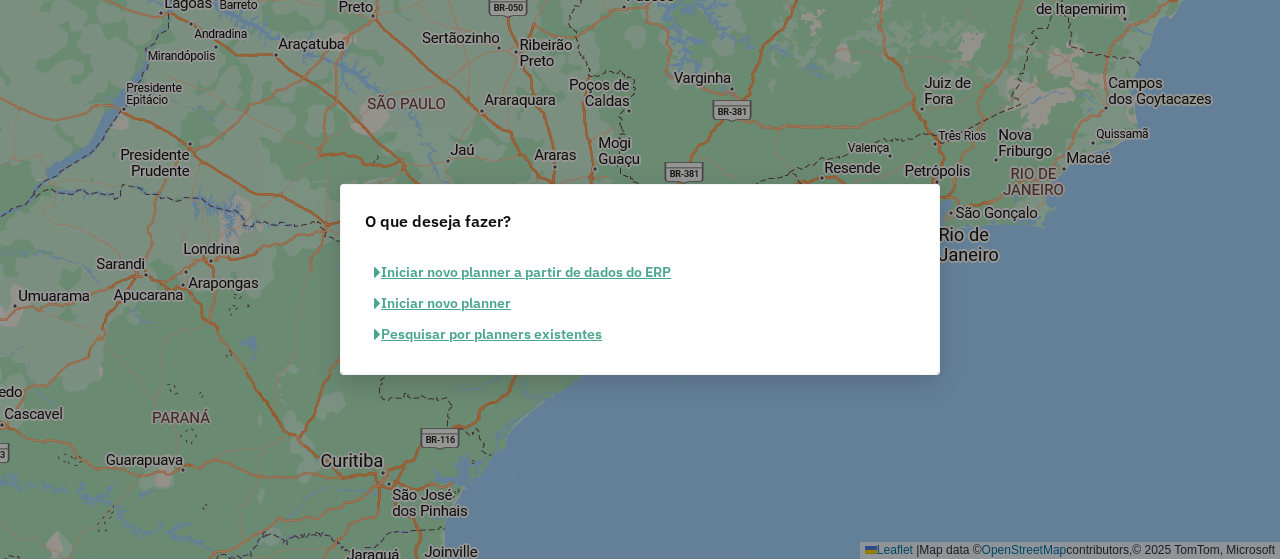 click on "Pesquisar por planners existentes" 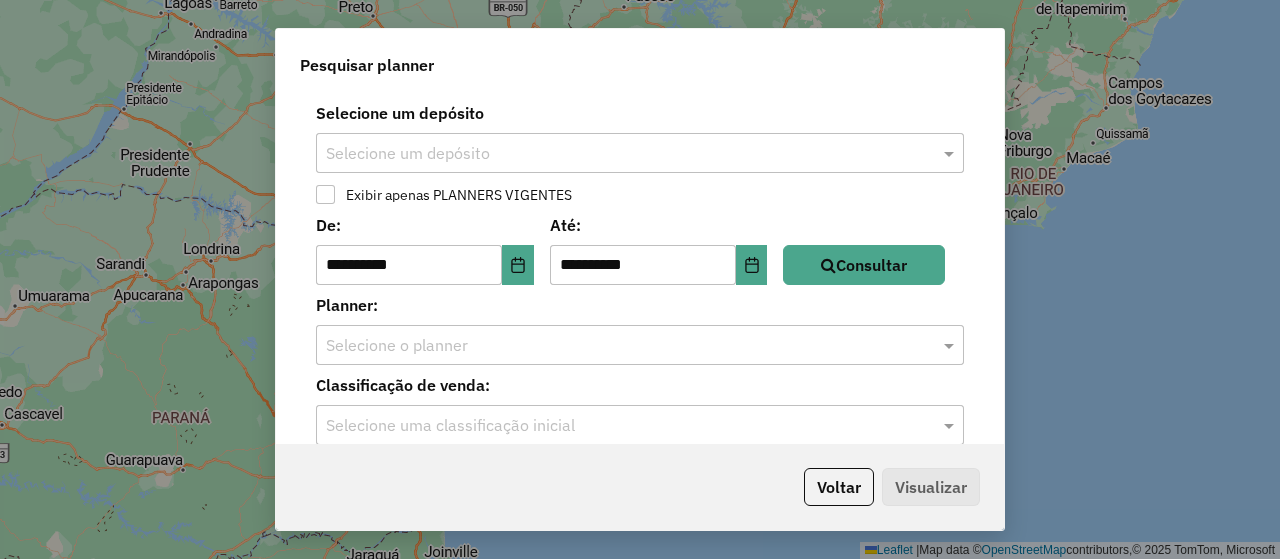 click 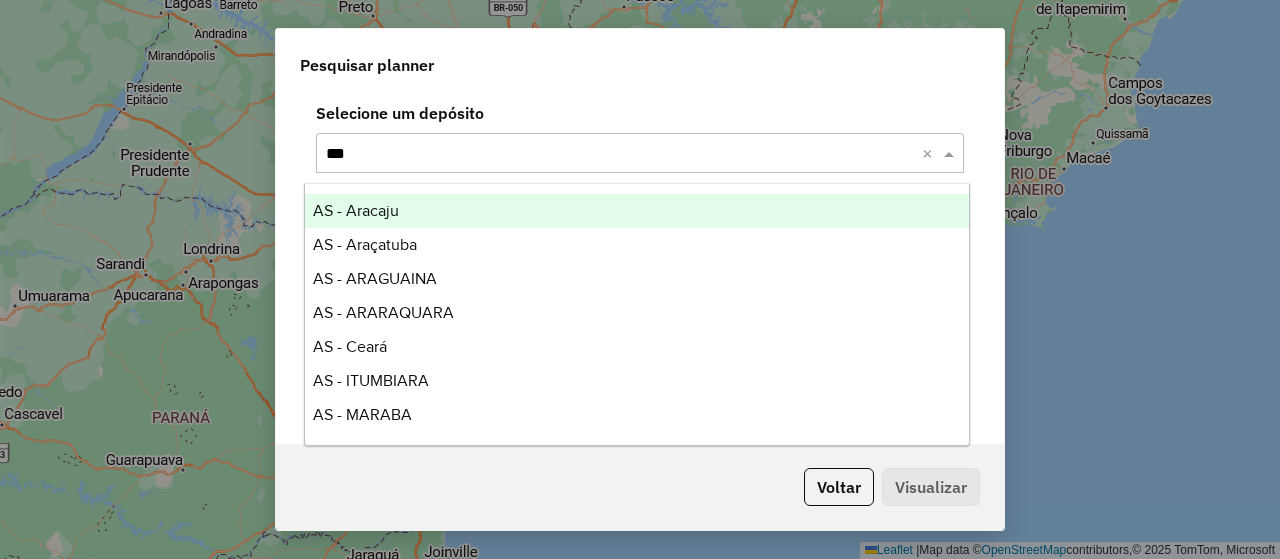 type on "****" 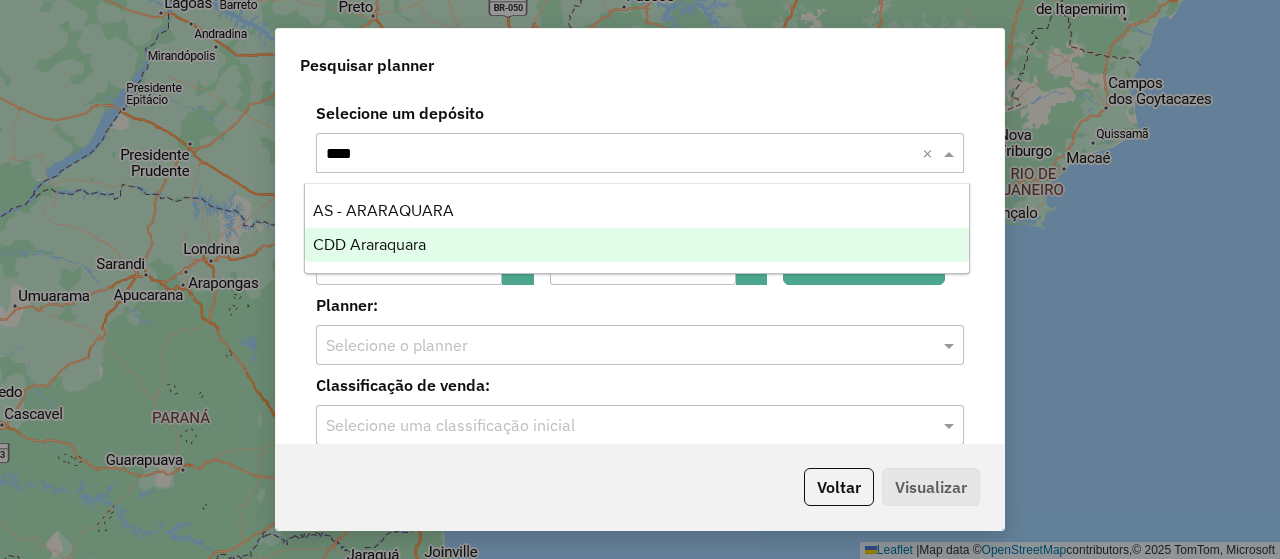 click on "CDD Araraquara" at bounding box center [369, 244] 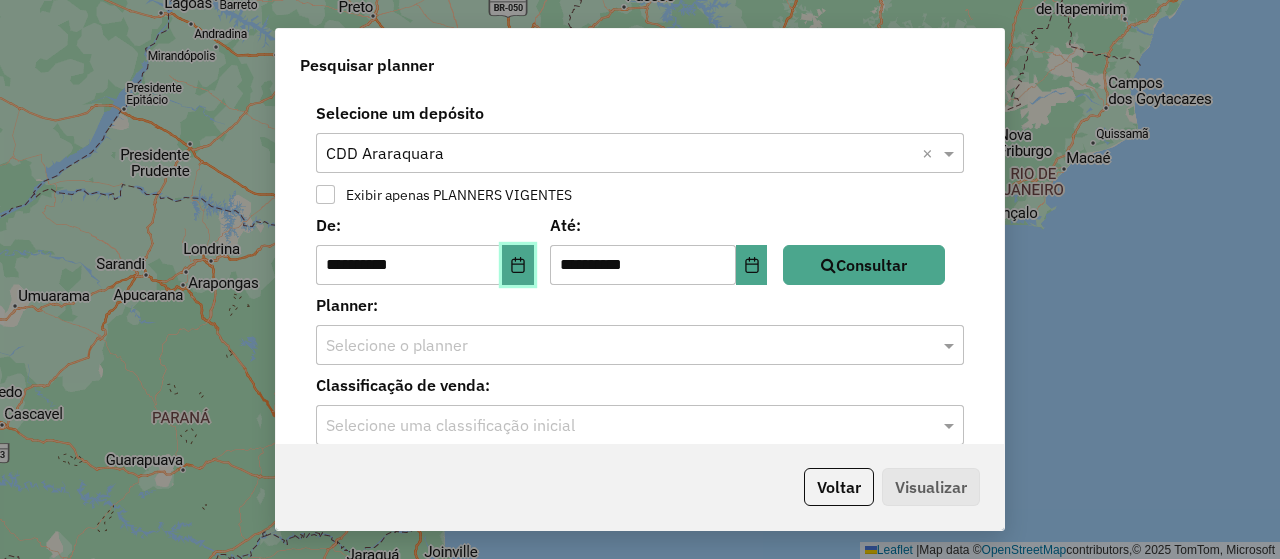 click at bounding box center (518, 265) 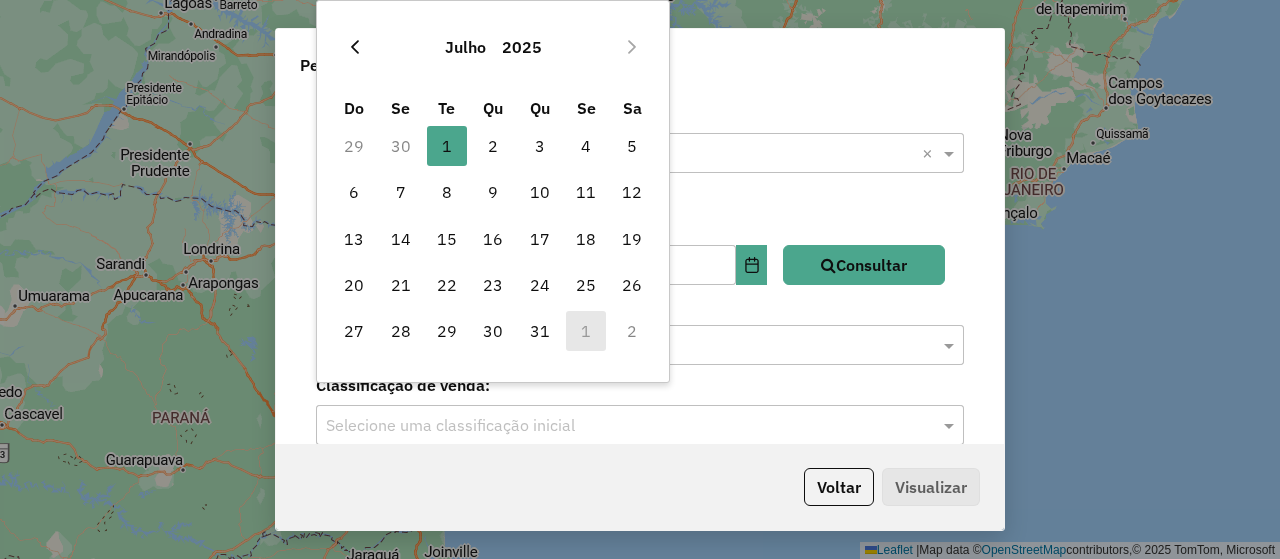 click 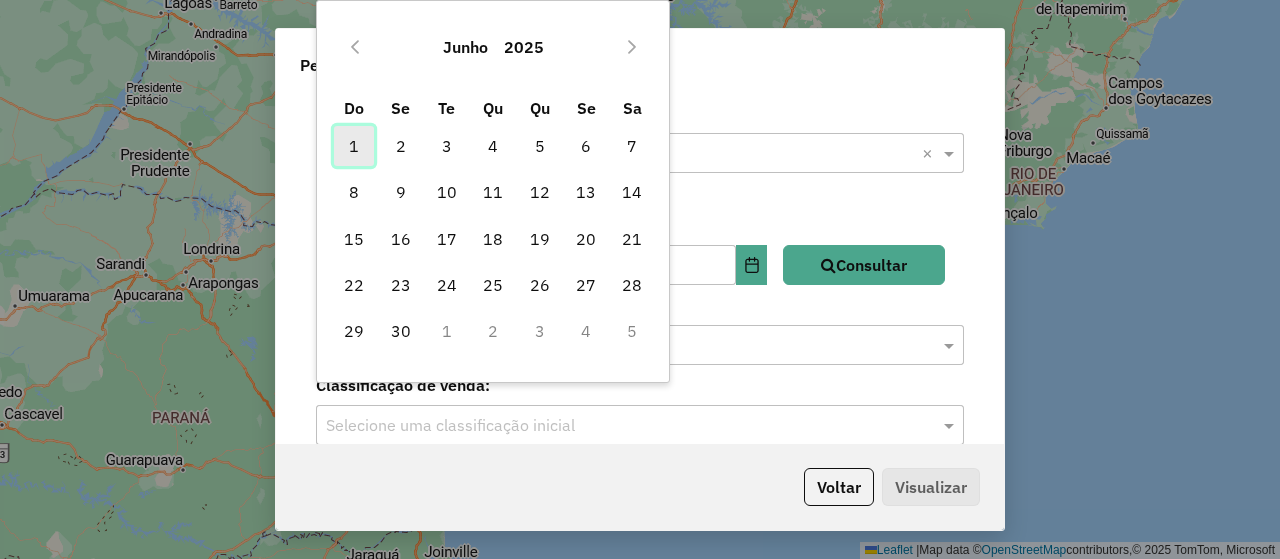 click on "1" at bounding box center [354, 146] 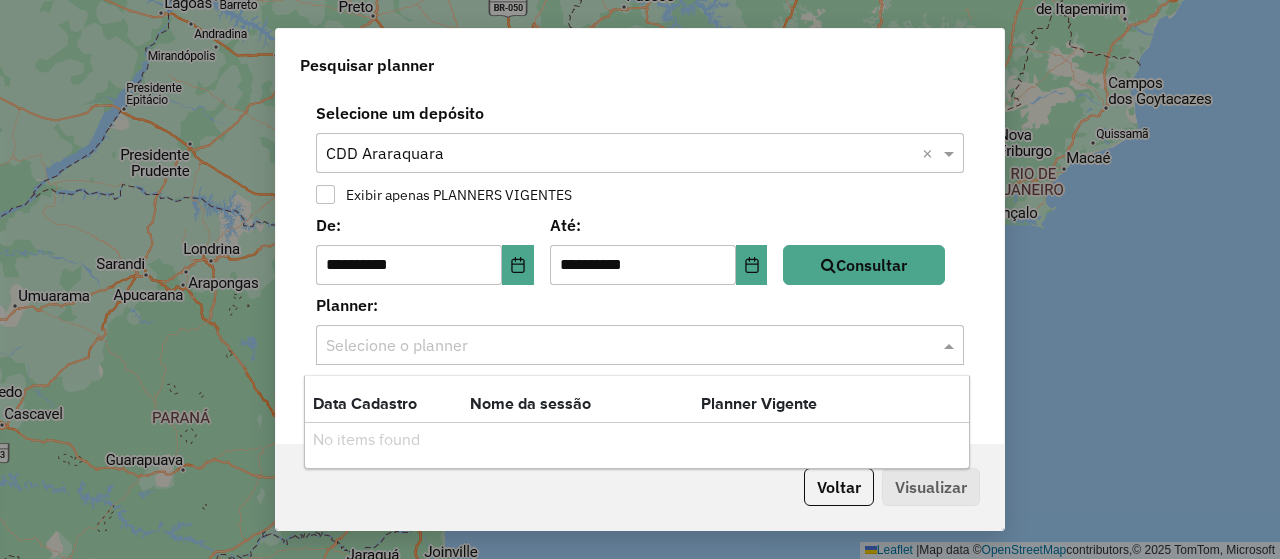 click 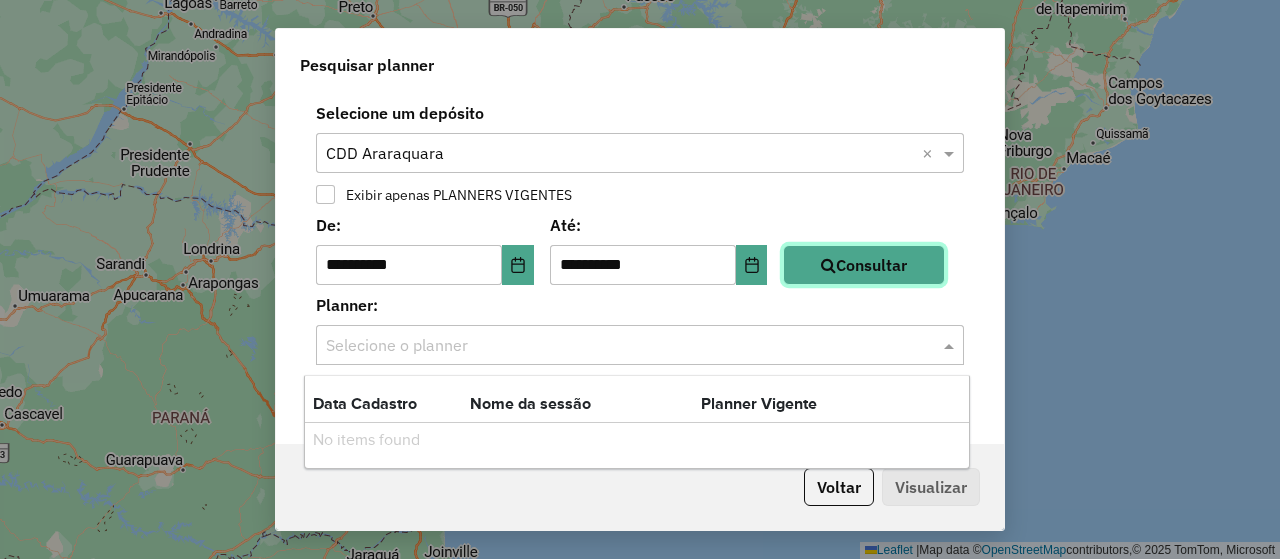 click on "Consultar" 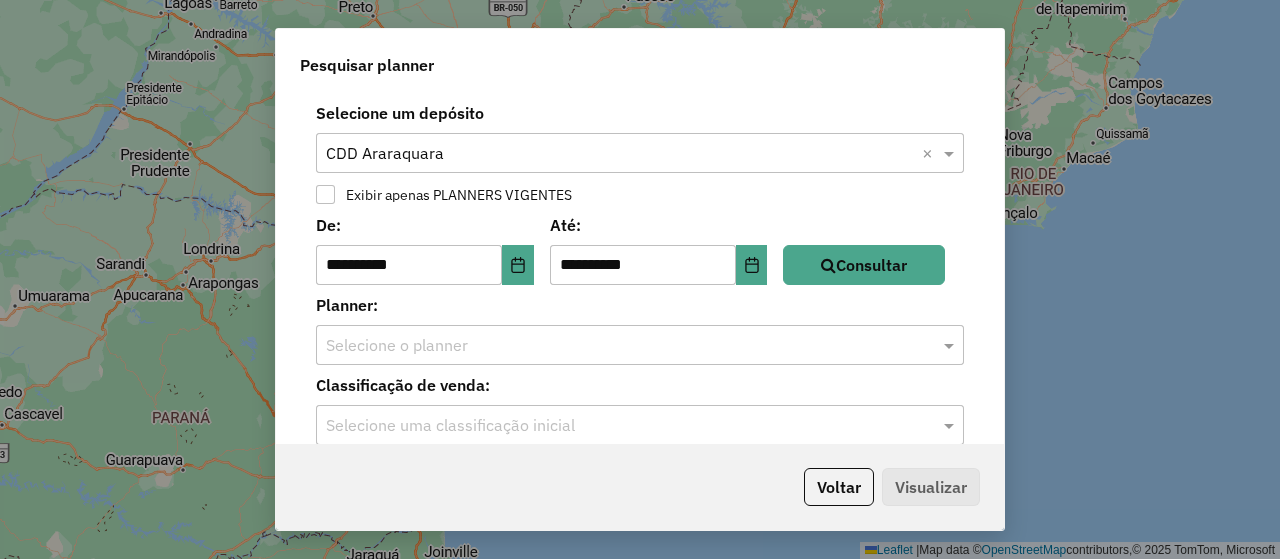 click 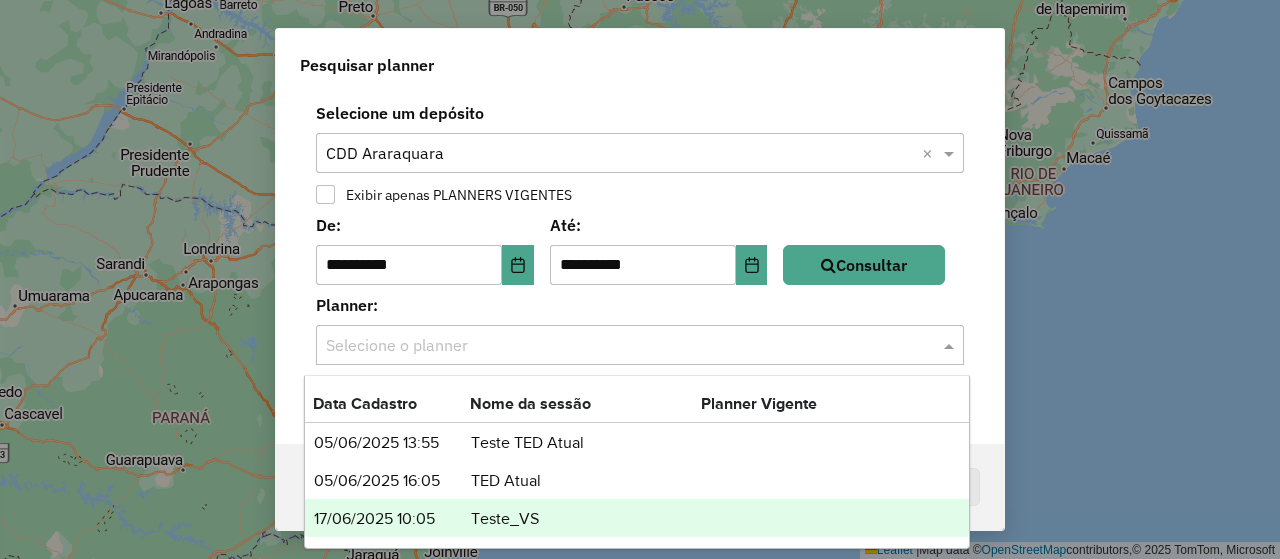 click on "17/06/2025 10:05 Teste_VS" at bounding box center (636, 518) 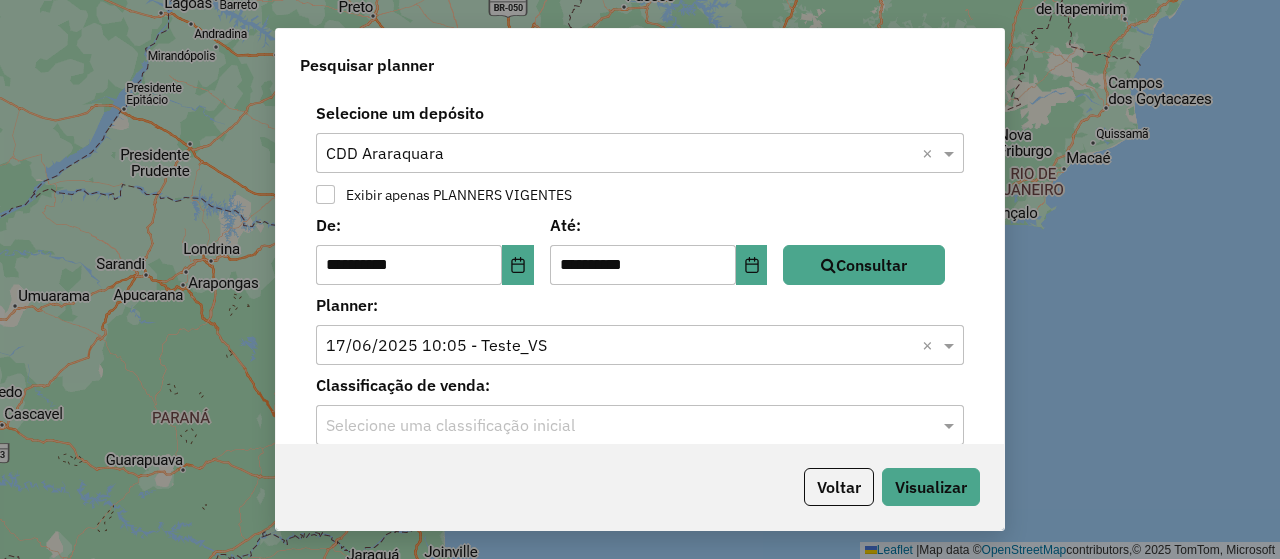 click 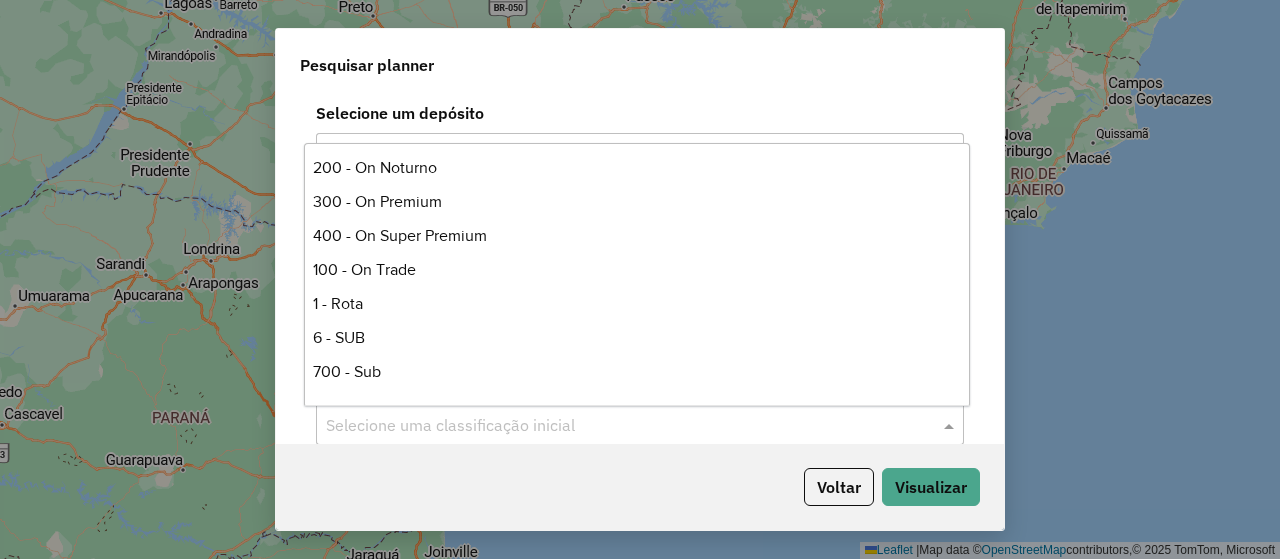 scroll, scrollTop: 378, scrollLeft: 0, axis: vertical 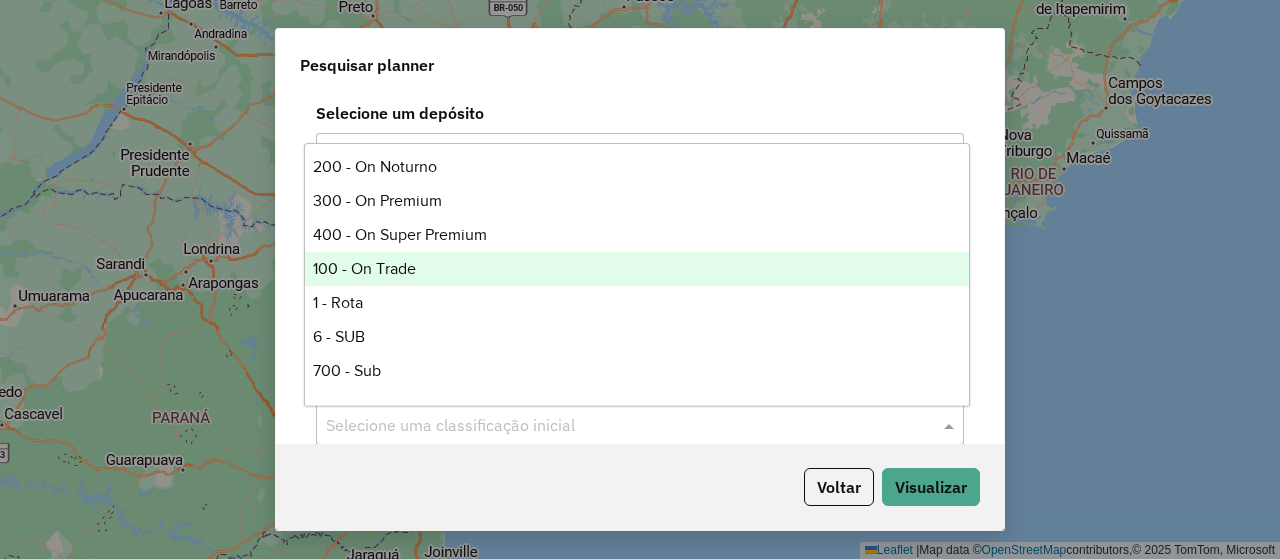 click on "100 - On Trade" at bounding box center [636, 269] 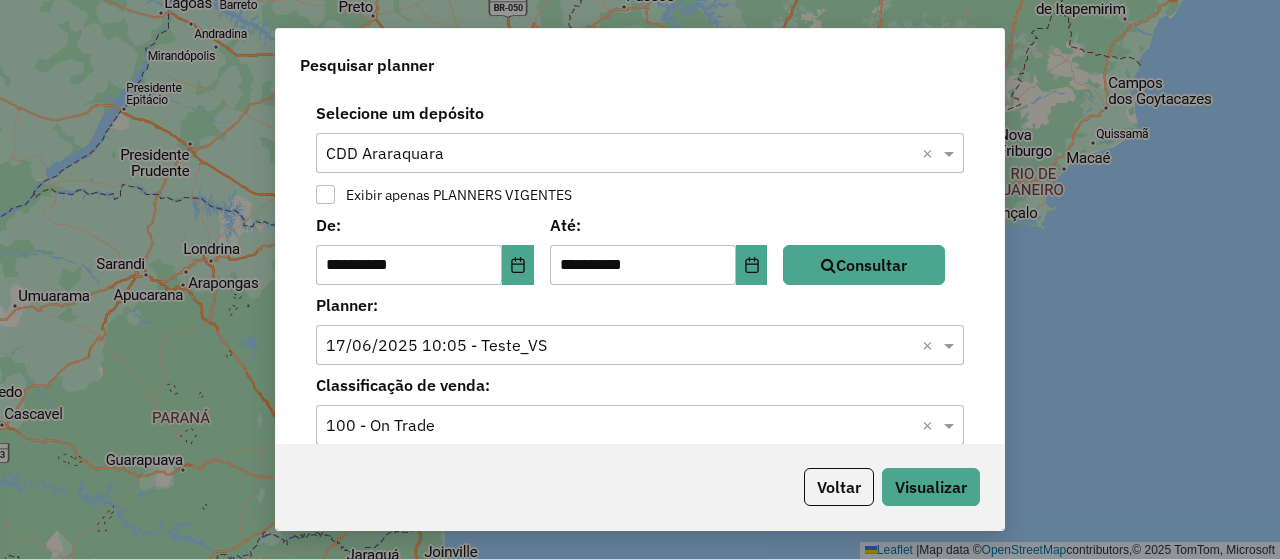 scroll, scrollTop: 24, scrollLeft: 0, axis: vertical 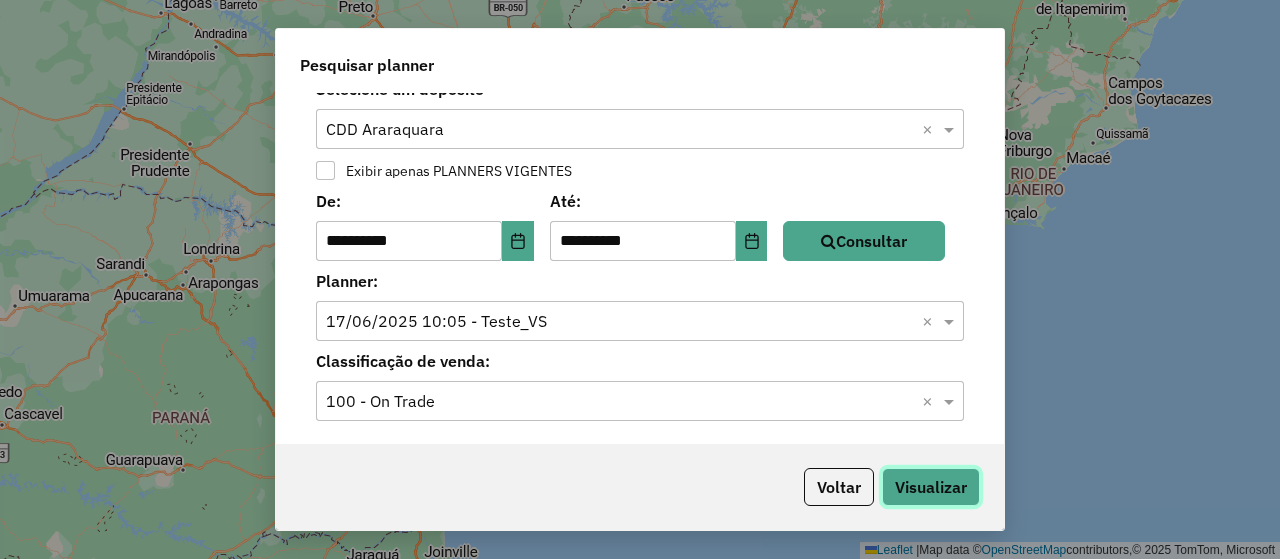 click on "Visualizar" 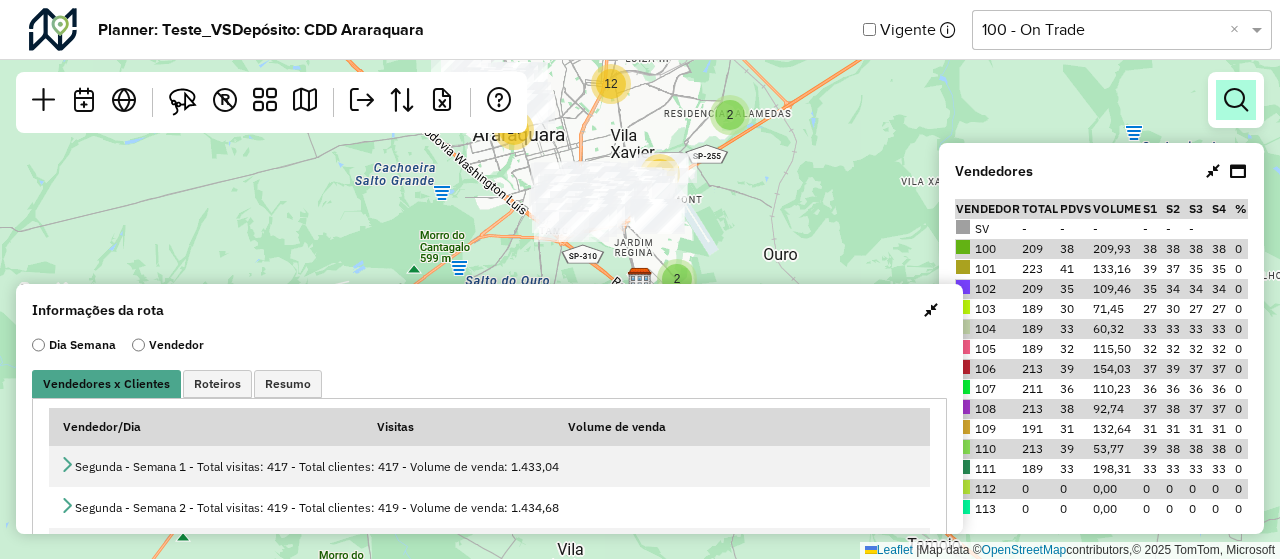click at bounding box center (1236, 100) 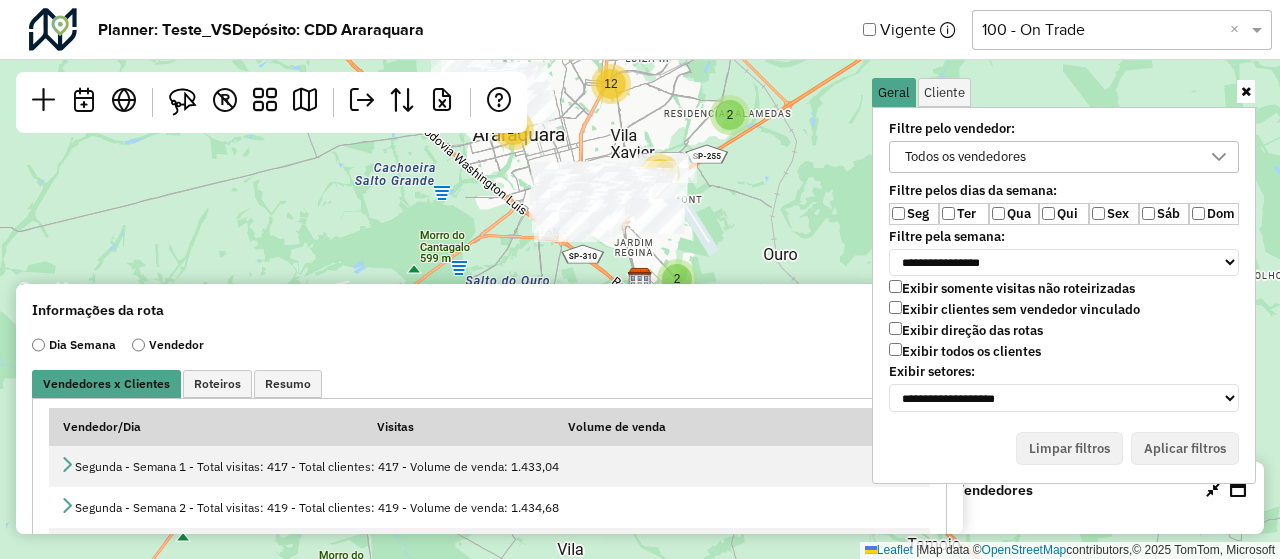 click on "Exibir clientes sem vendedor vinculado" at bounding box center (1014, 309) 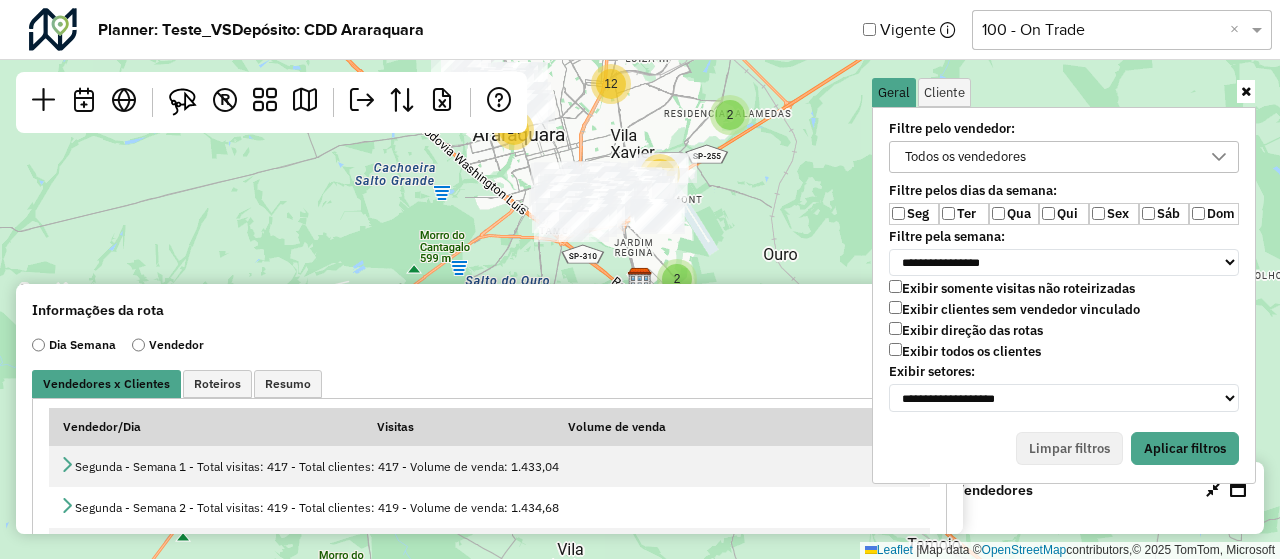 click on "Exibir todos os clientes" at bounding box center [965, 351] 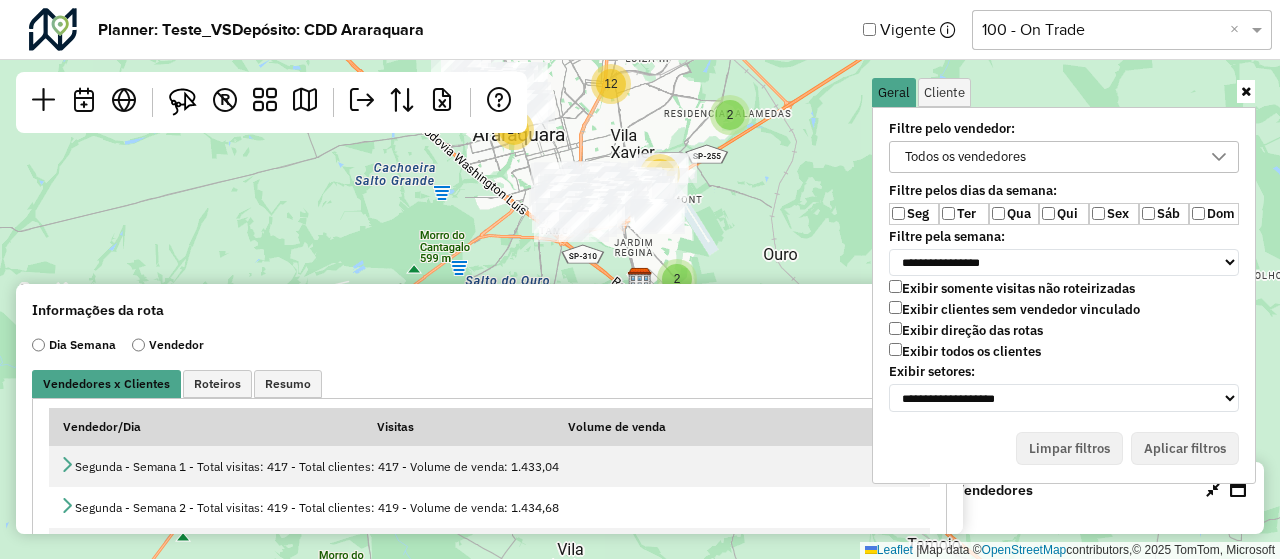 click on "Ter" at bounding box center [964, 214] 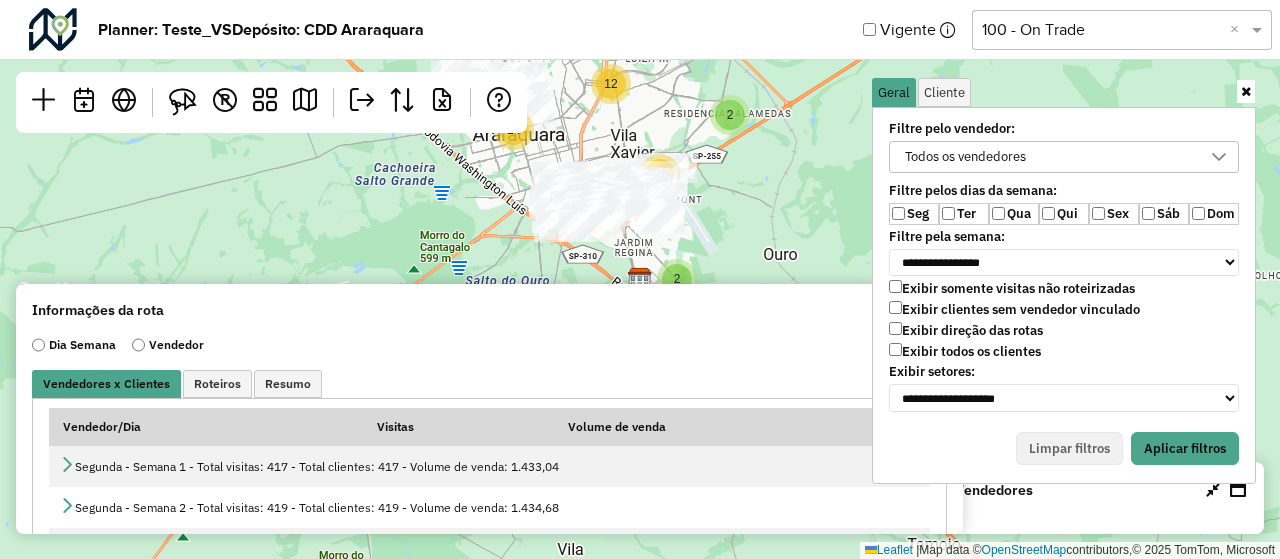 click on "Qua" at bounding box center (1014, 214) 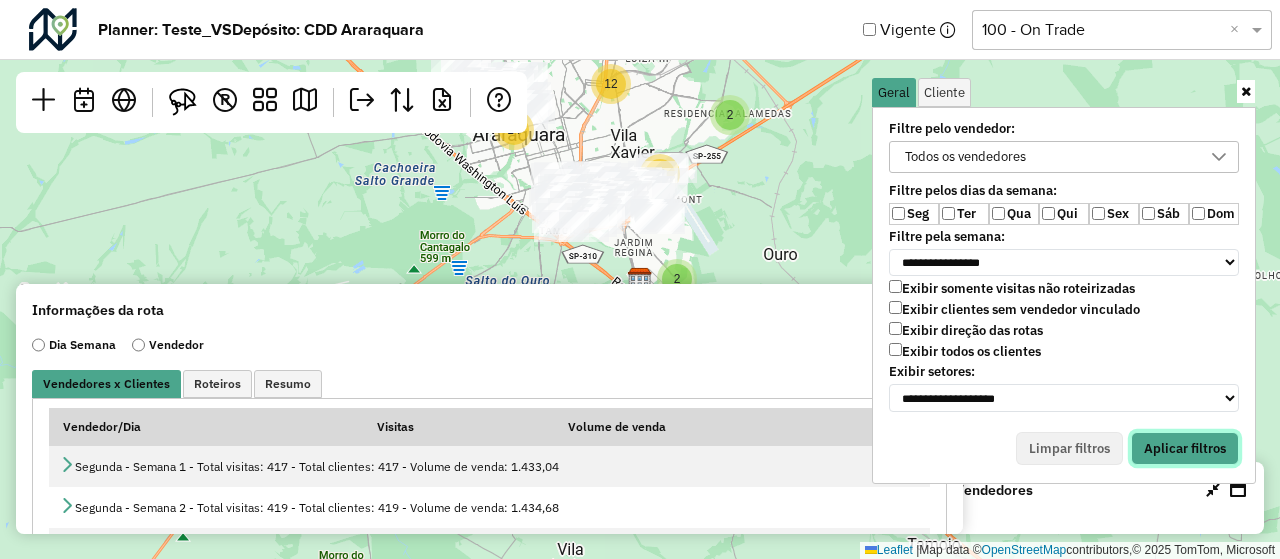 click on "Aplicar filtros" at bounding box center [1185, 449] 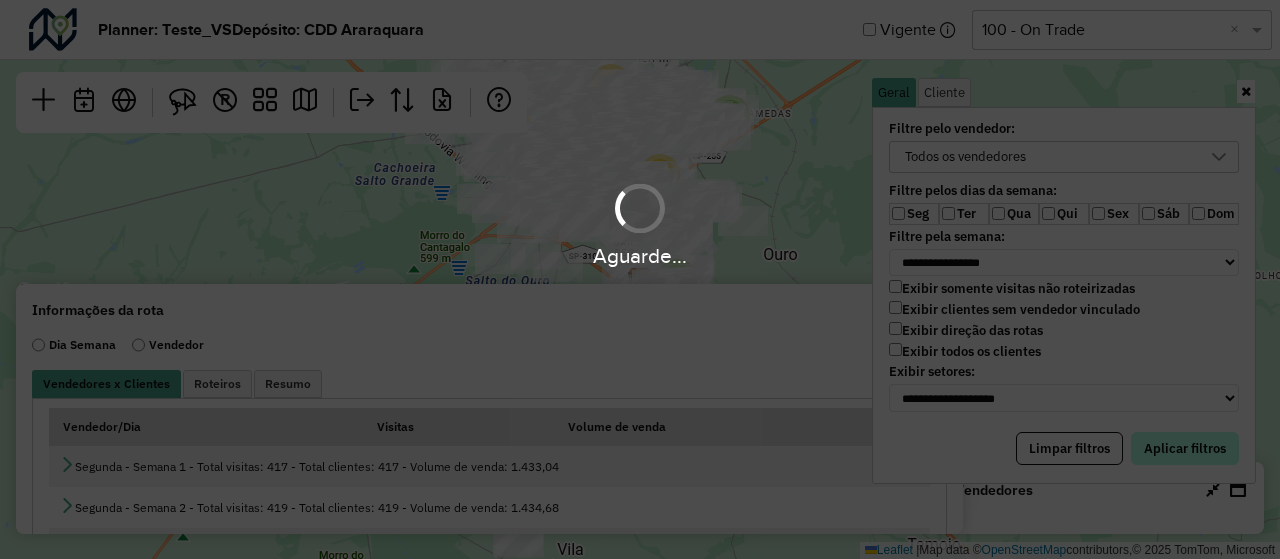 click on "Aguarde..." at bounding box center [640, 279] 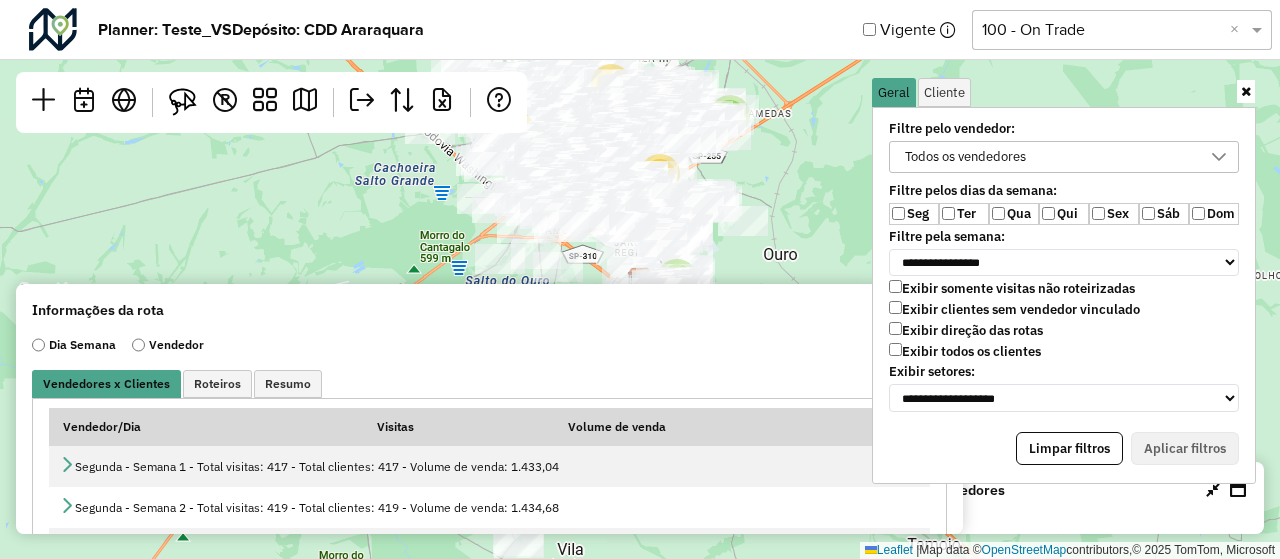 click on "Informações da rota  Dia Semana   Vendedor  Vendedores x Clientes Roteiros Resumo Vendedor/Dia Visitas Volume de venda  Segunda - Semana 1 - Total visitas: 417 - Total clientes: 417 - Volume de venda: 1.433,04   Segunda - Semana 2 - Total visitas: 419 - Total clientes: 419 - Volume de venda: 1.434,68   Segunda - Semana 3 - Total visitas: 411 - Total clientes: 411 - Volume de venda: 1.426,18   Segunda - Semana 4 - Total visitas: 411 - Total clientes: 411 - Volume de venda: 1.426,18   Terça - Semana 1 - Total visitas: 429 - Total clientes: 429 - Volume de venda: 1.258,93   Terça - Semana 2 - Total visitas: 438 - Total clientes: 438 - Volume de venda: 1.277,40   Terça - Semana 3 - Total visitas: 425 - Total clientes: 425 - Volume de venda: 1.256,80   Terça - Semana 4 - Total visitas: 425 - Total clientes: 425 - Volume de venda: 1.256,80   Quarta - Semana 1 - Total visitas: 420 - Total clientes: 420 - Volume de venda: 1.236,25  Vendedor/Dia Visitas Tempo total em rota Início Fim Distância total (Km) 2669" at bounding box center [489, 409] 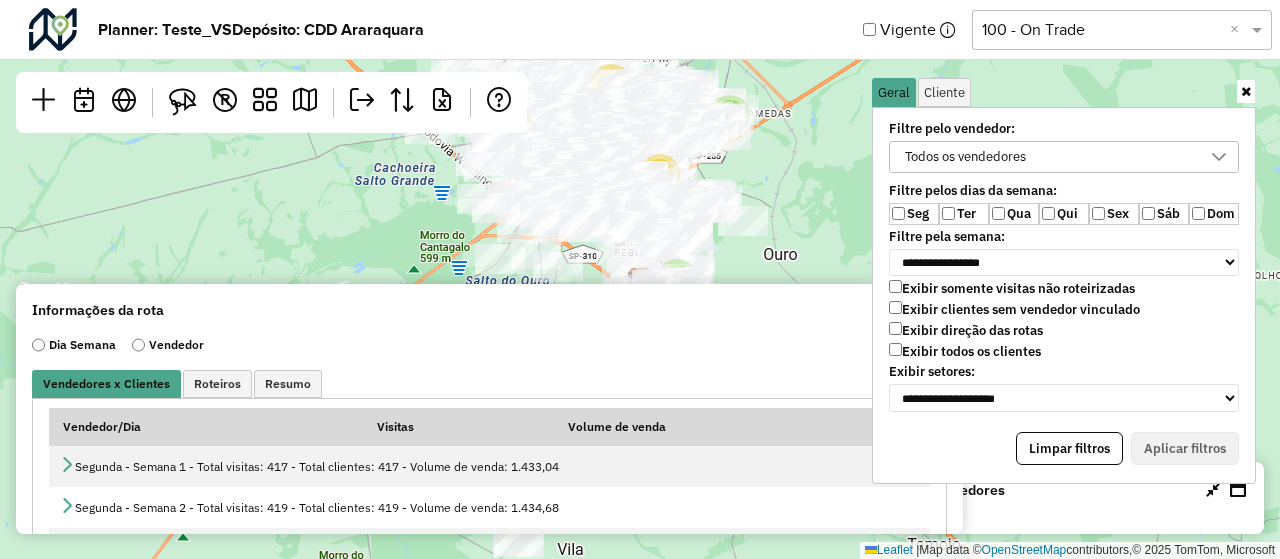 click at bounding box center (1246, 91) 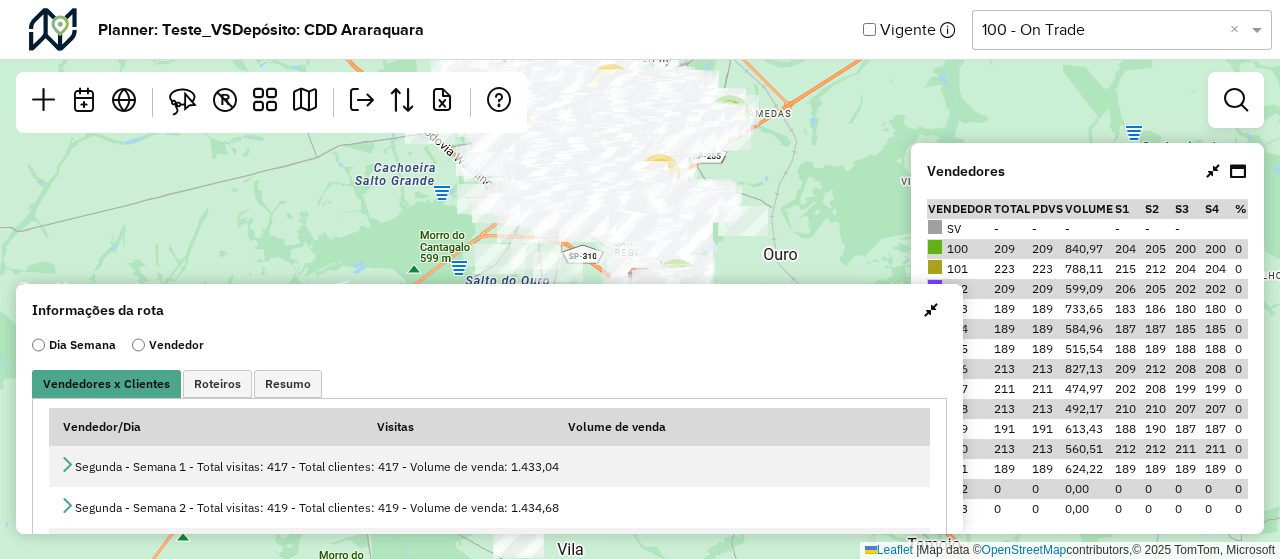 click at bounding box center (931, 310) 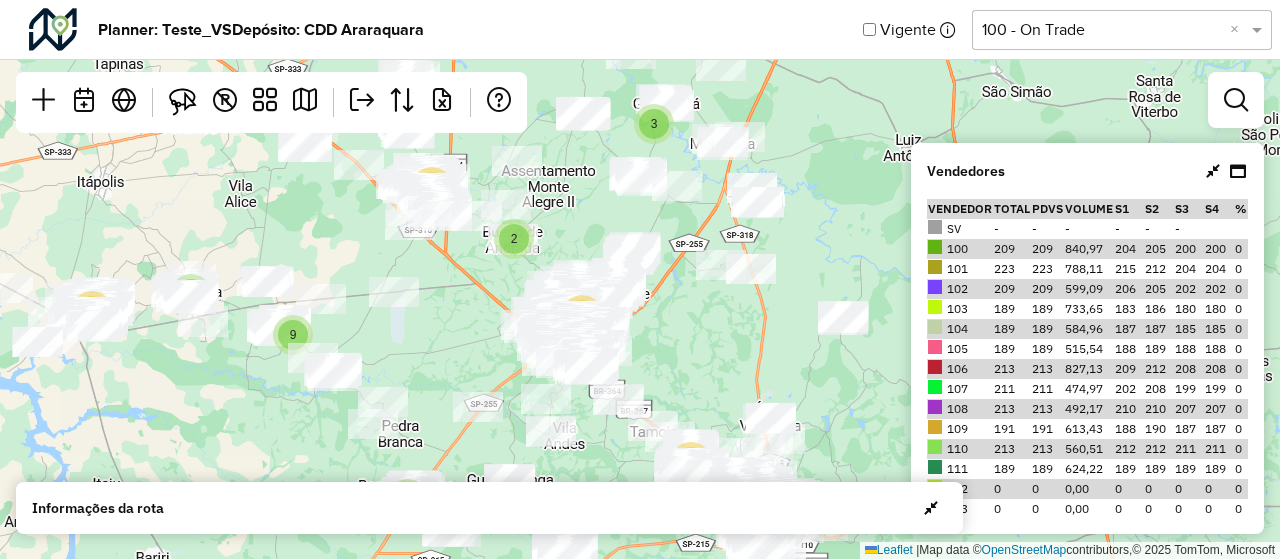 drag, startPoint x: 848, startPoint y: 273, endPoint x: 652, endPoint y: 357, distance: 213.24165 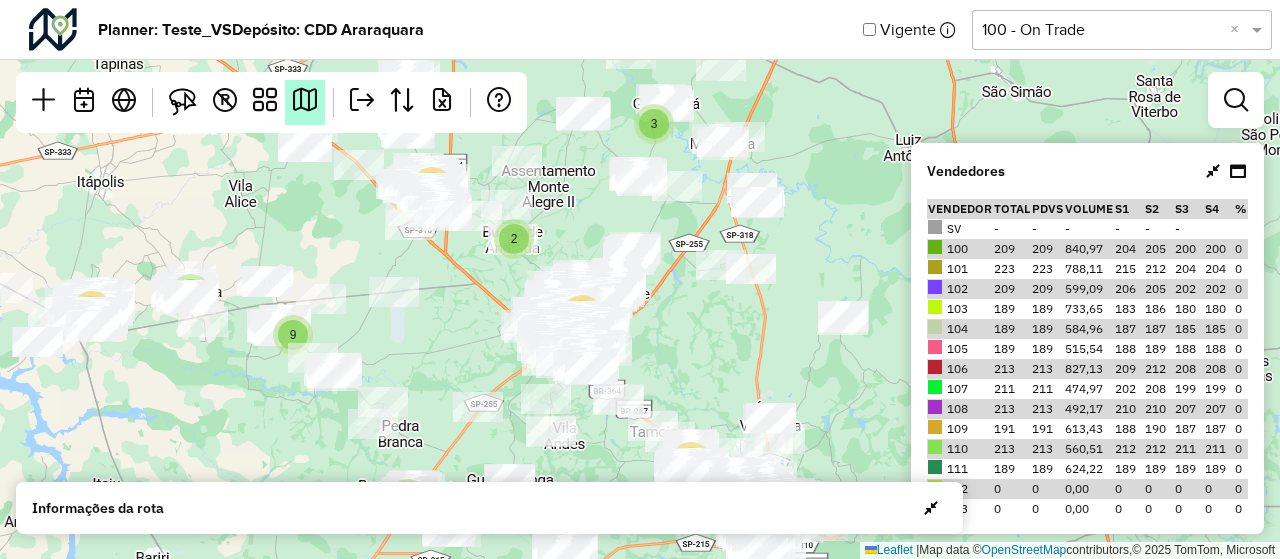 click at bounding box center (305, 100) 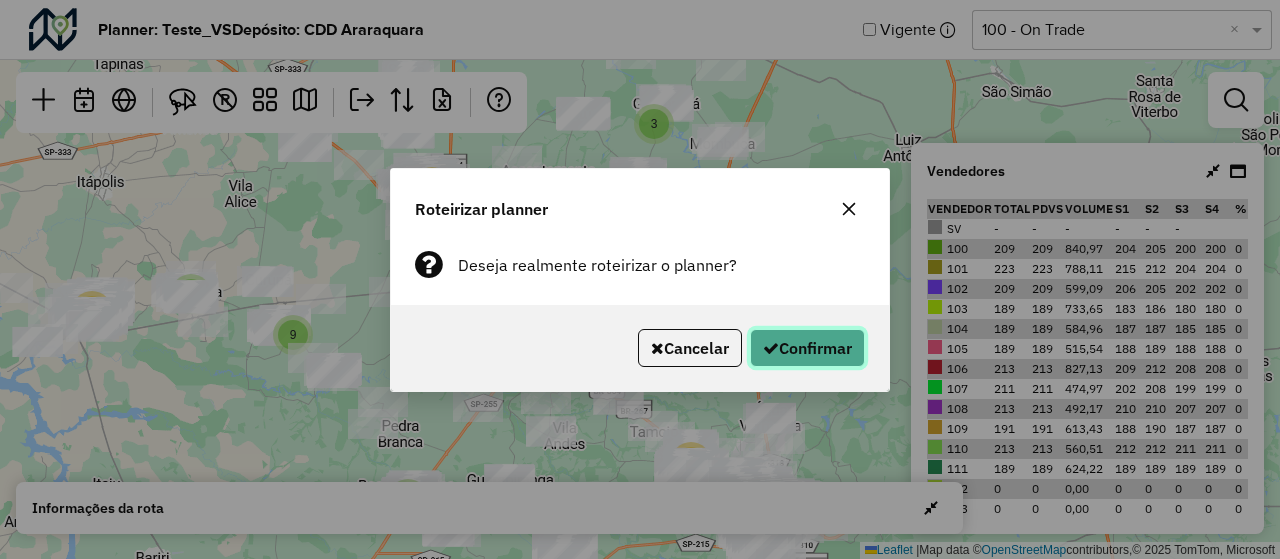 click on "Confirmar" 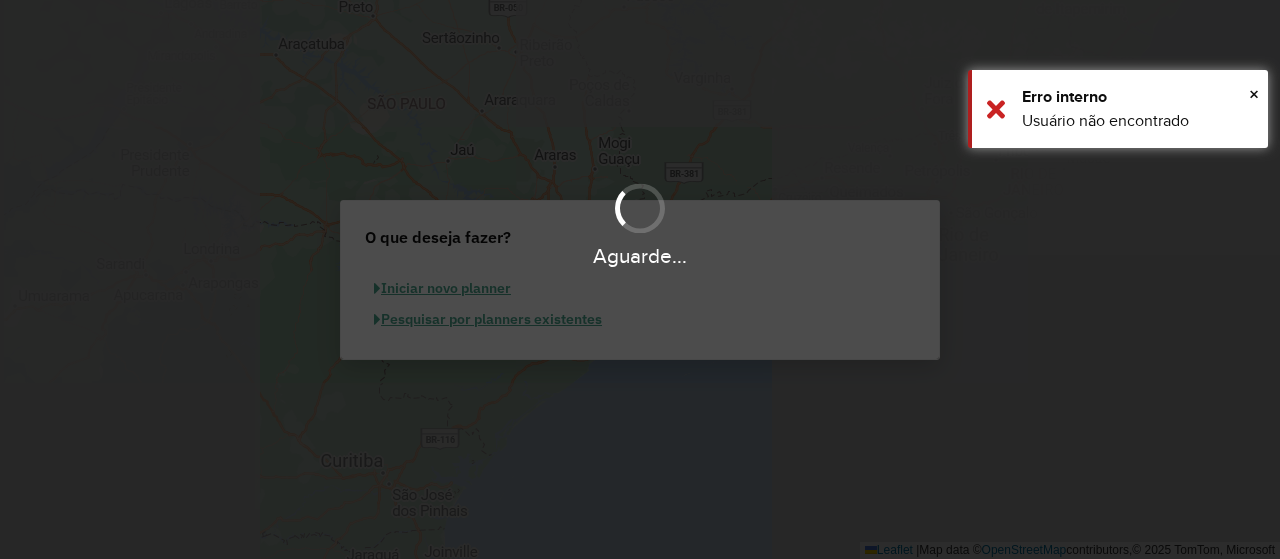 scroll, scrollTop: 0, scrollLeft: 0, axis: both 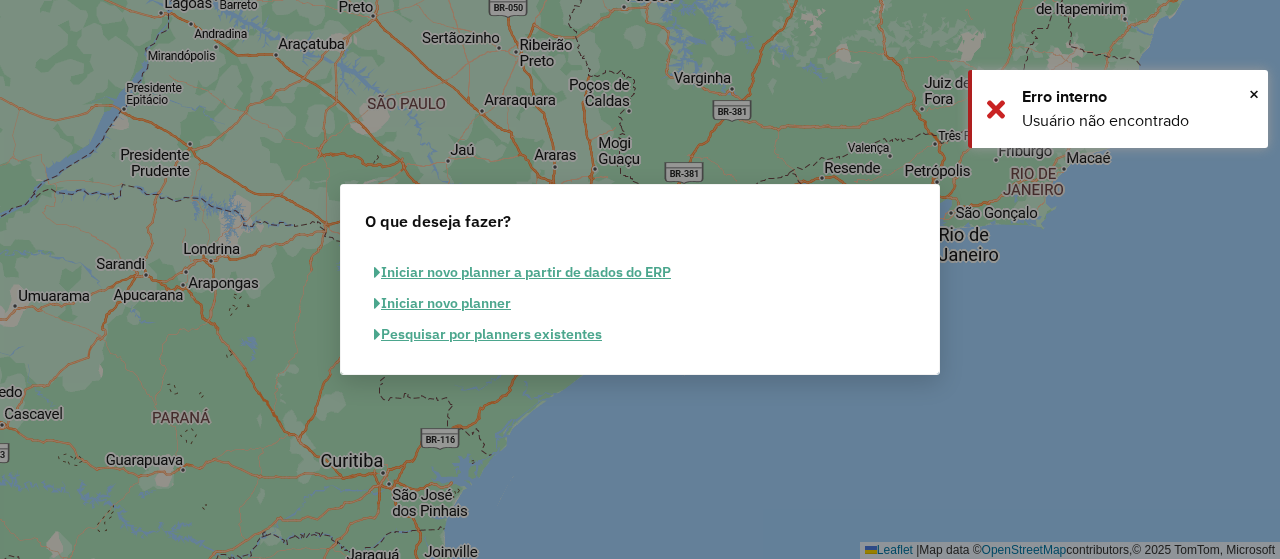 click on "Pesquisar por planners existentes" 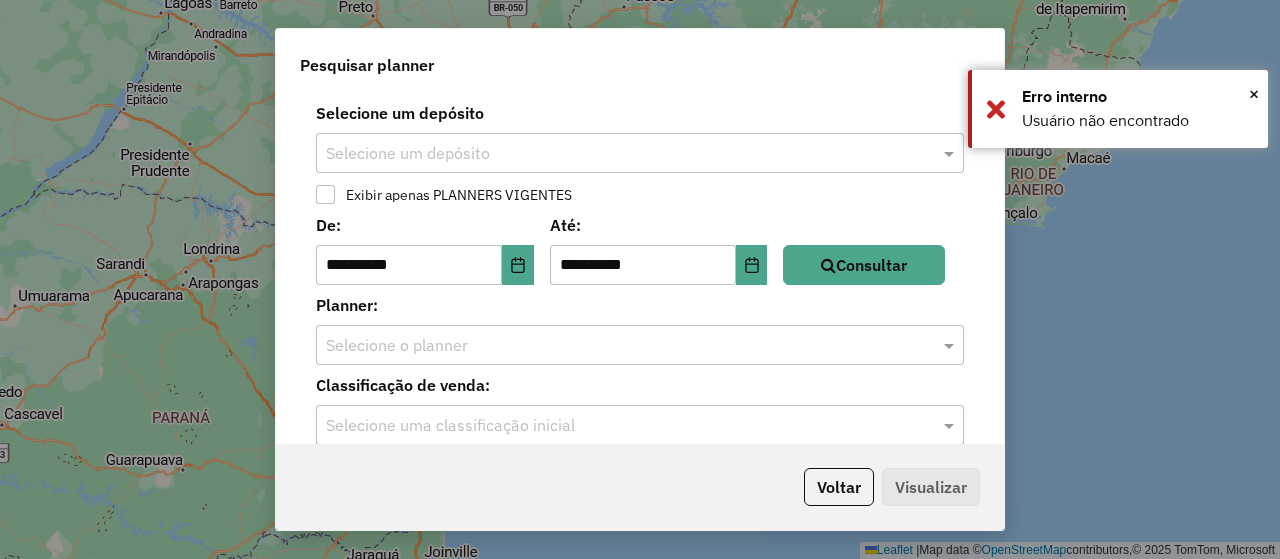 click 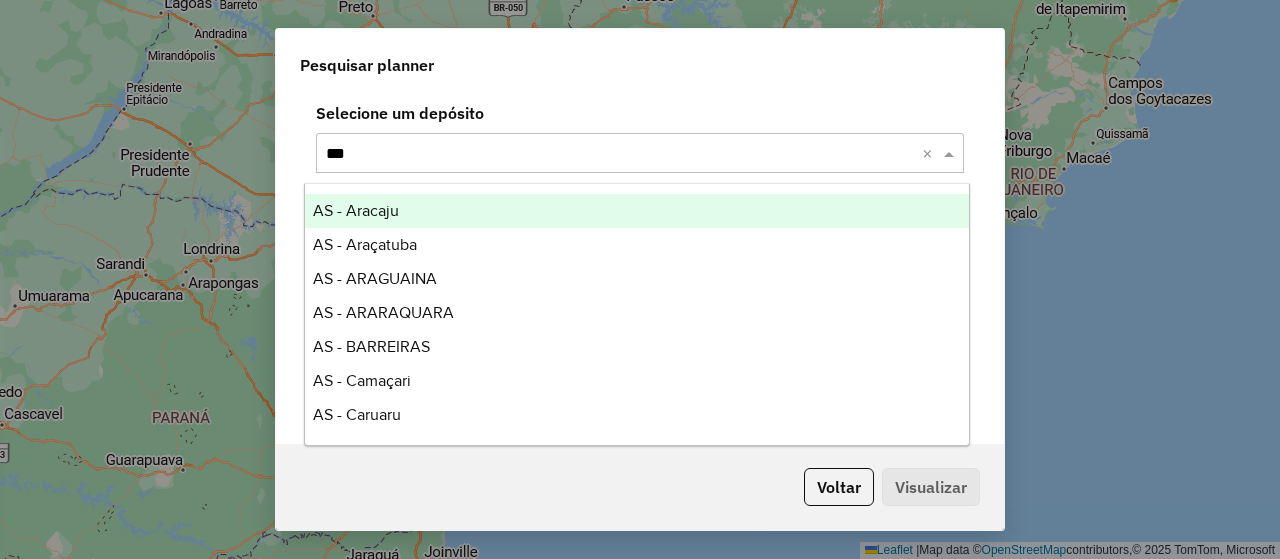 type on "****" 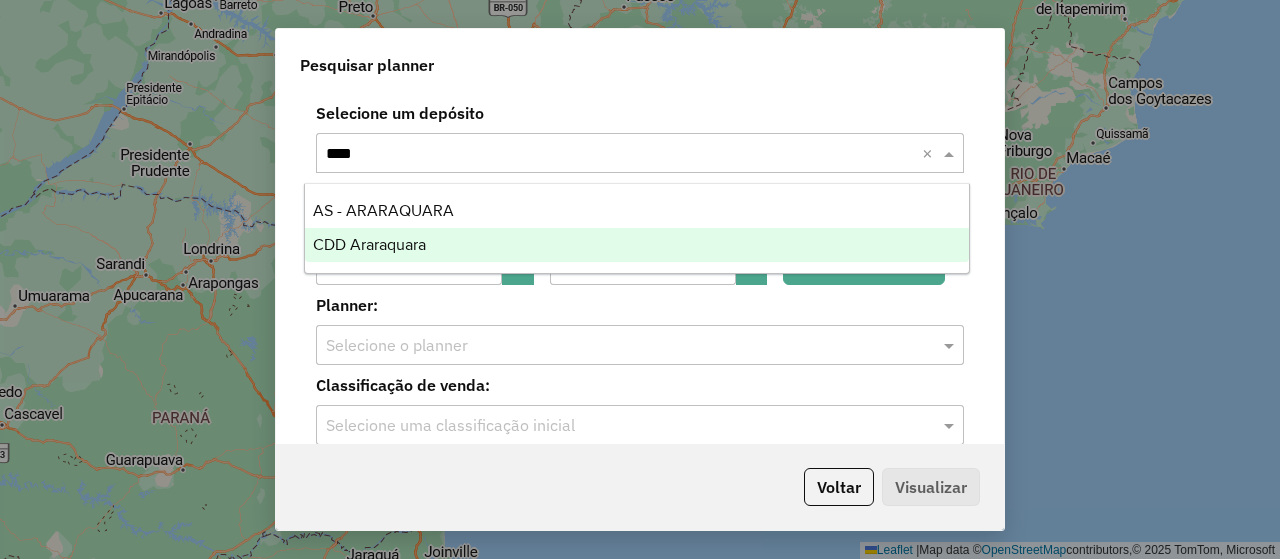click on "CDD Araraquara" at bounding box center [636, 245] 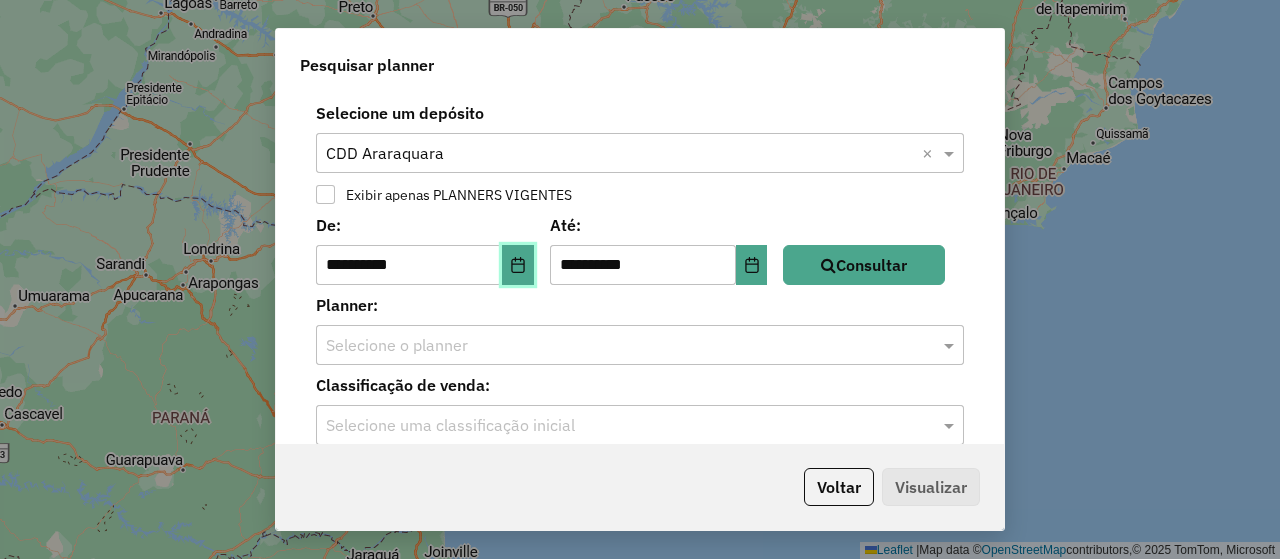 click 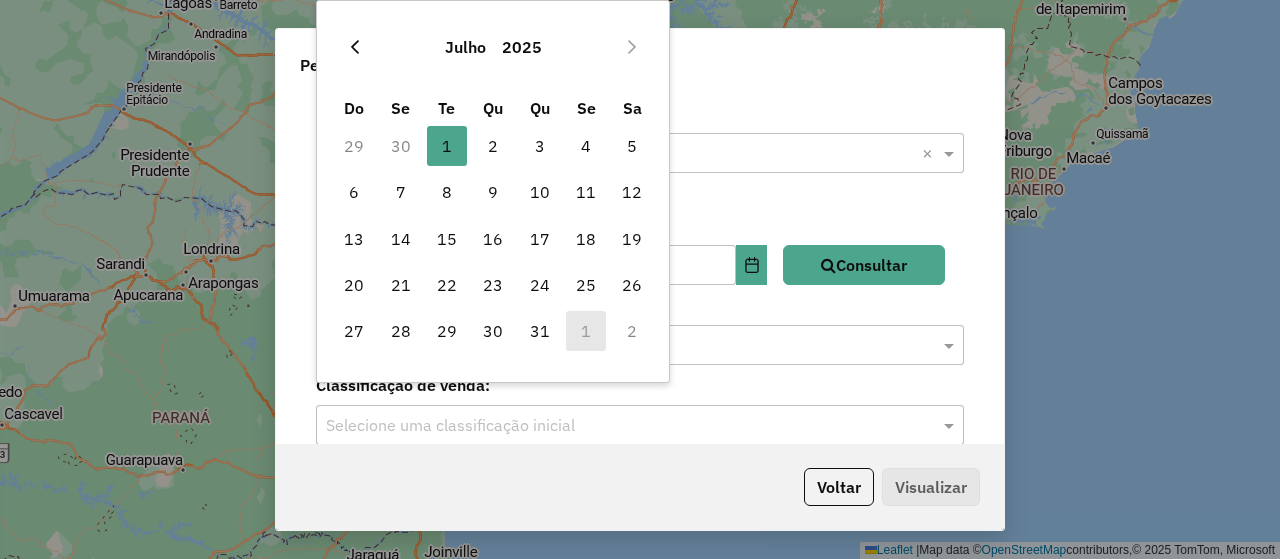 click 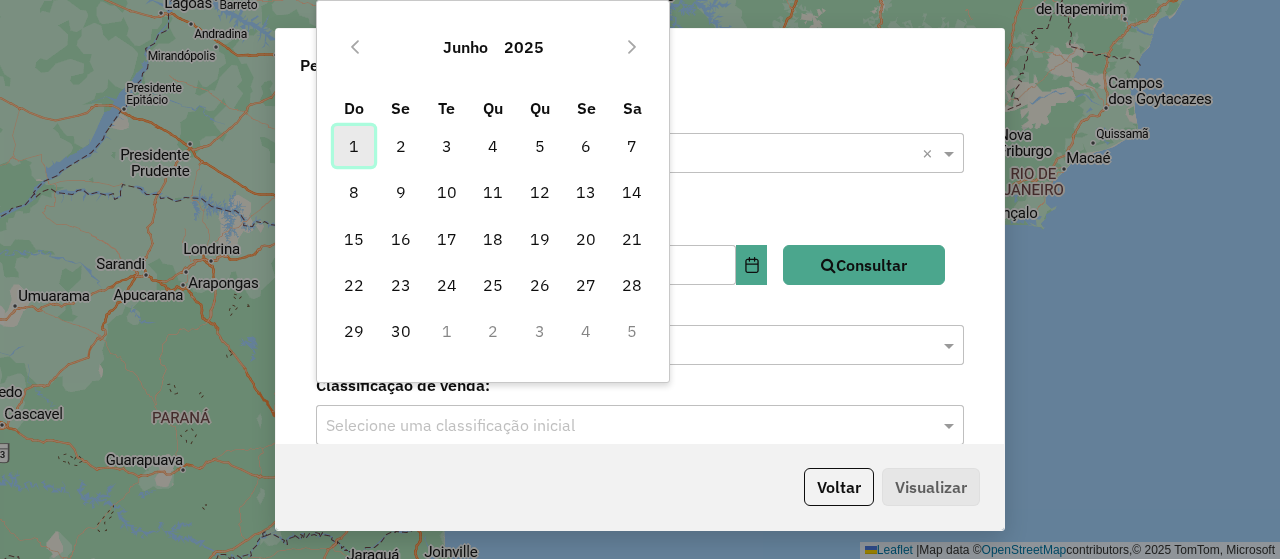 click on "1" at bounding box center (354, 146) 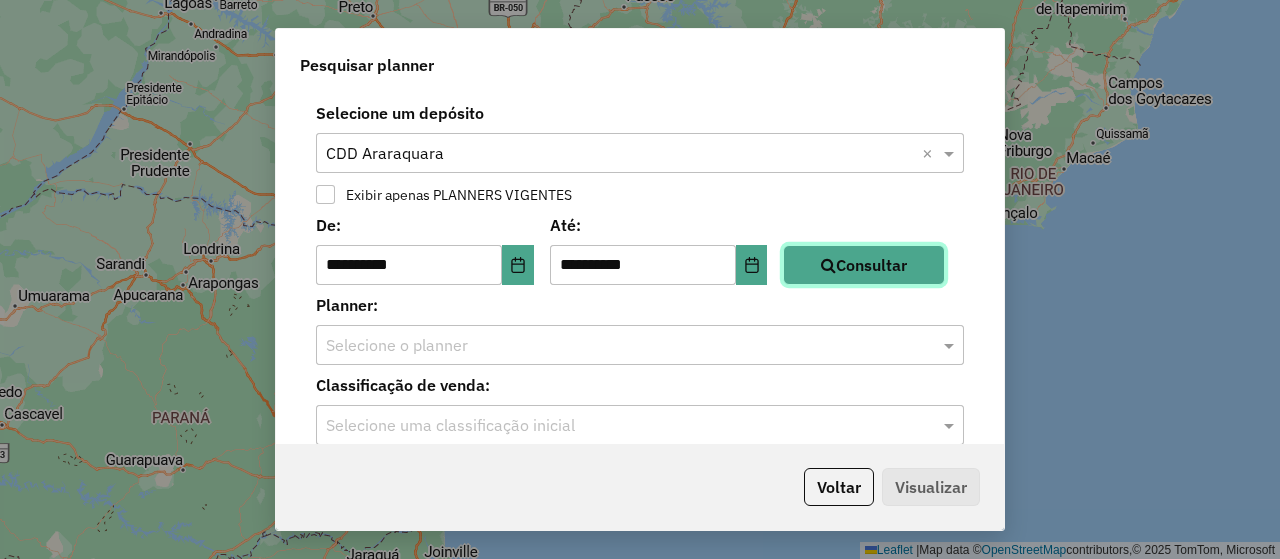 click on "Consultar" 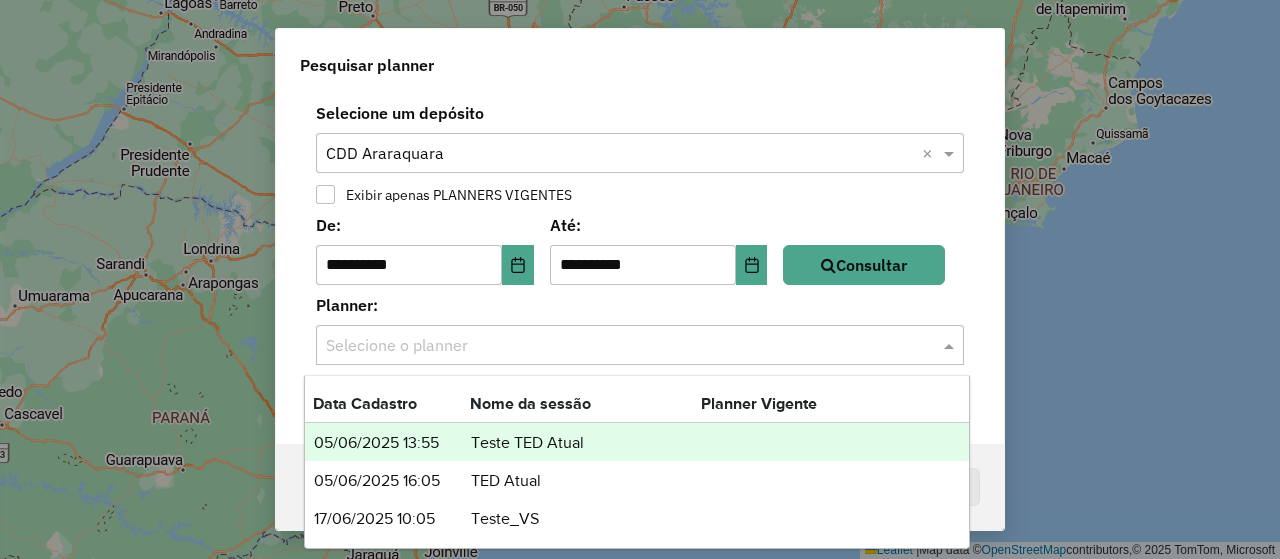 click 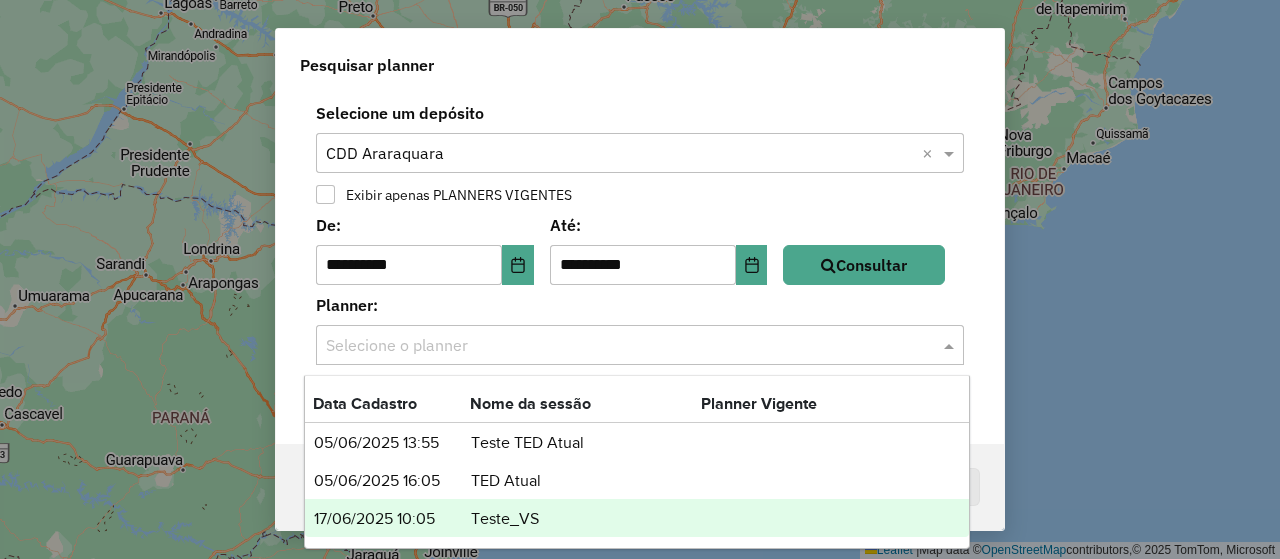 click on "Teste_VS" at bounding box center (585, 519) 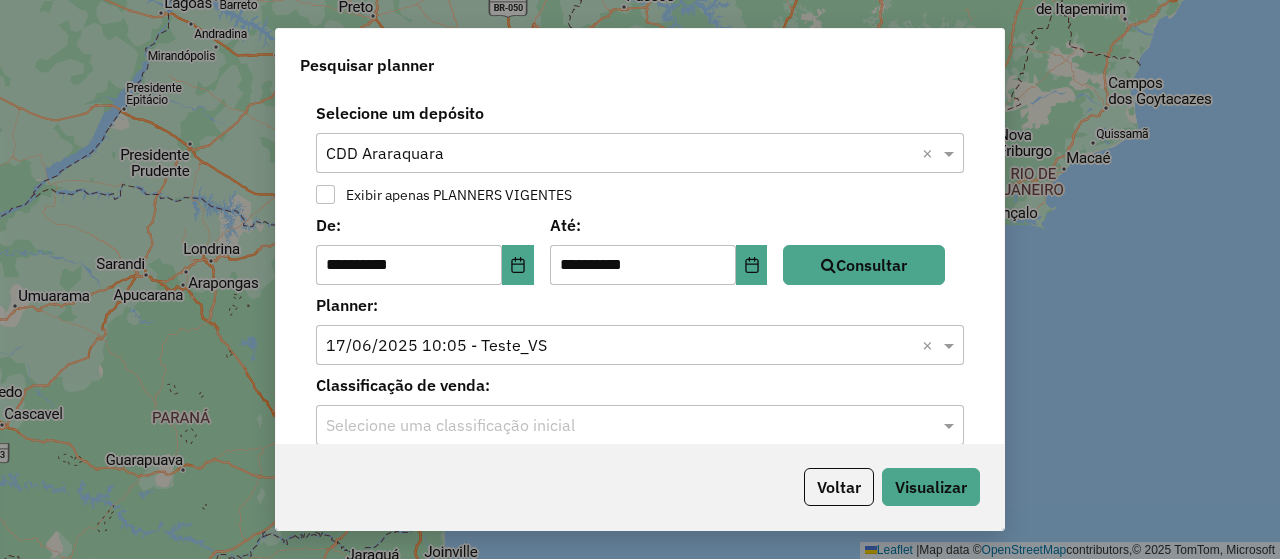 click 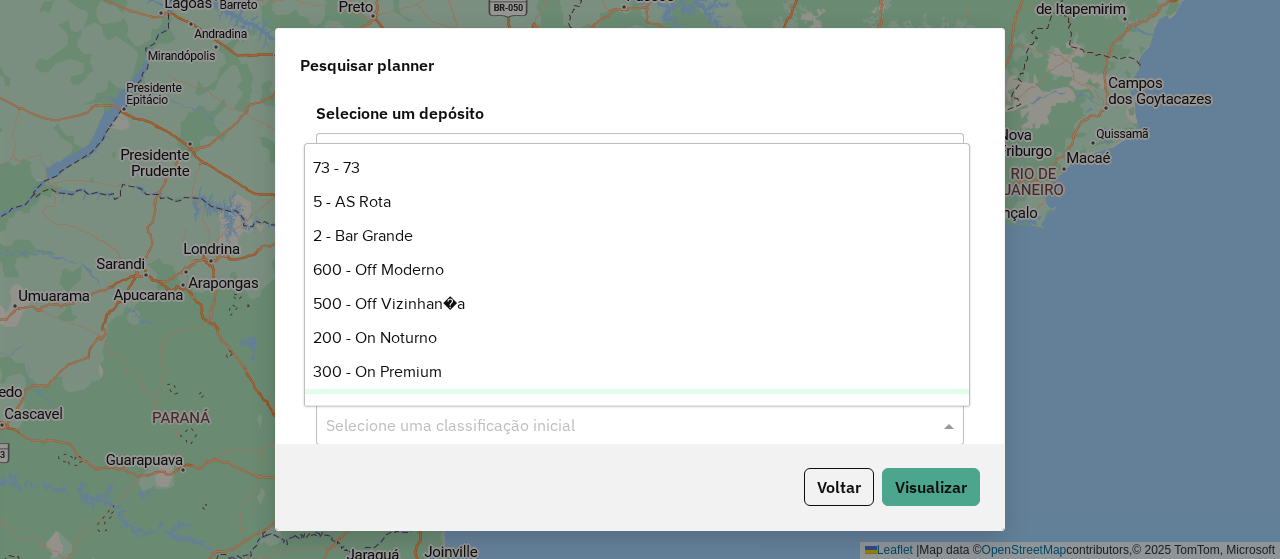 scroll, scrollTop: 195, scrollLeft: 0, axis: vertical 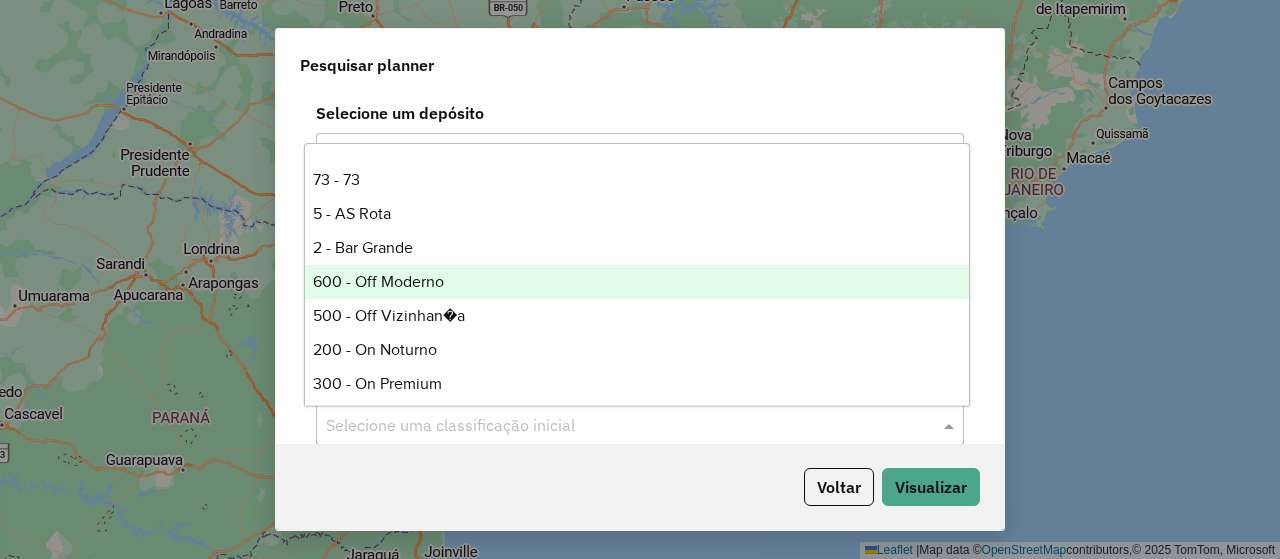 click on "600 - Off Moderno" at bounding box center (636, 282) 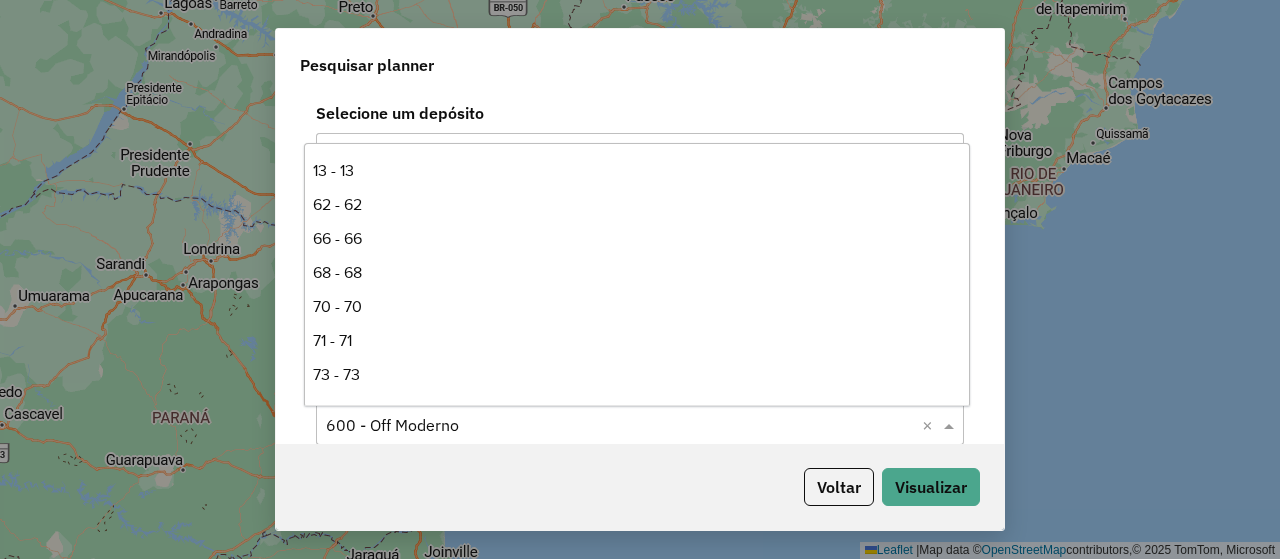 click 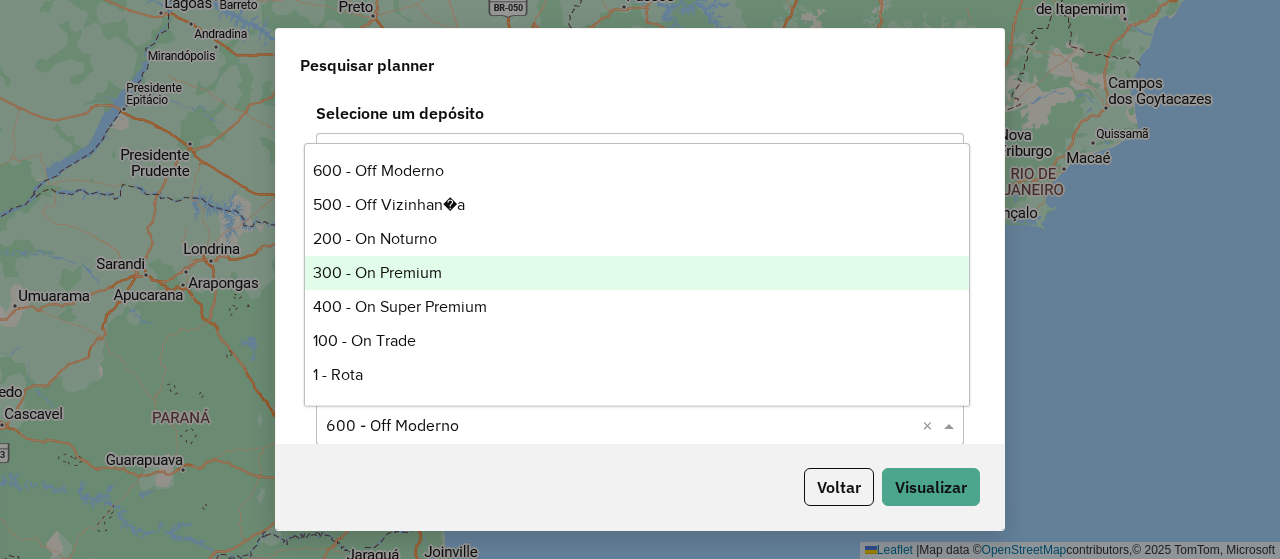click on "300 - On Premium" at bounding box center (636, 273) 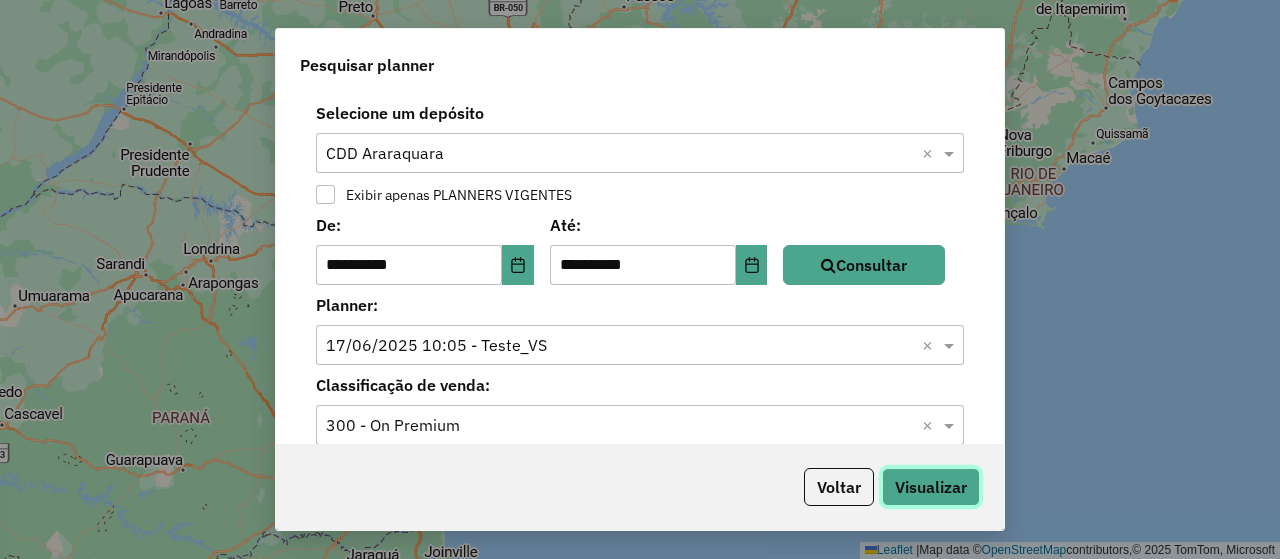click on "Visualizar" 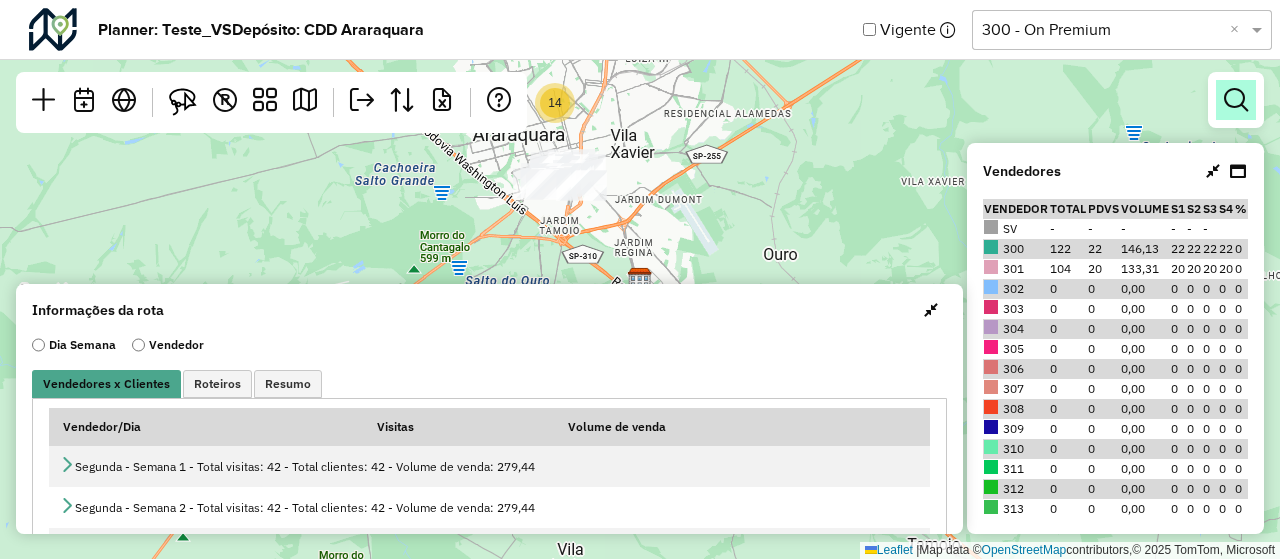 click at bounding box center (1236, 100) 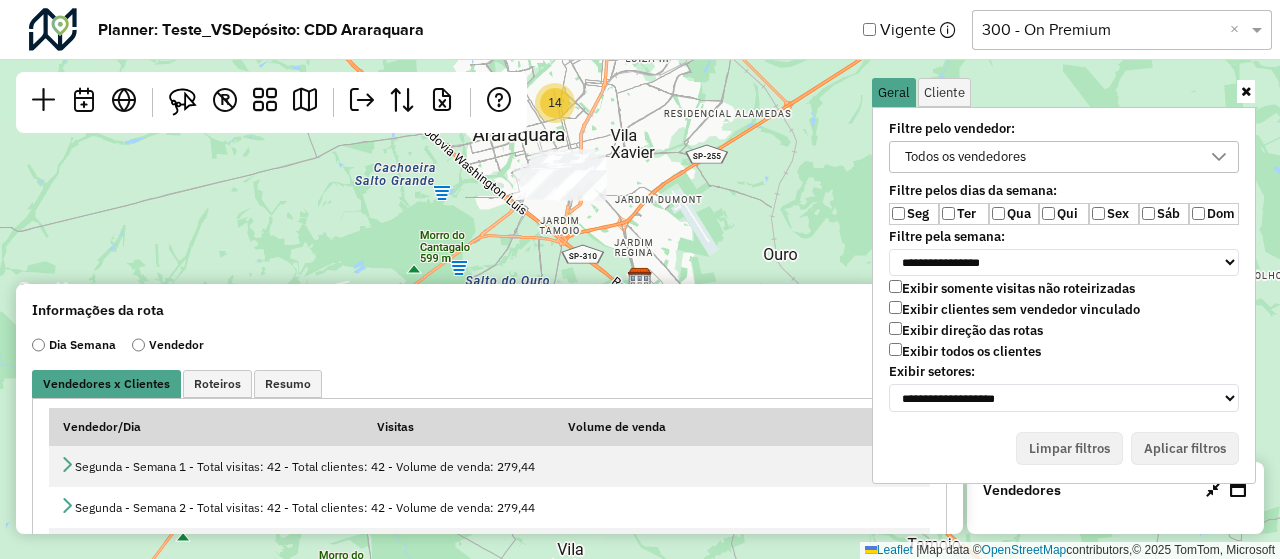 click on "Exibir todos os clientes" at bounding box center [965, 351] 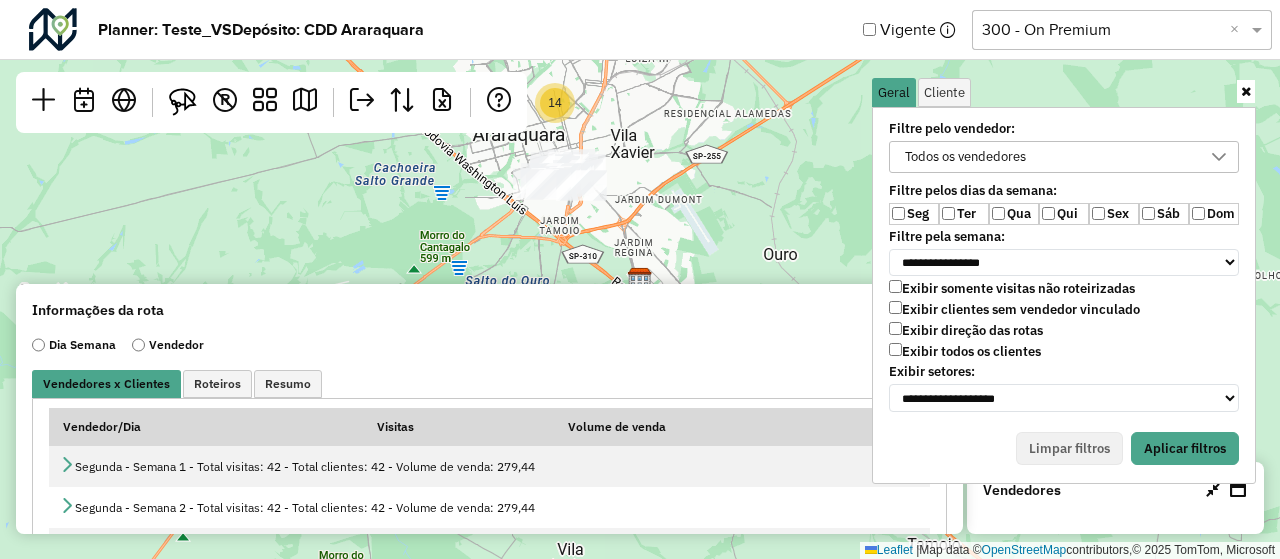click on "Ter" at bounding box center (964, 214) 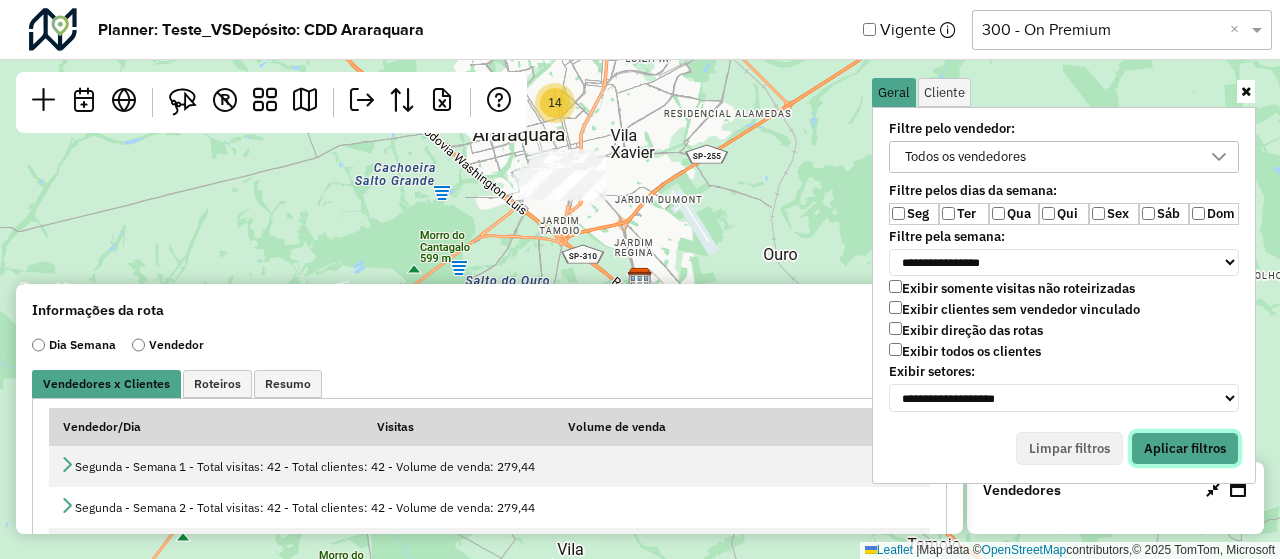 click on "Aplicar filtros" at bounding box center (1185, 449) 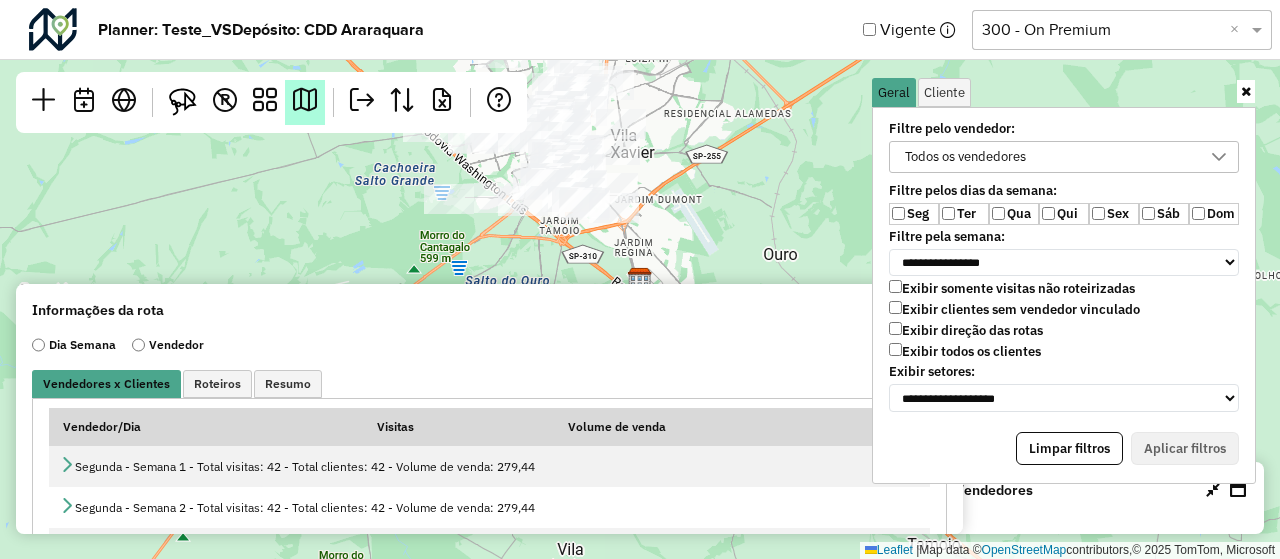 click at bounding box center [305, 100] 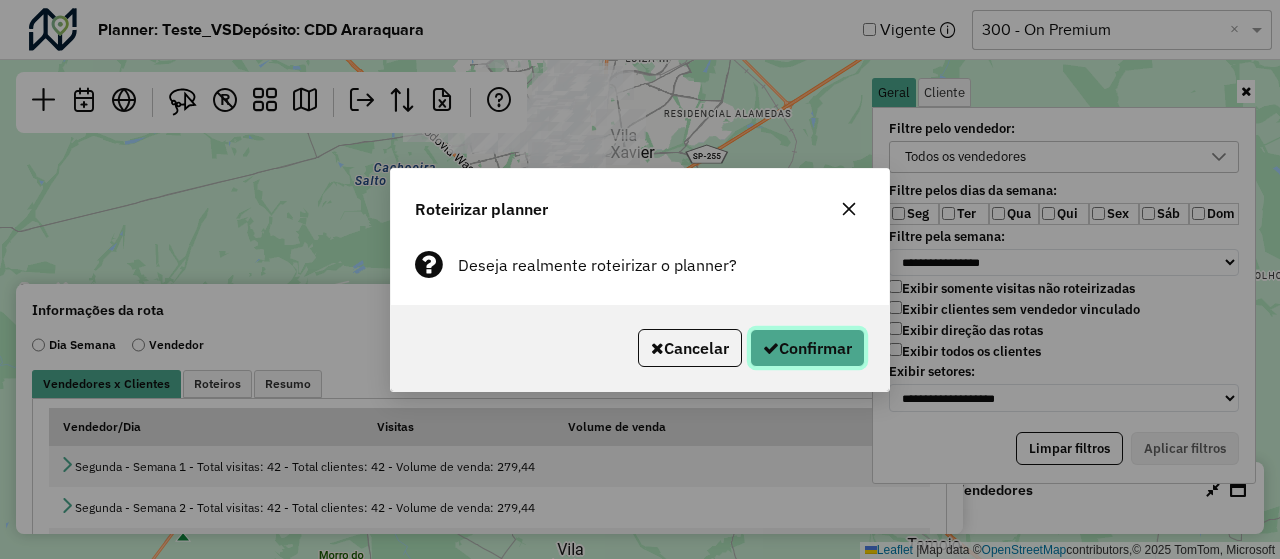 click on "Confirmar" 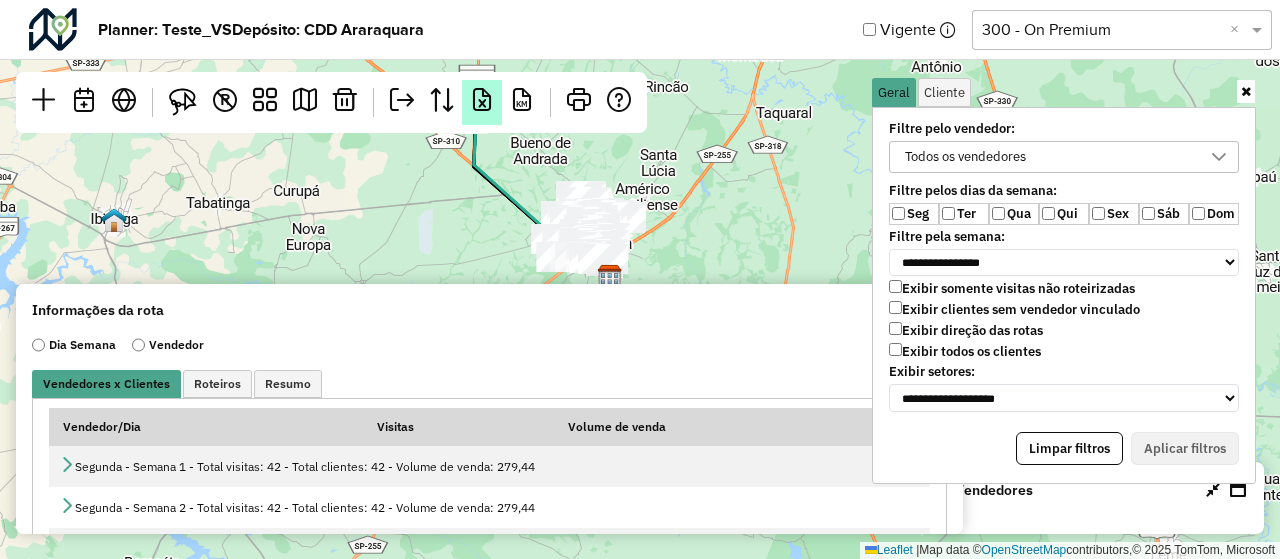 click at bounding box center [482, 100] 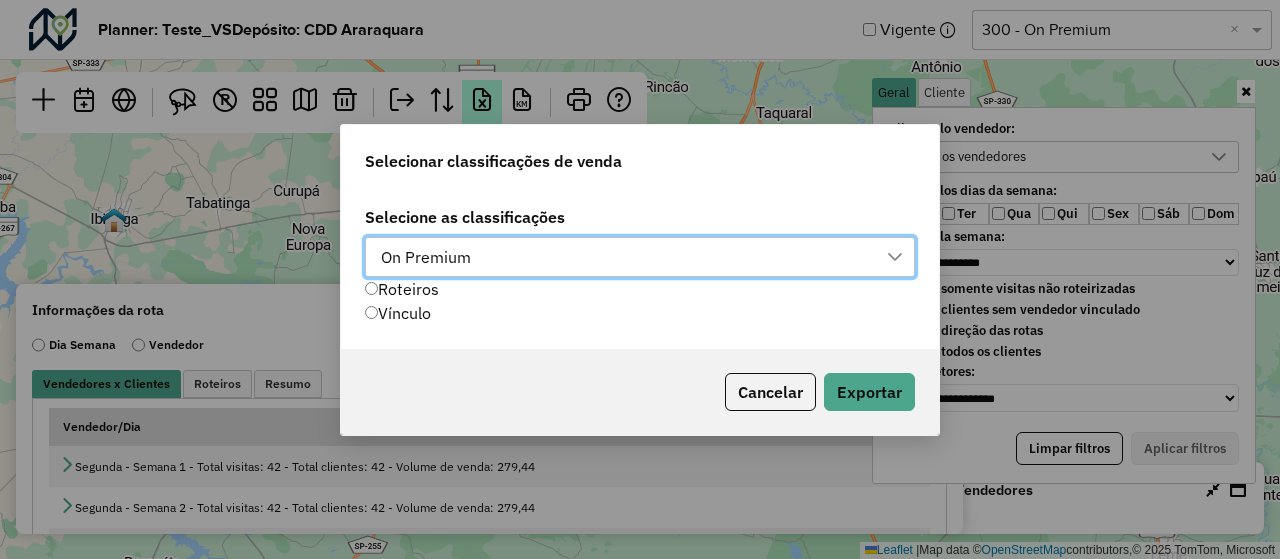 scroll, scrollTop: 14, scrollLeft: 90, axis: both 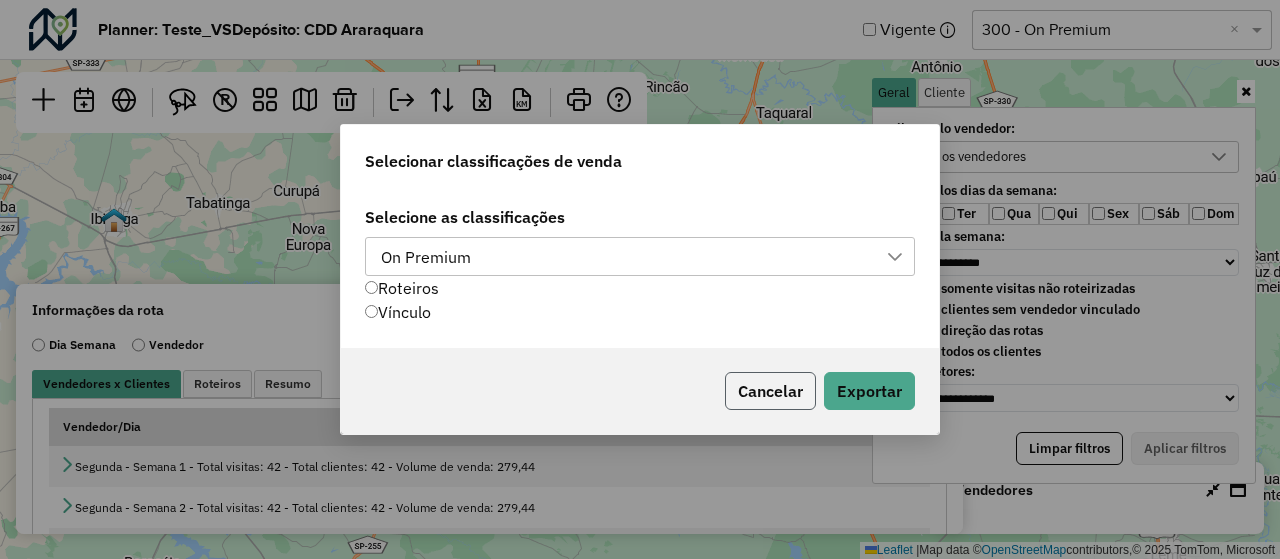 click on "Cancelar" 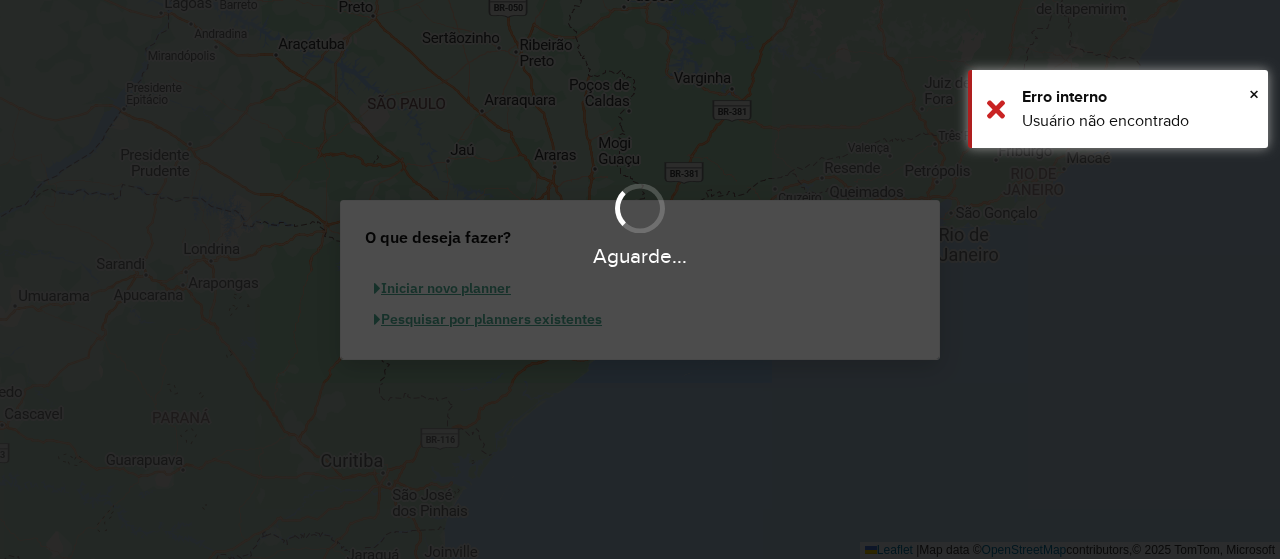 scroll, scrollTop: 0, scrollLeft: 0, axis: both 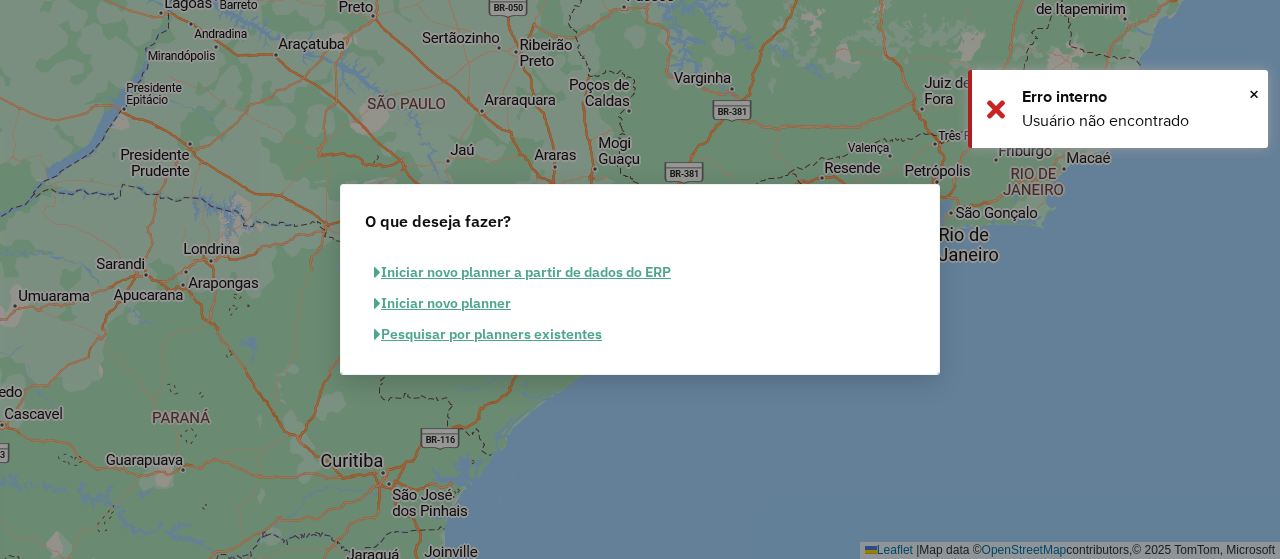 click on "Pesquisar por planners existentes" 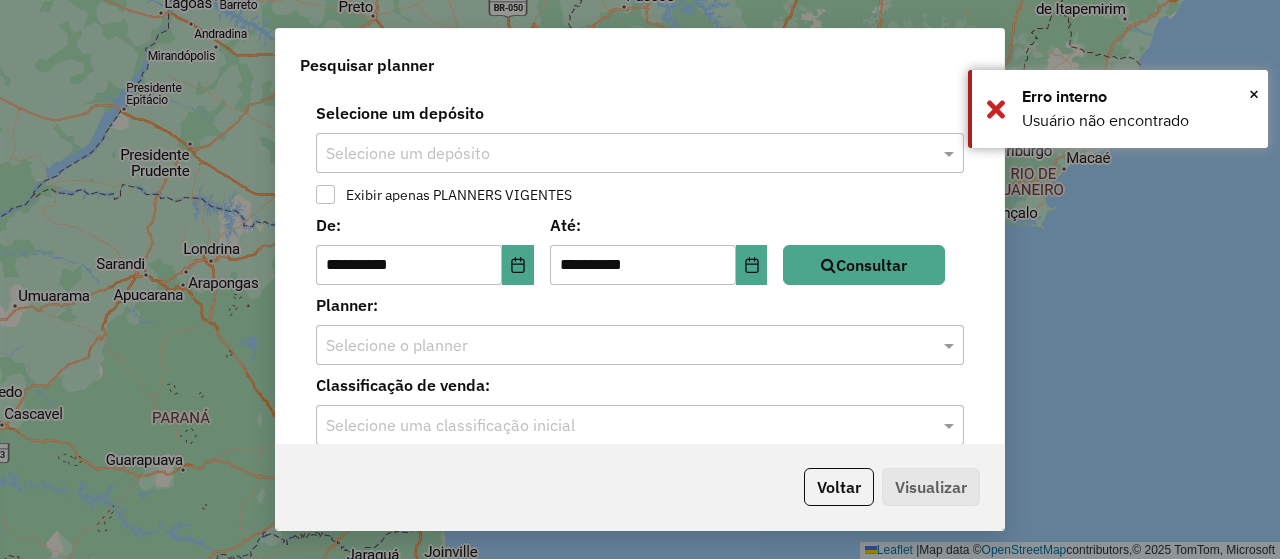 click on "Selecione um depósito" 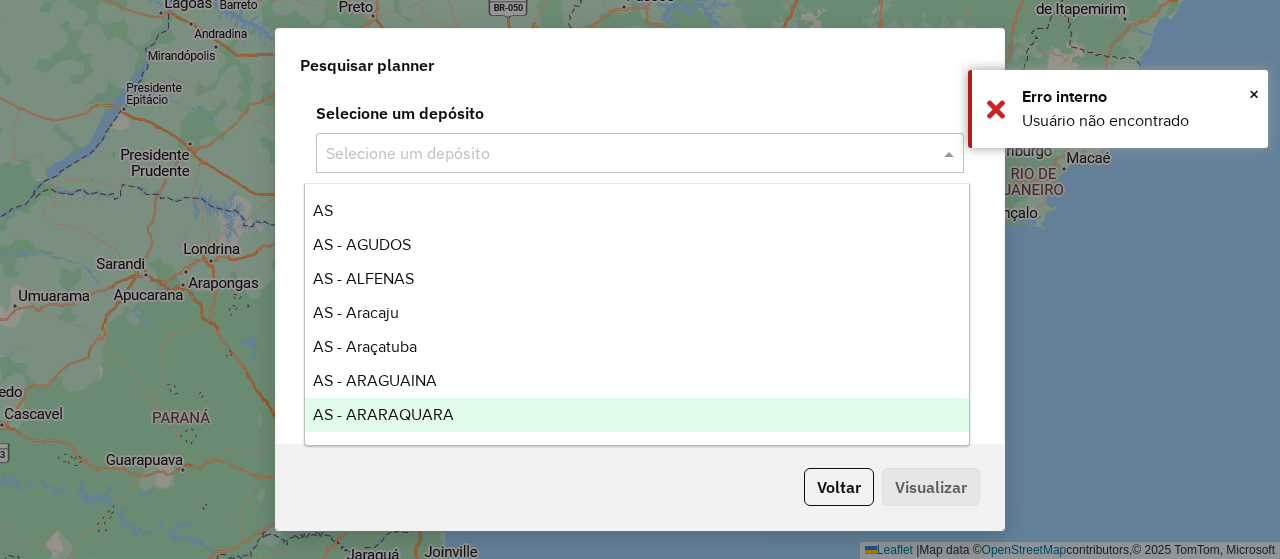 click on "AS - ARARAQUARA" at bounding box center [383, 414] 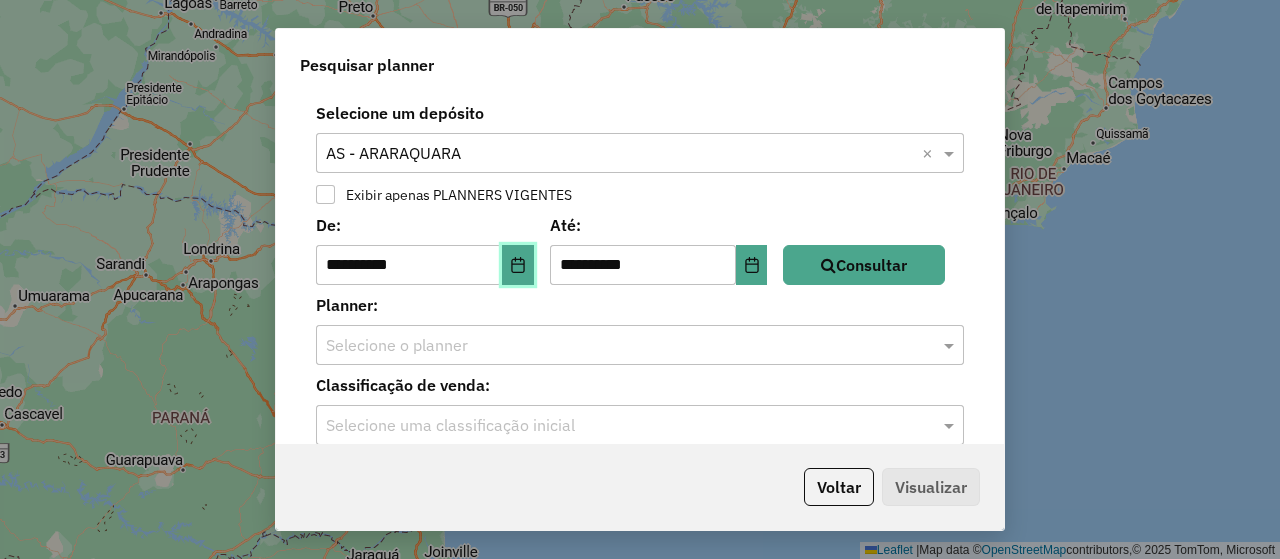 click 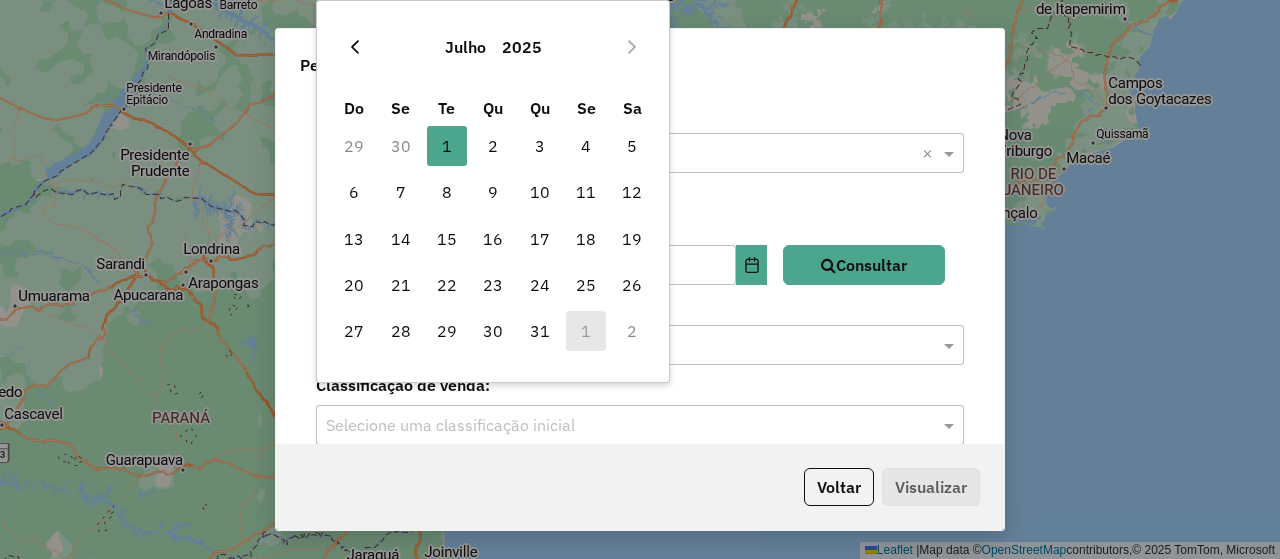 click 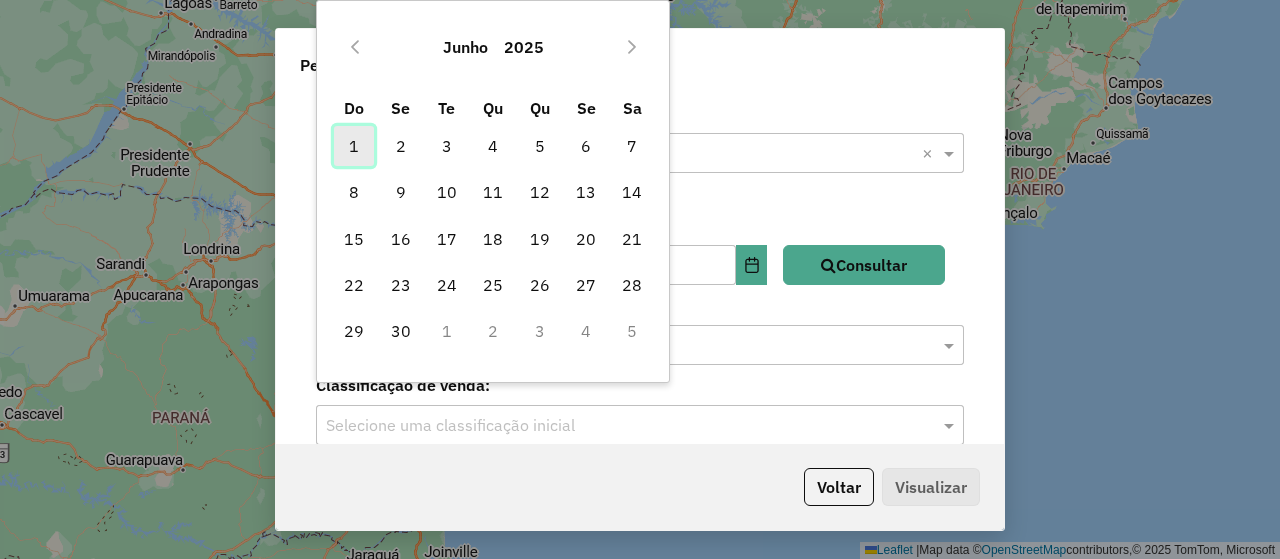 click on "1" at bounding box center (354, 146) 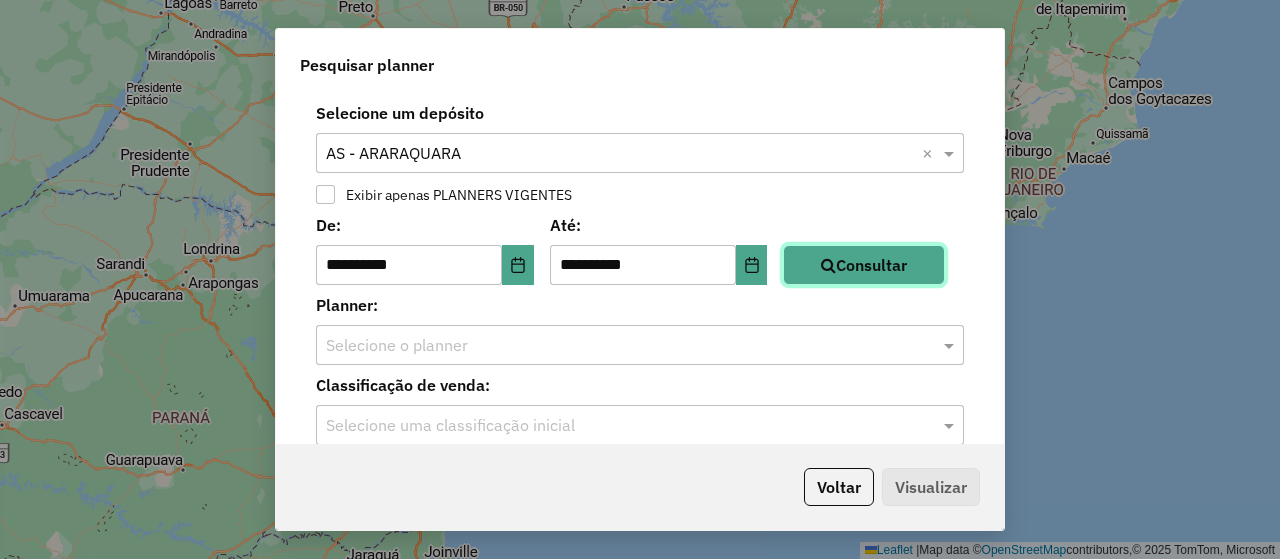 click on "Consultar" 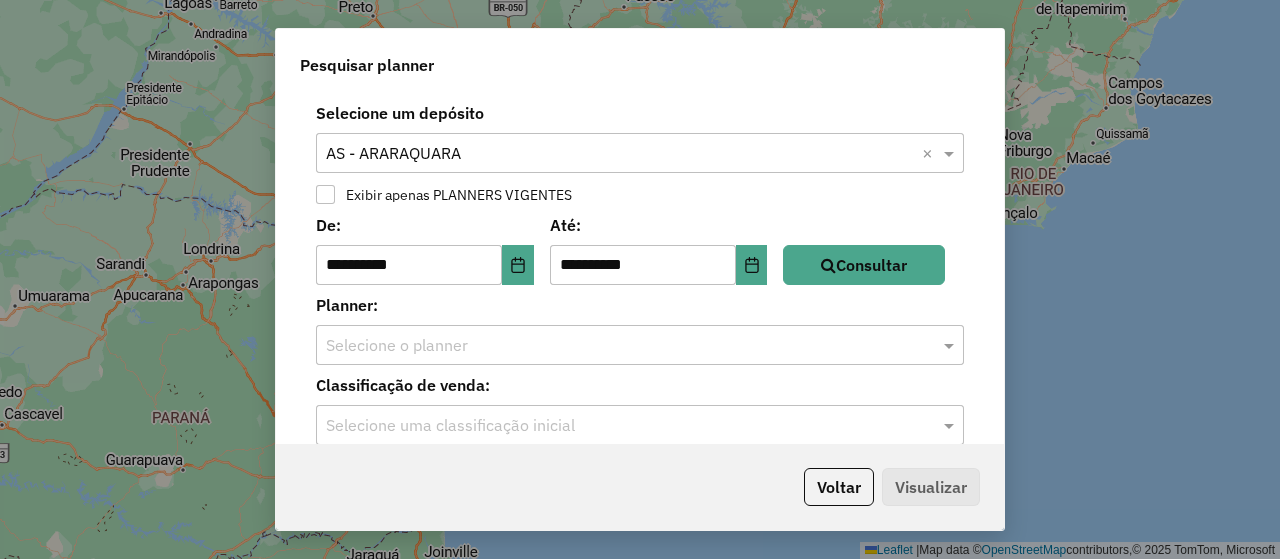 click 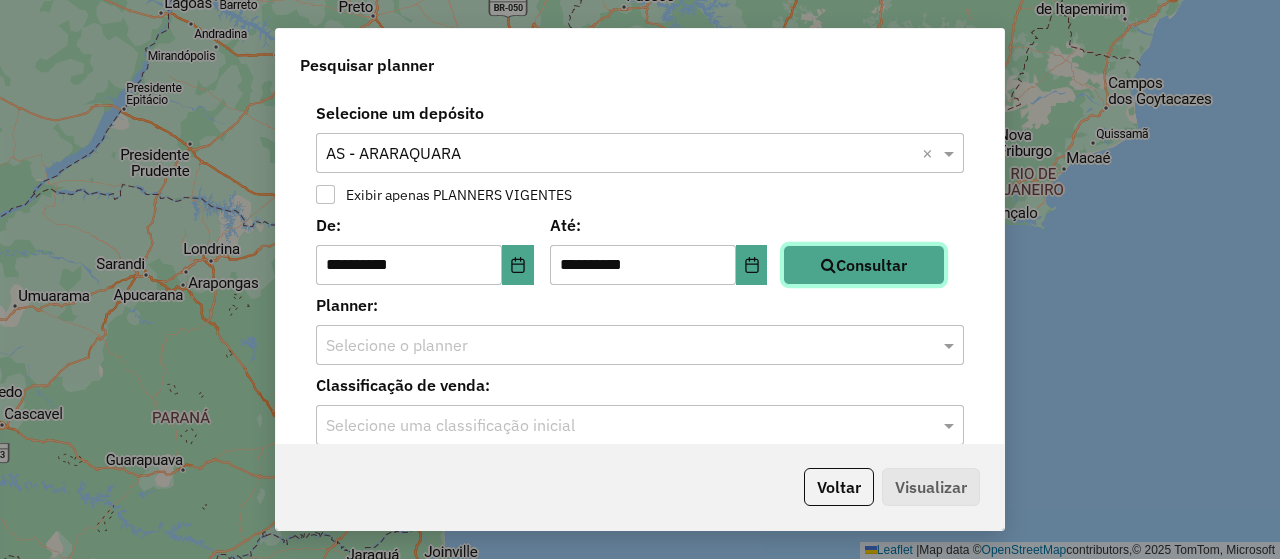 click on "Consultar" 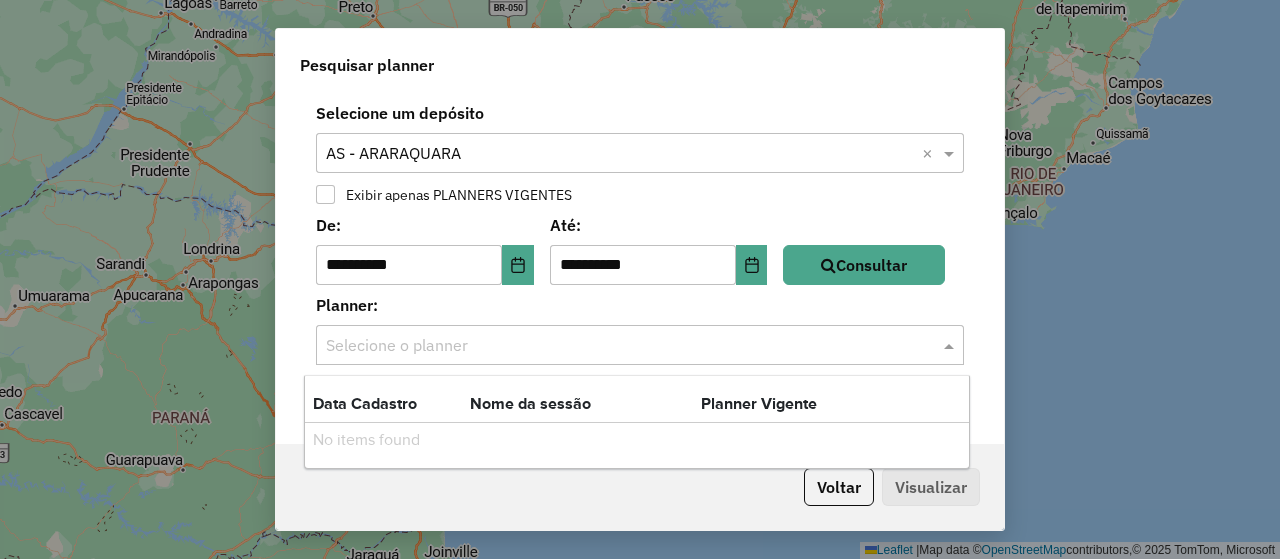 click 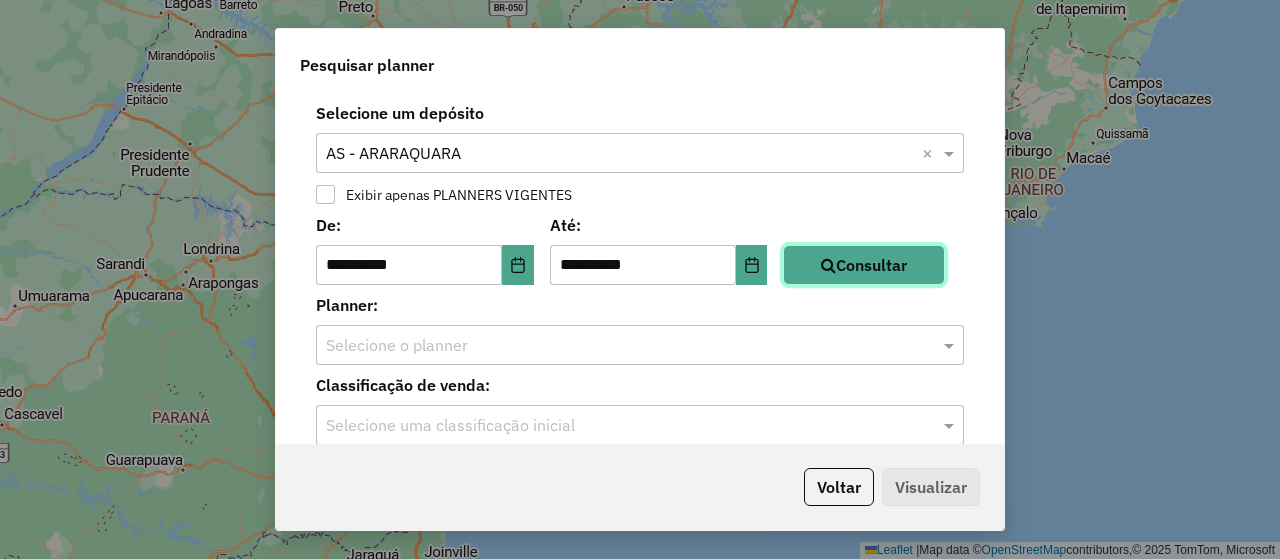 click on "Consultar" 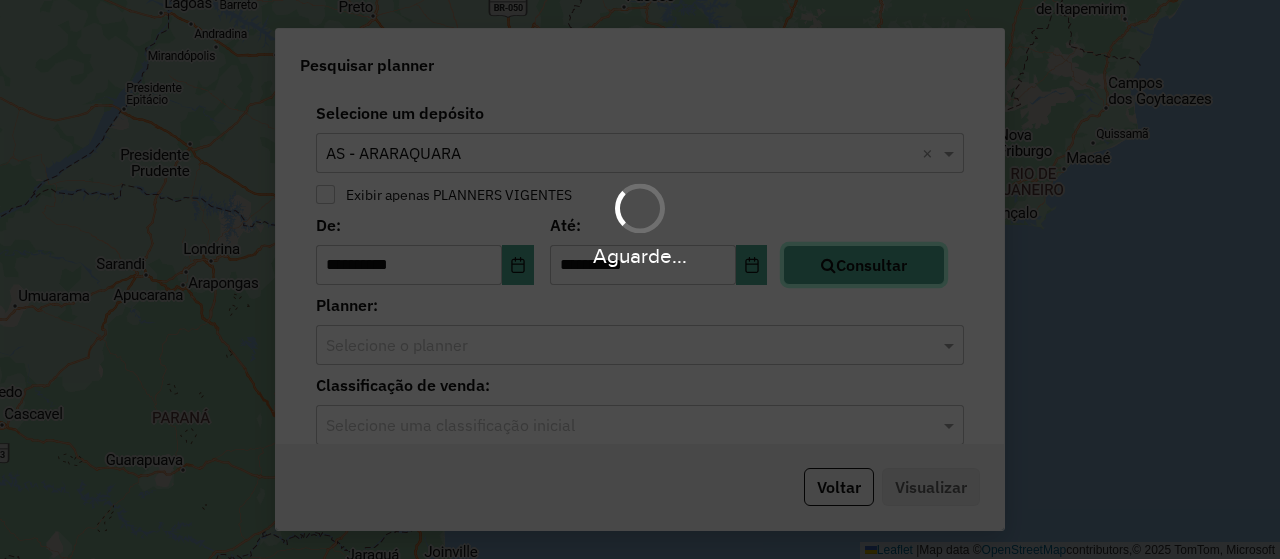 type 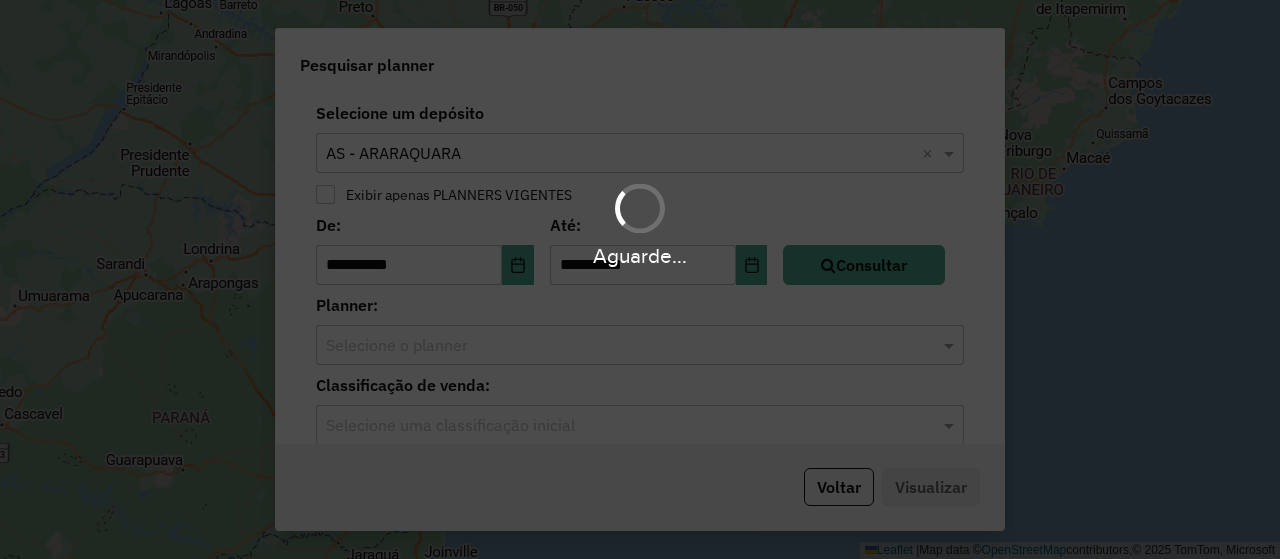 click on "Aguarde..." at bounding box center [640, 279] 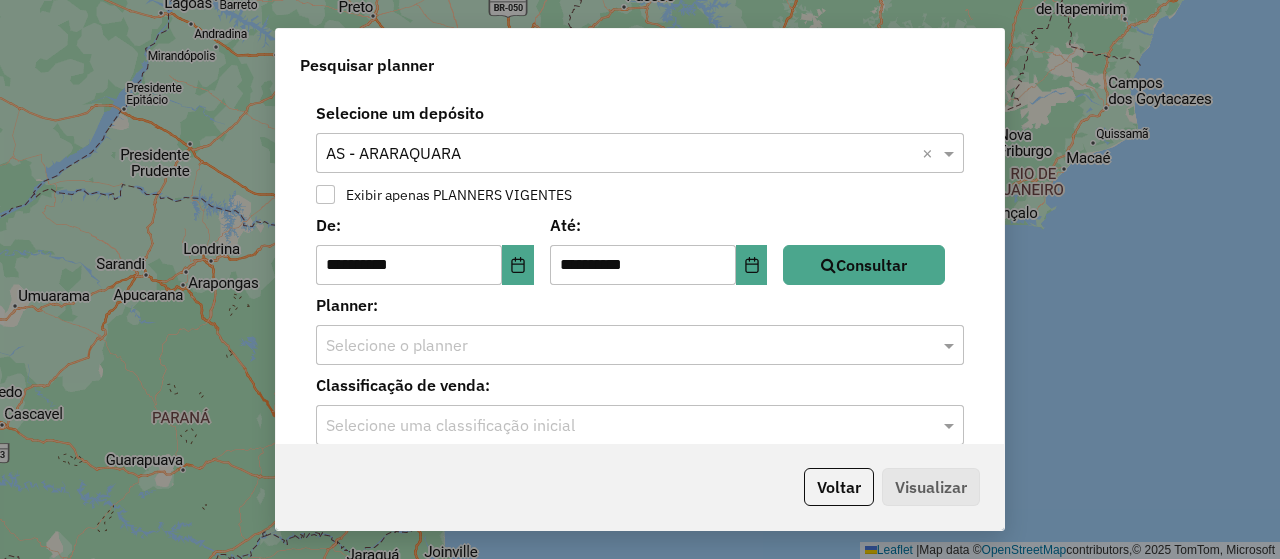 click 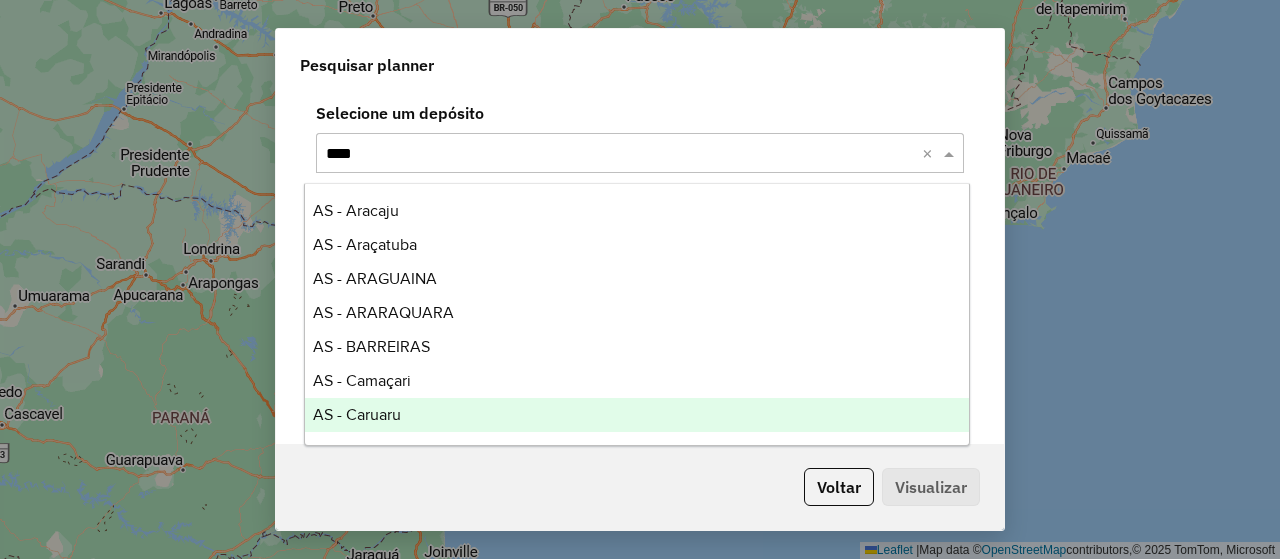 type on "*****" 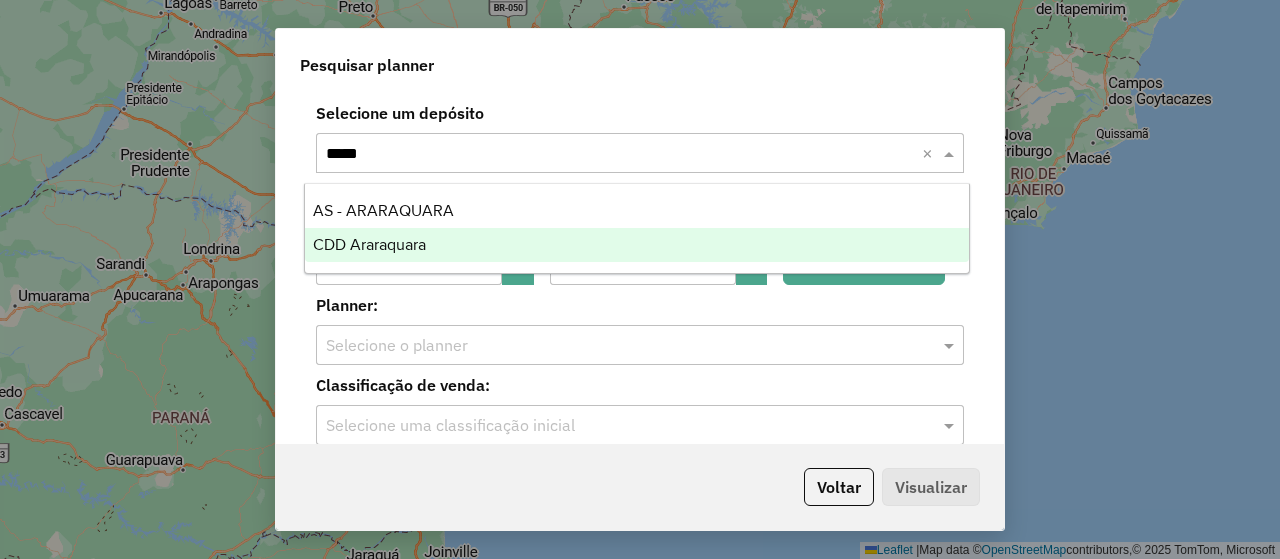 click on "CDD Araraquara" at bounding box center [636, 245] 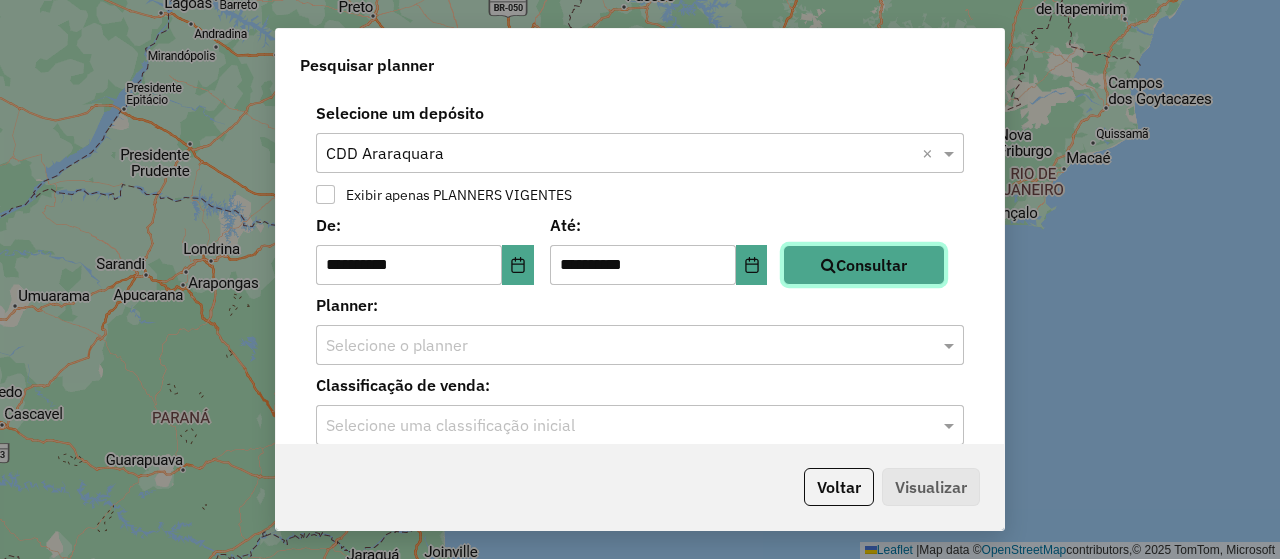 click on "Consultar" 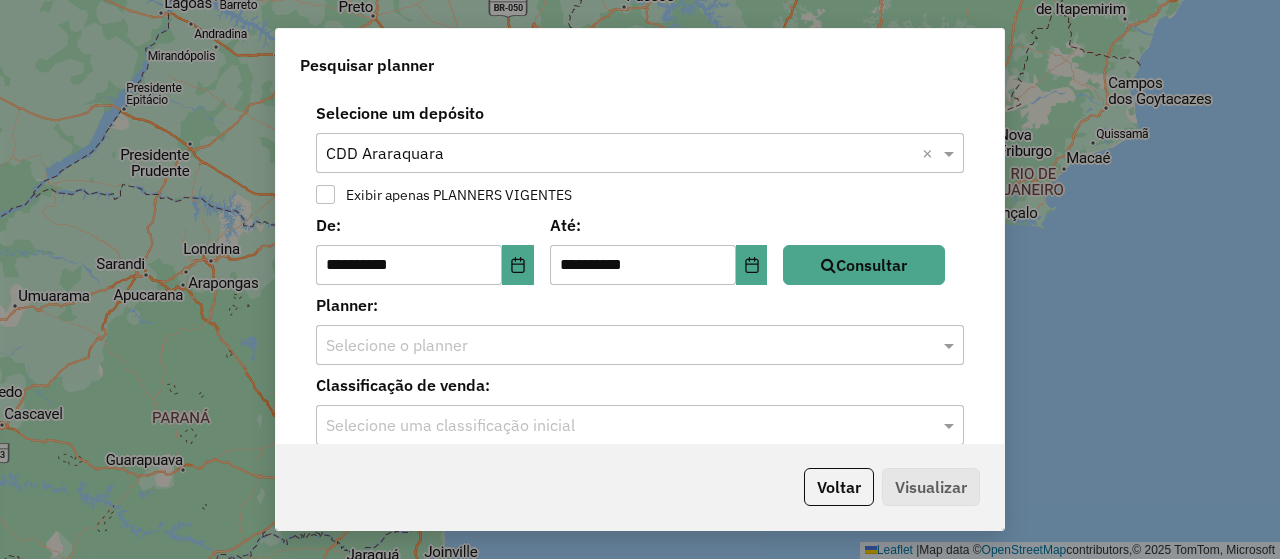 click 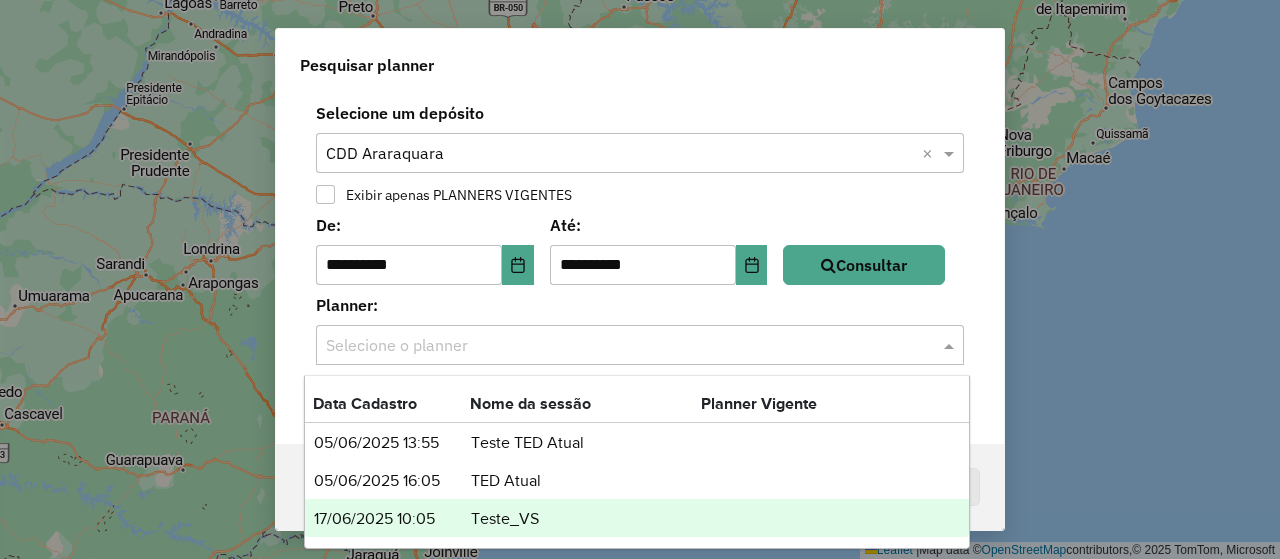 click on "Teste_VS" at bounding box center (585, 519) 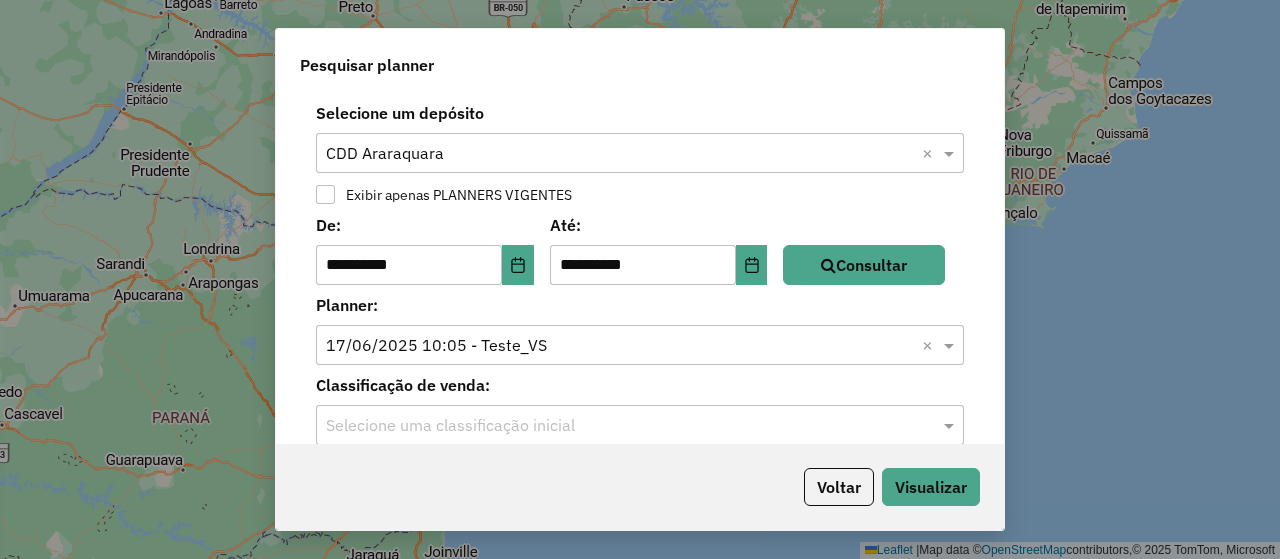 click 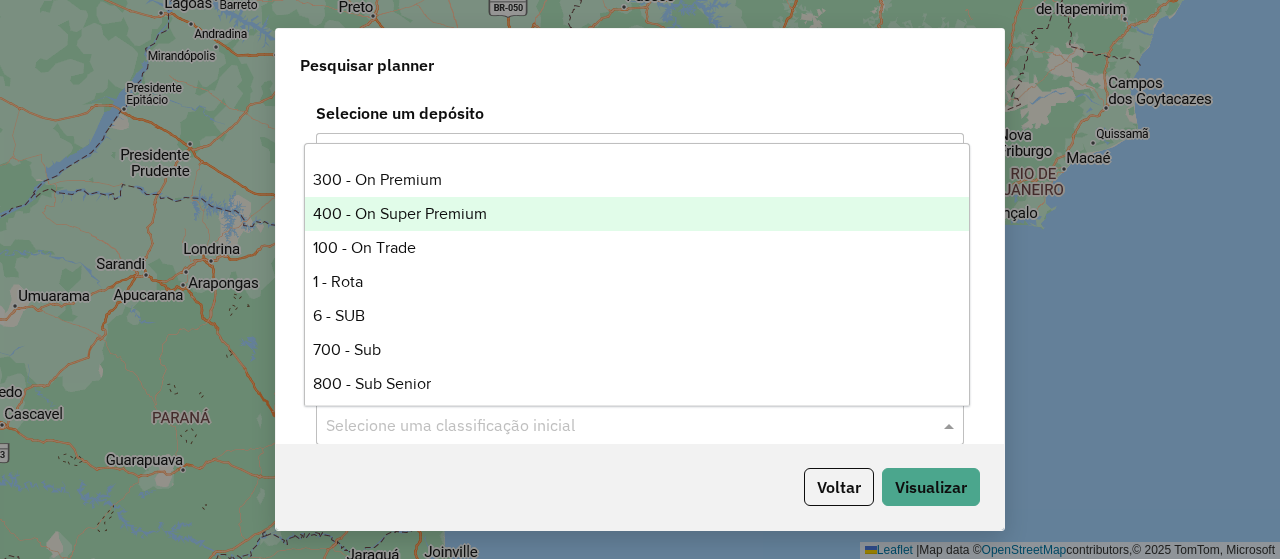 scroll, scrollTop: 402, scrollLeft: 0, axis: vertical 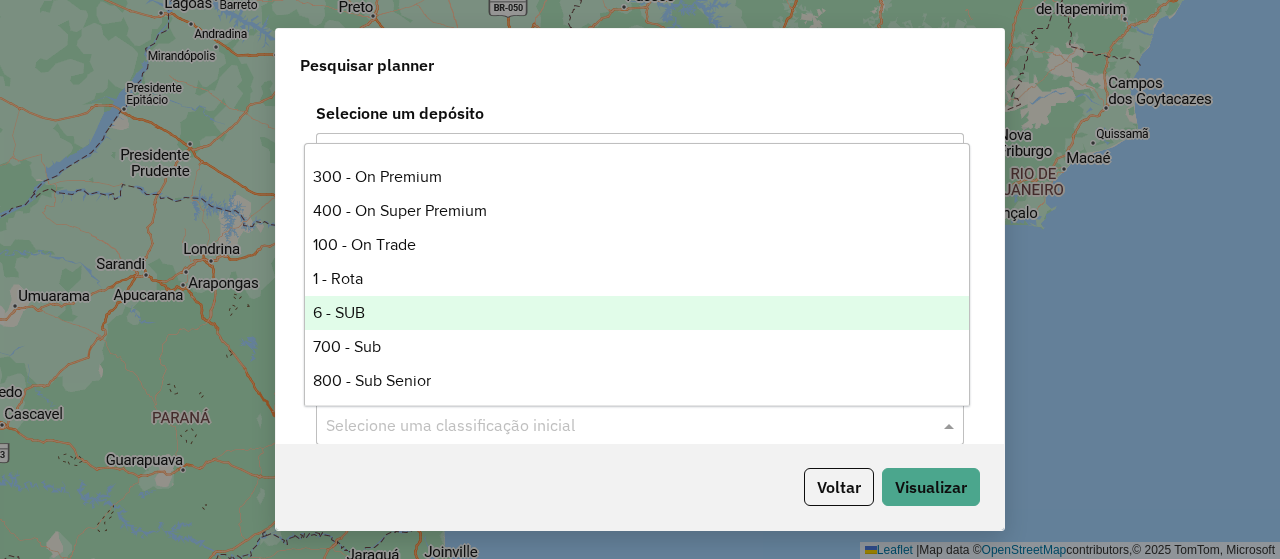click on "6 - SUB" at bounding box center [636, 313] 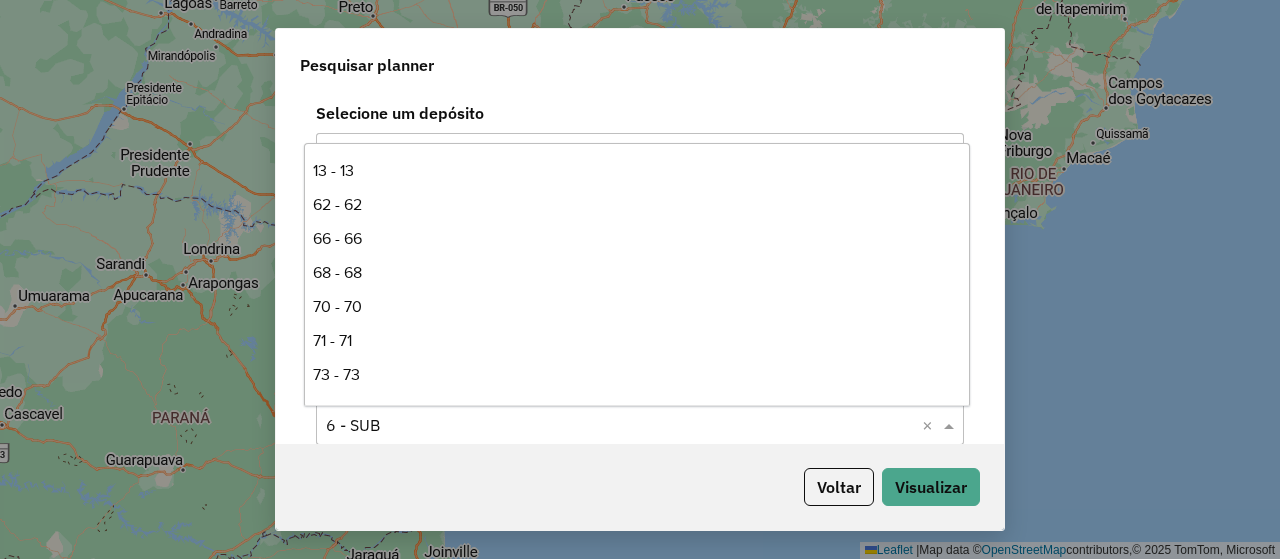 click 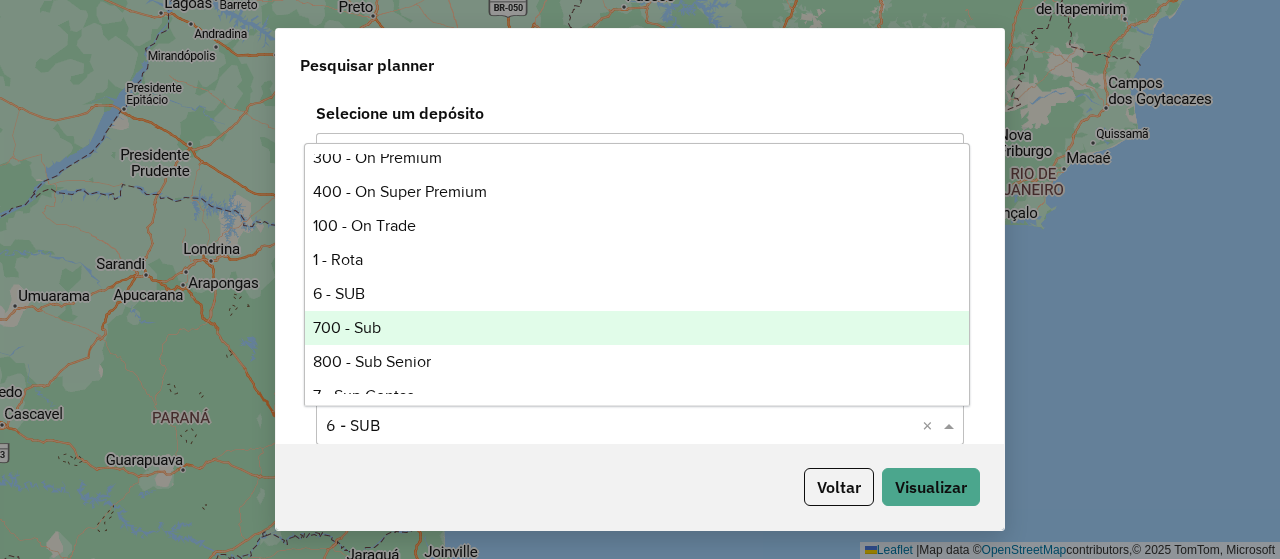 scroll, scrollTop: 422, scrollLeft: 0, axis: vertical 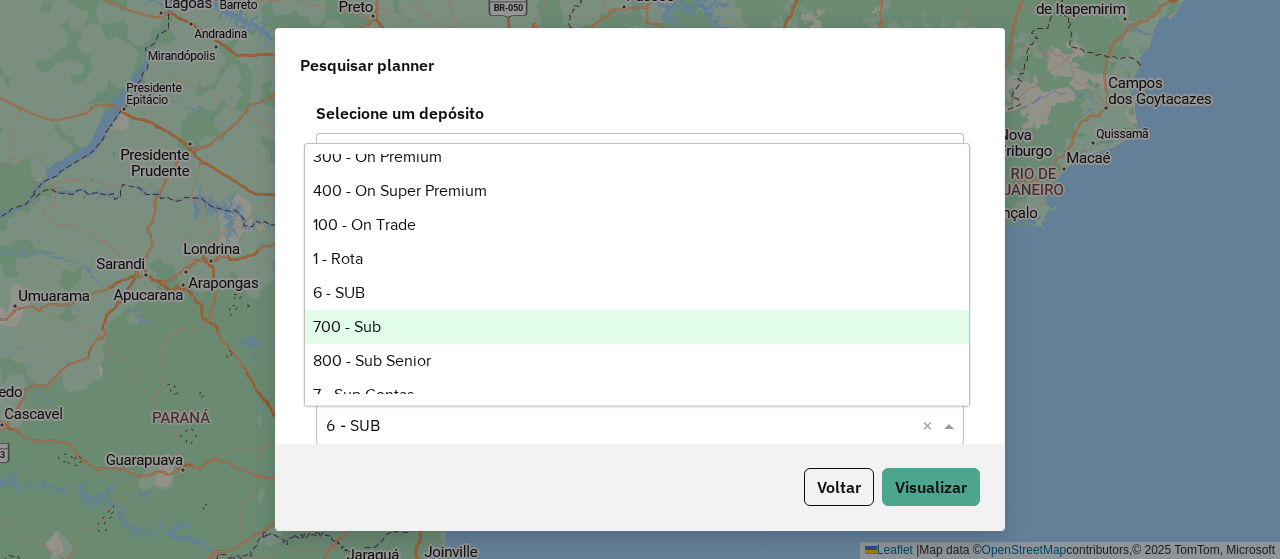 click on "700 - Sub" at bounding box center [636, 327] 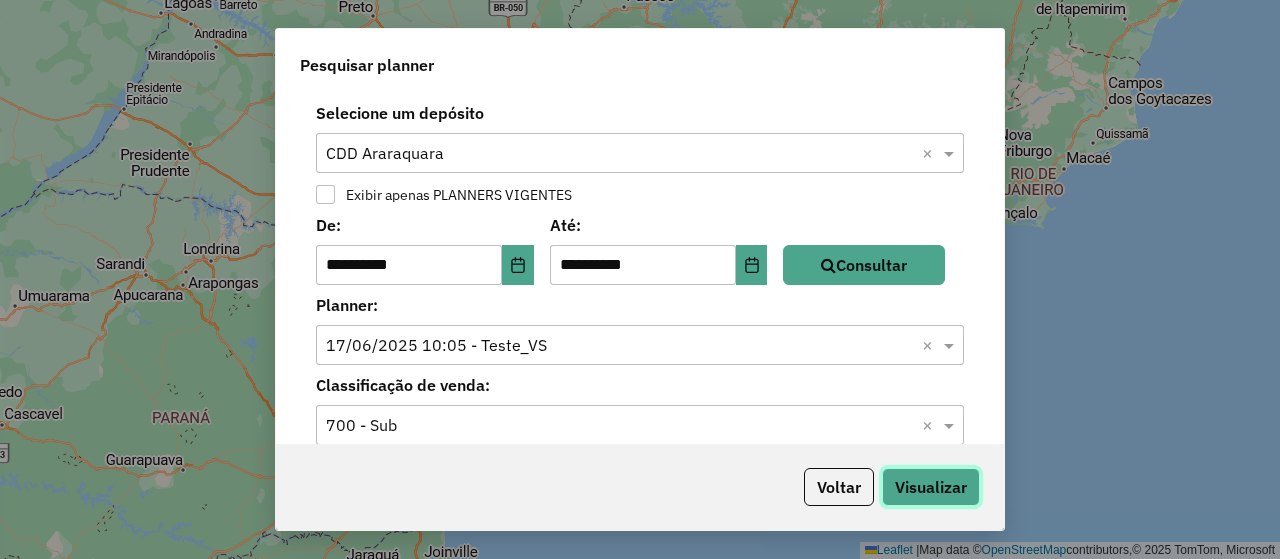 click on "Visualizar" 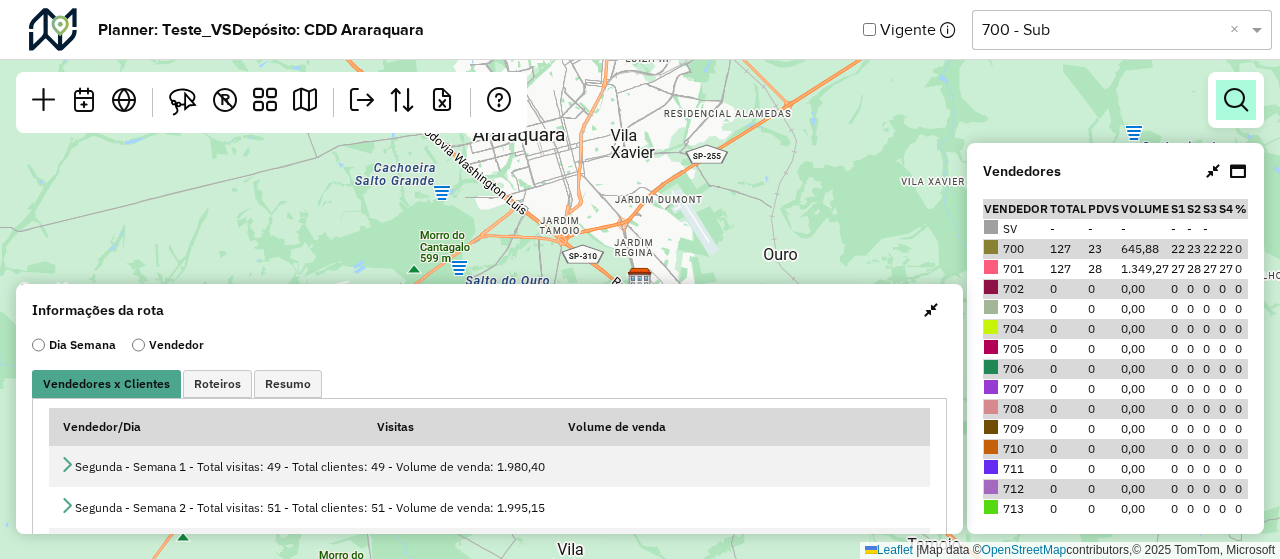 click at bounding box center [1236, 100] 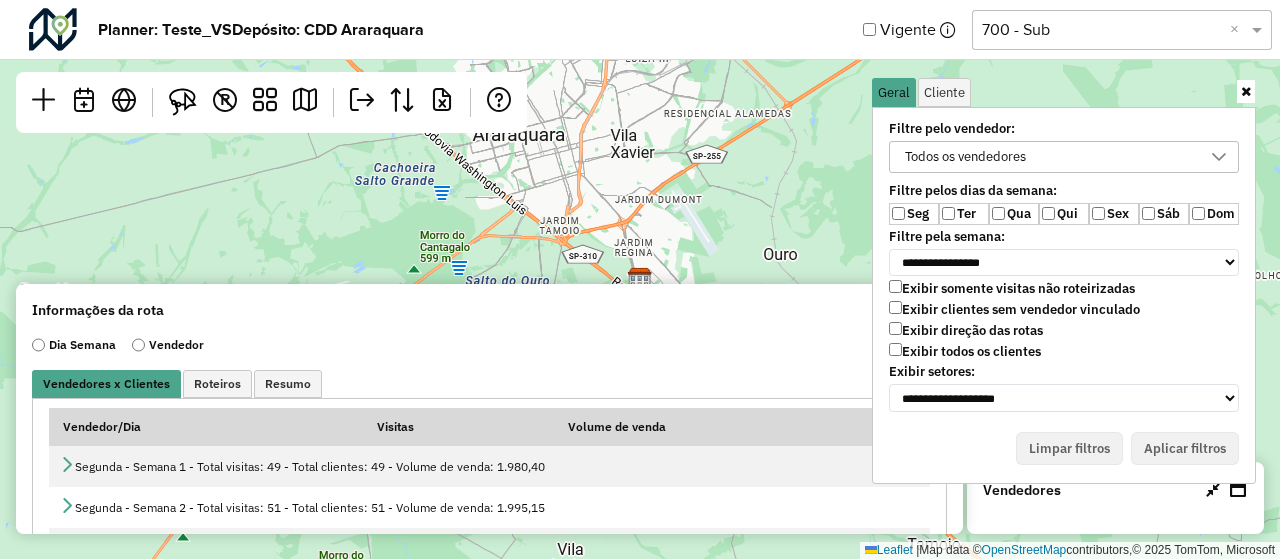 click on "Exibir todos os clientes" at bounding box center (965, 351) 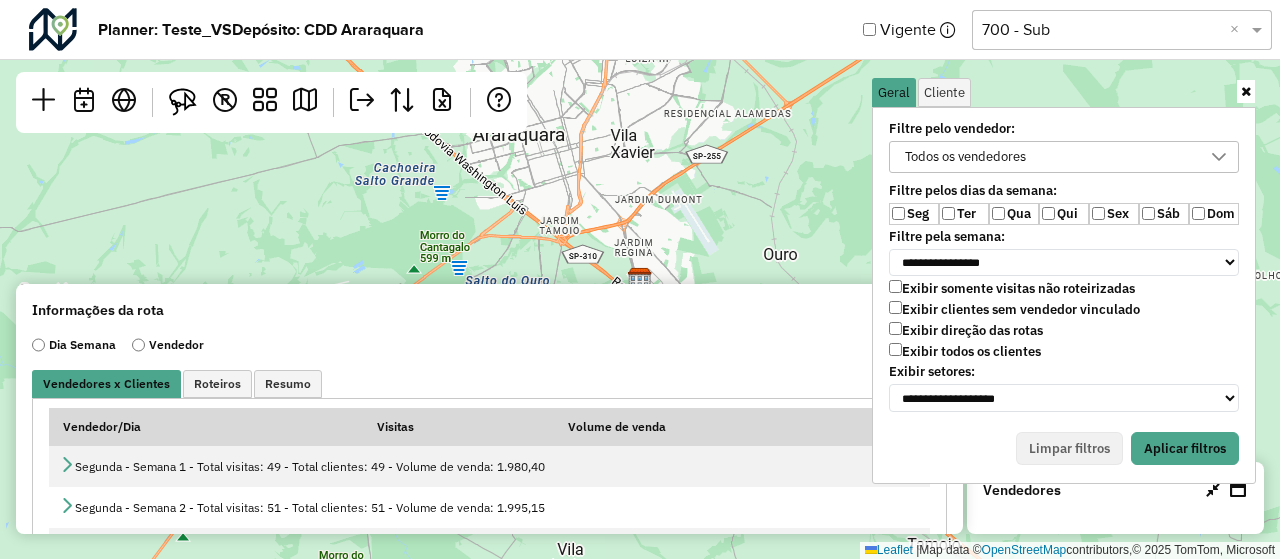click on "**********" at bounding box center [1064, 266] 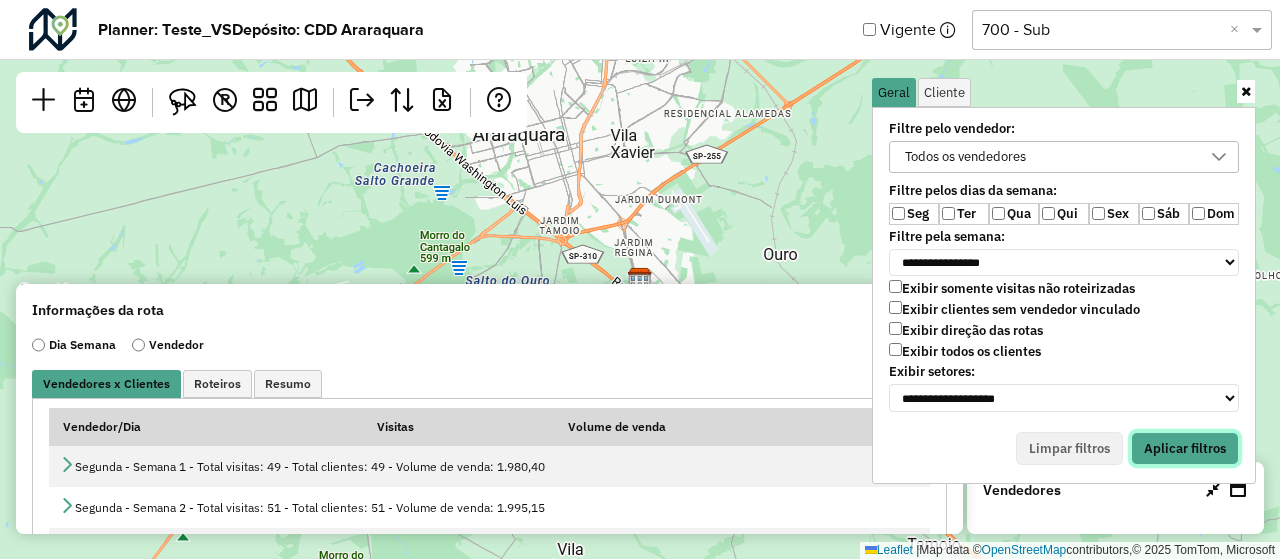 click on "Aplicar filtros" at bounding box center (1185, 449) 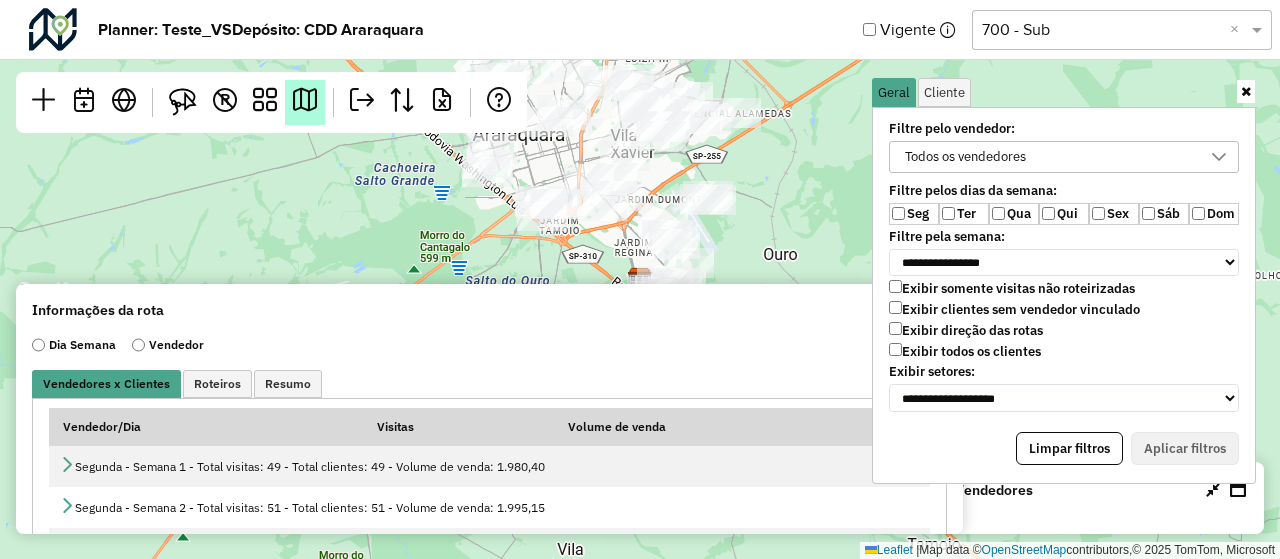 click at bounding box center (305, 100) 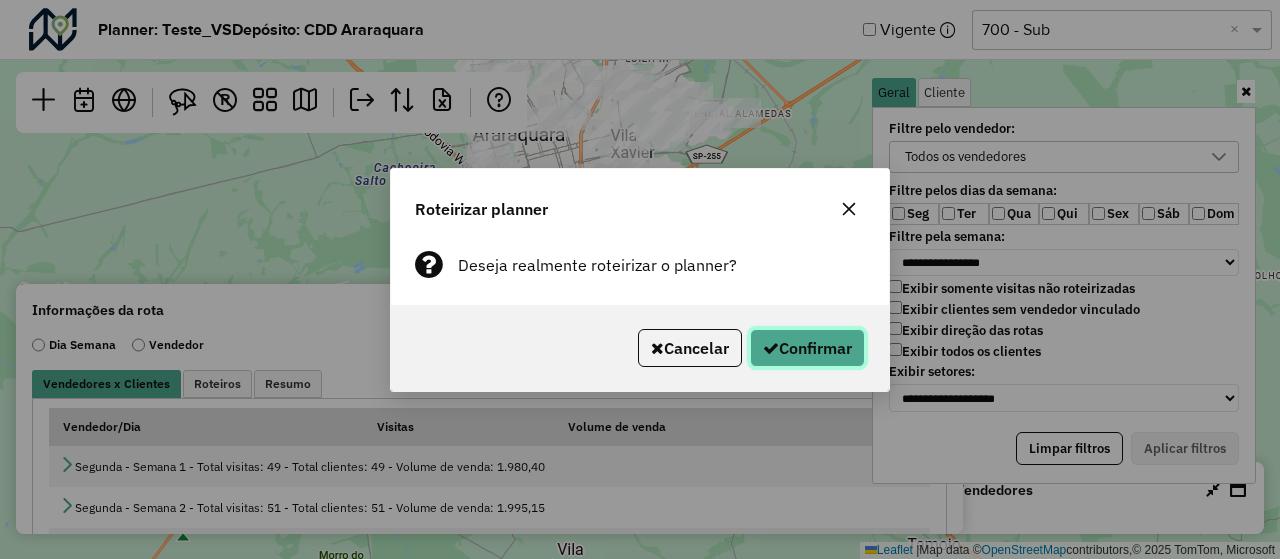 click on "Confirmar" 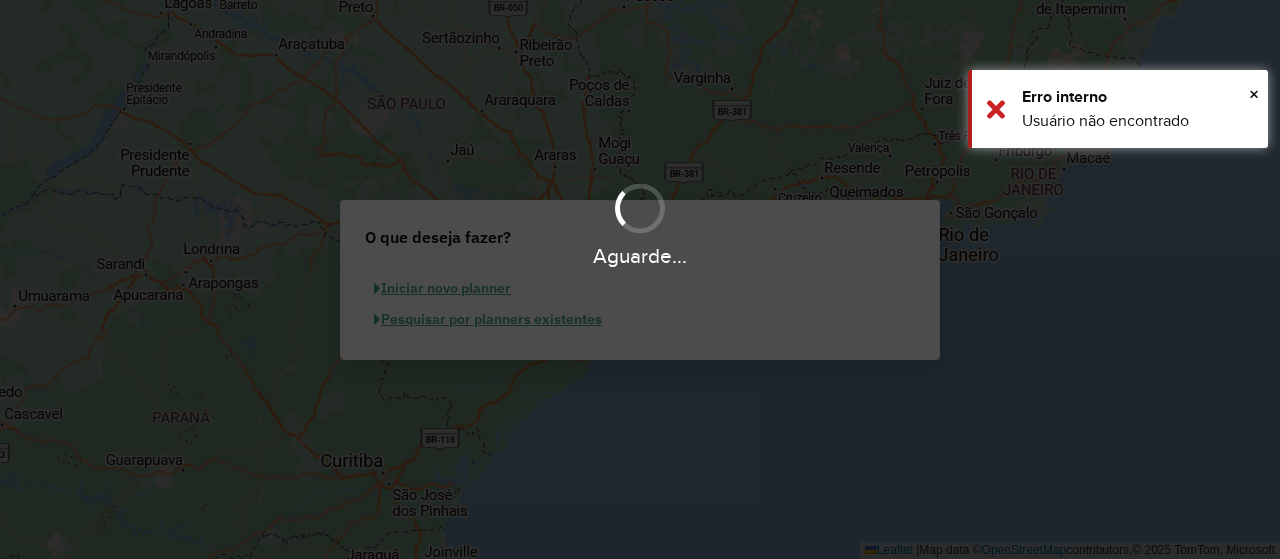 scroll, scrollTop: 0, scrollLeft: 0, axis: both 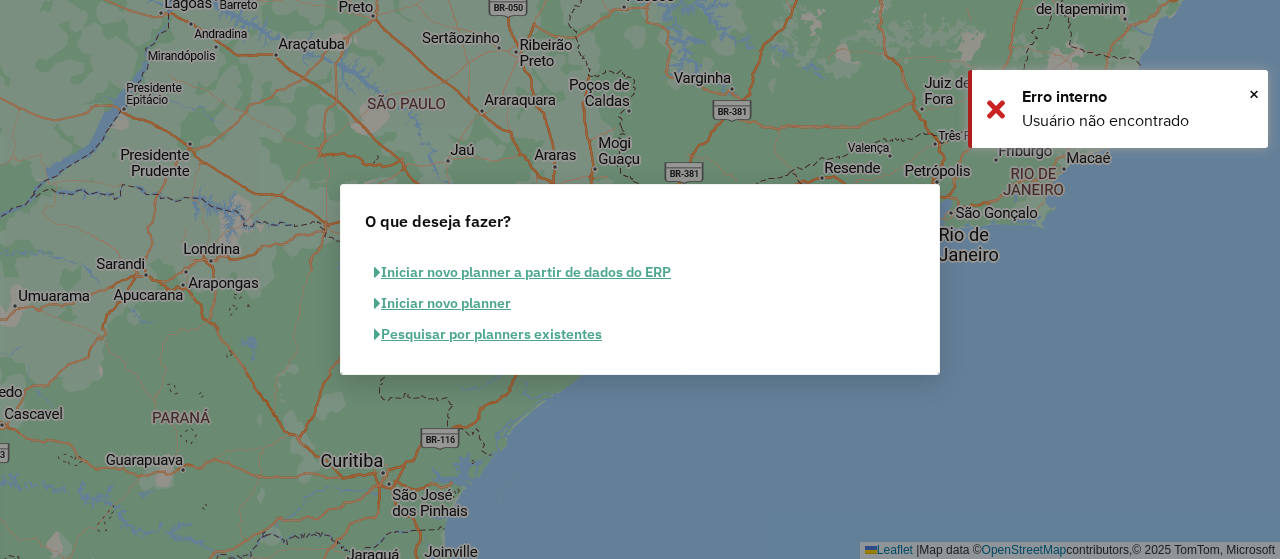 click on "Pesquisar por planners existentes" 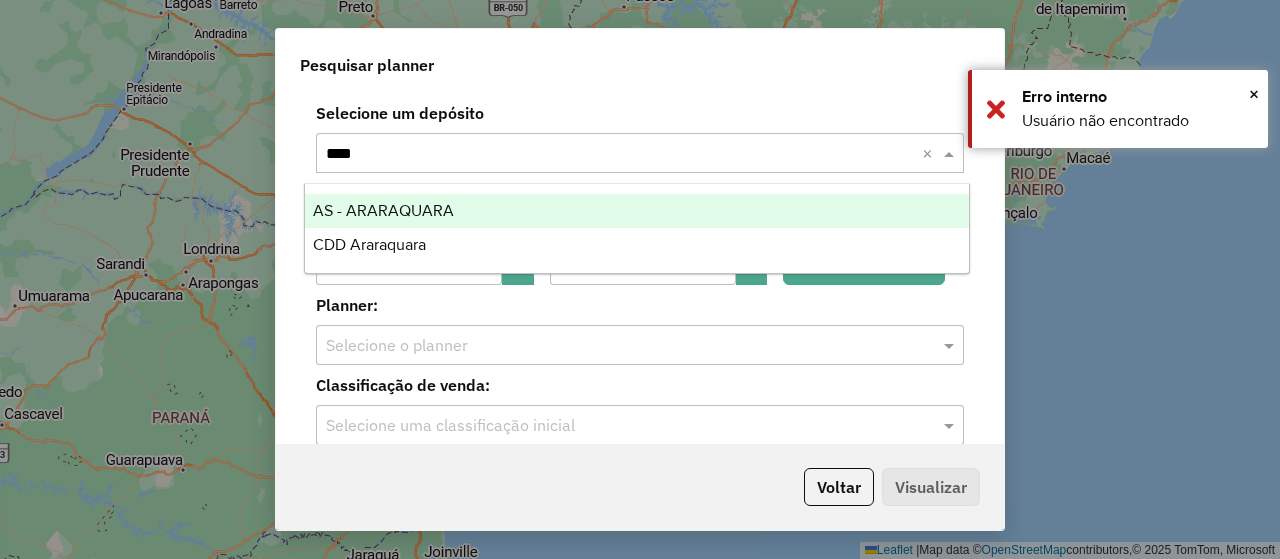 type on "*****" 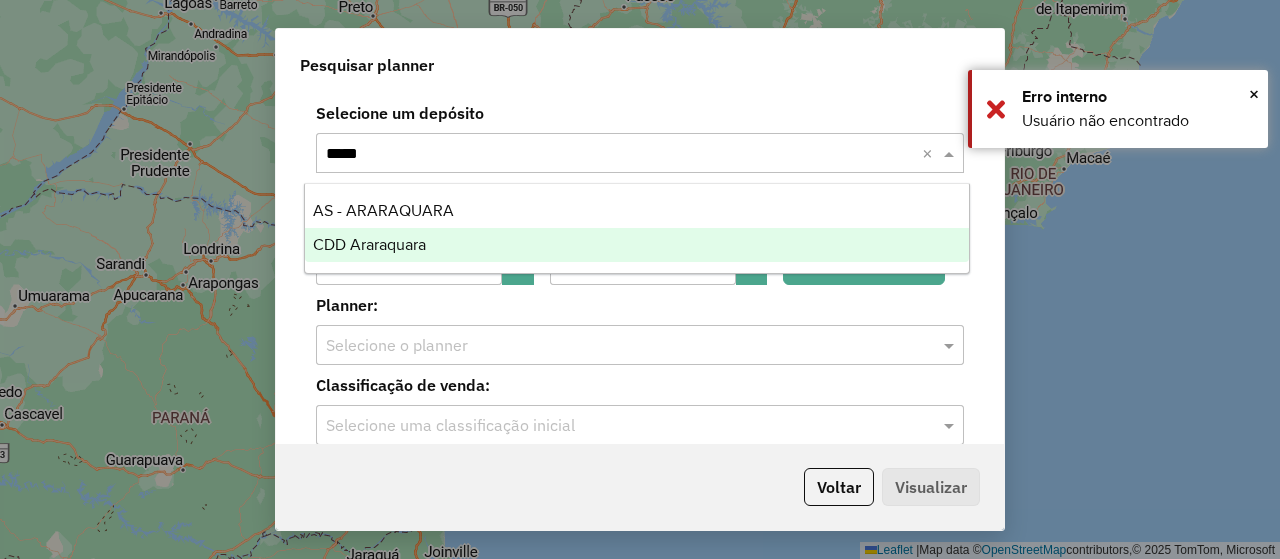click on "CDD Araraquara" at bounding box center (369, 244) 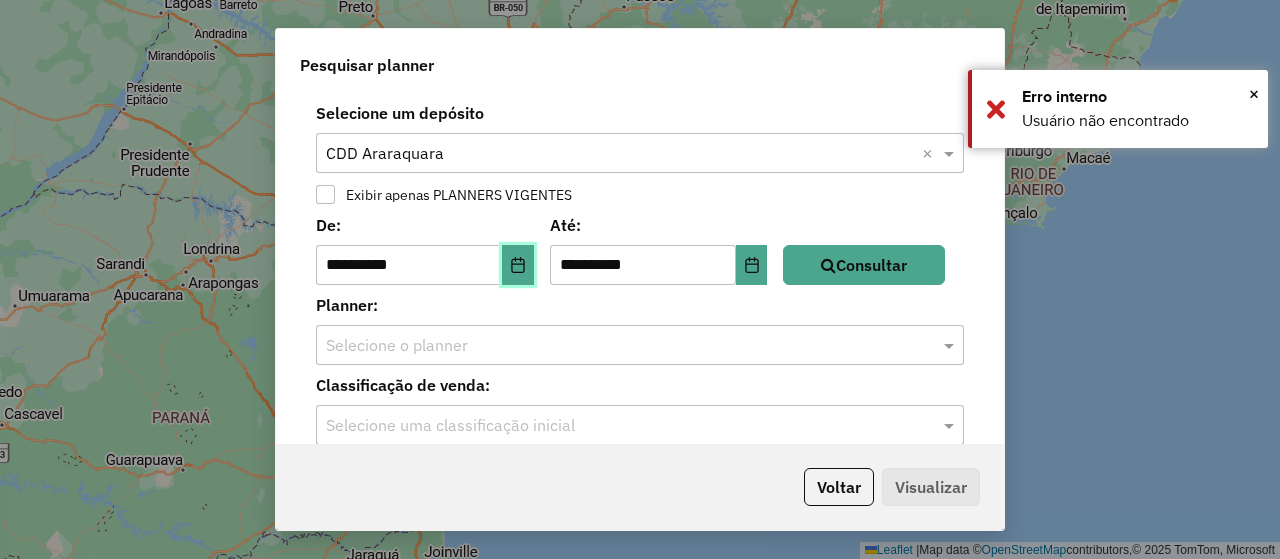 click at bounding box center [518, 265] 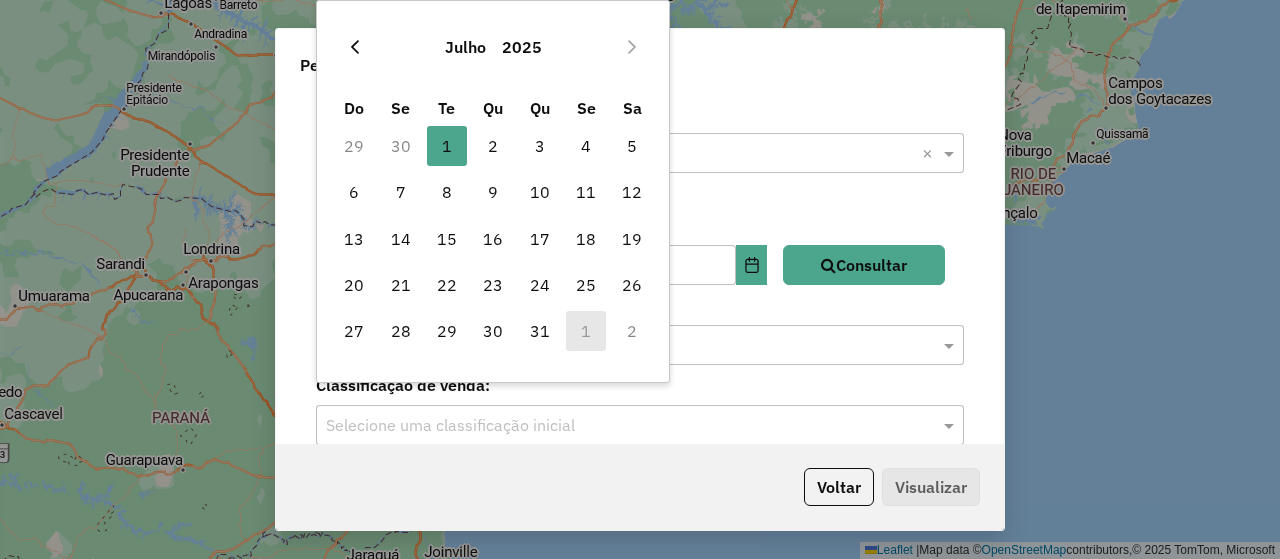 click 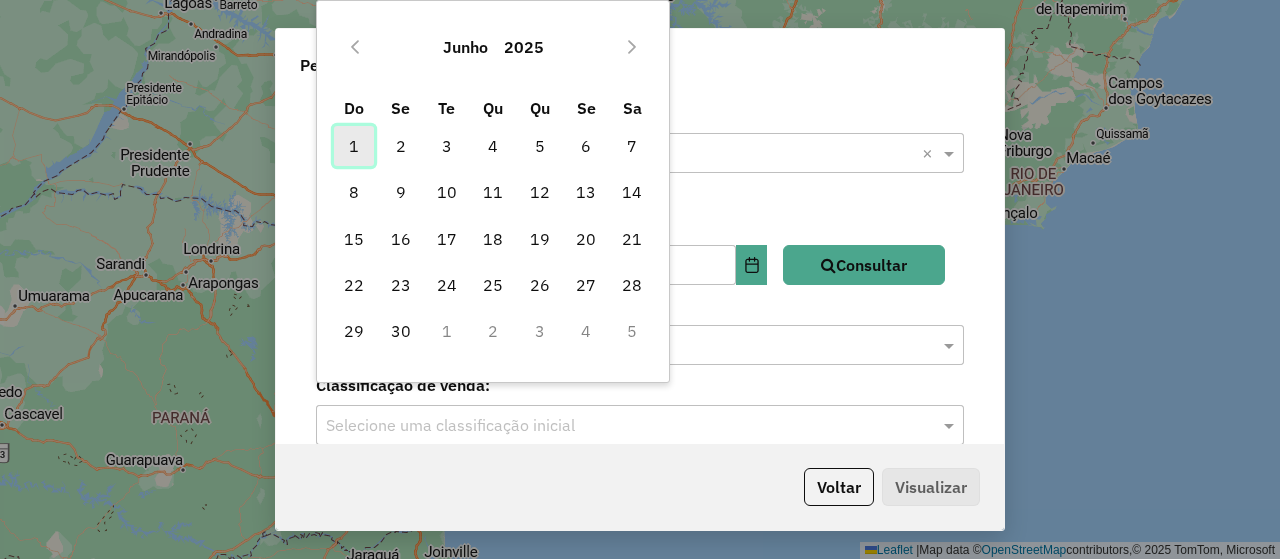 click on "1" at bounding box center (354, 146) 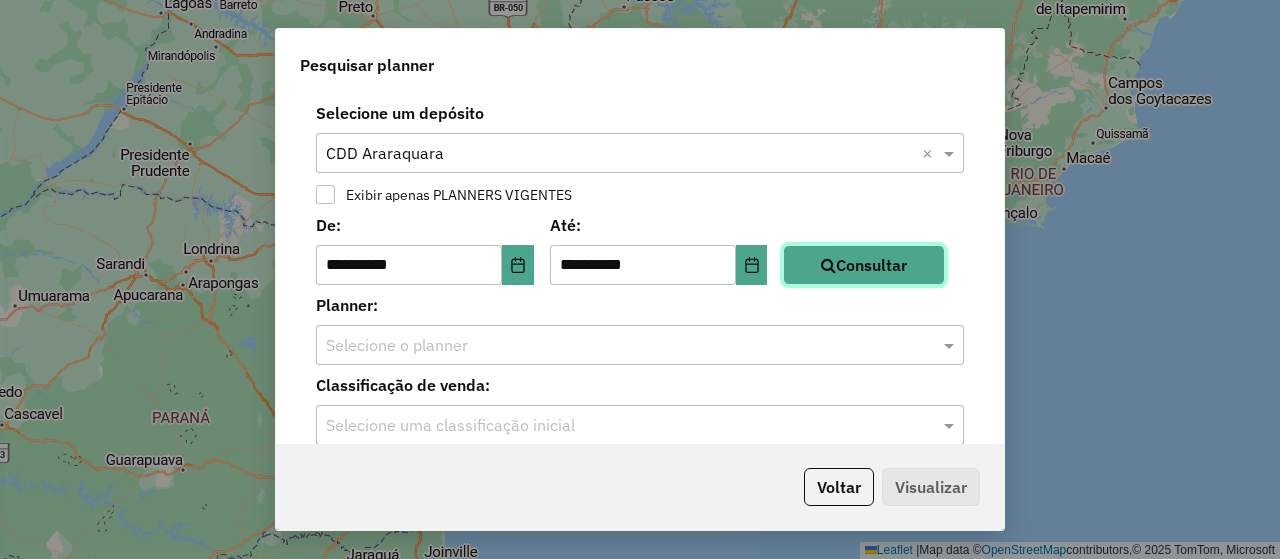 click on "Consultar" 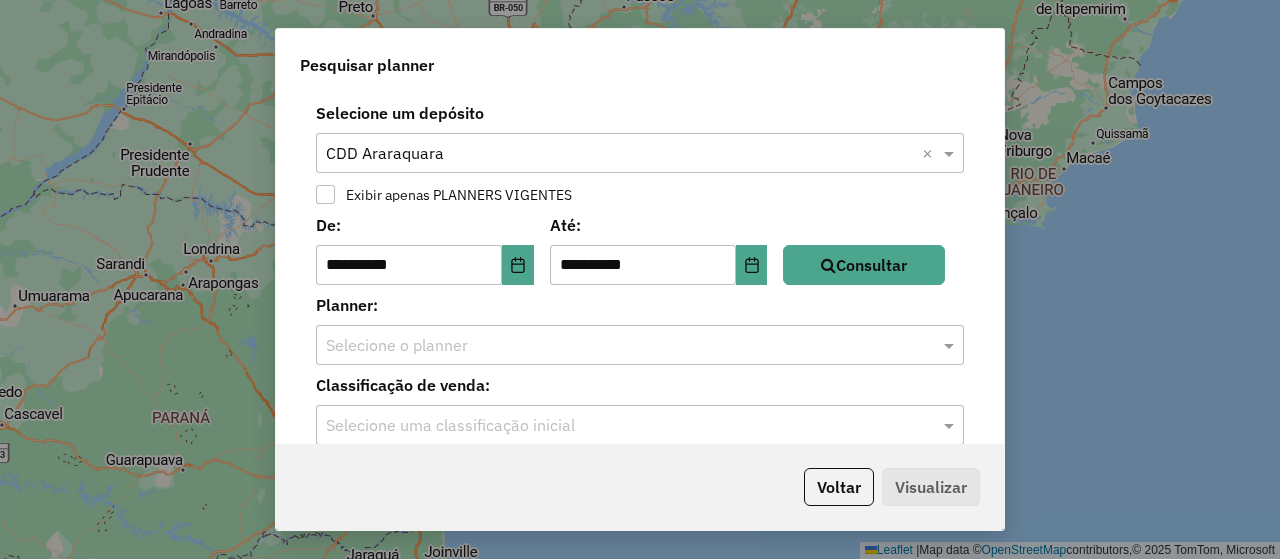 click 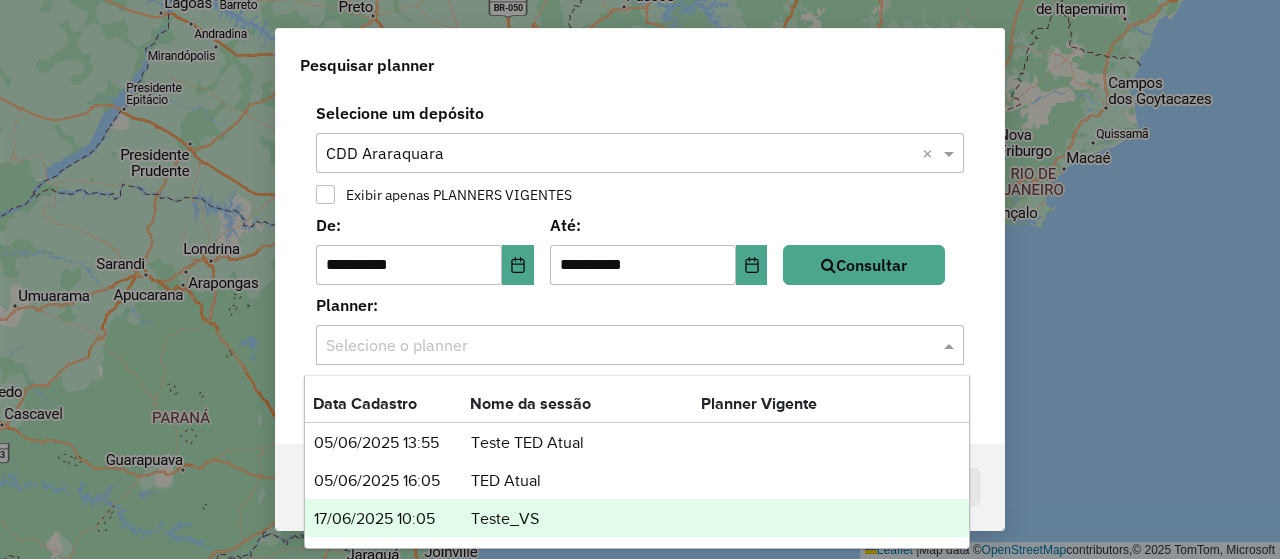click on "Teste_VS" at bounding box center [585, 519] 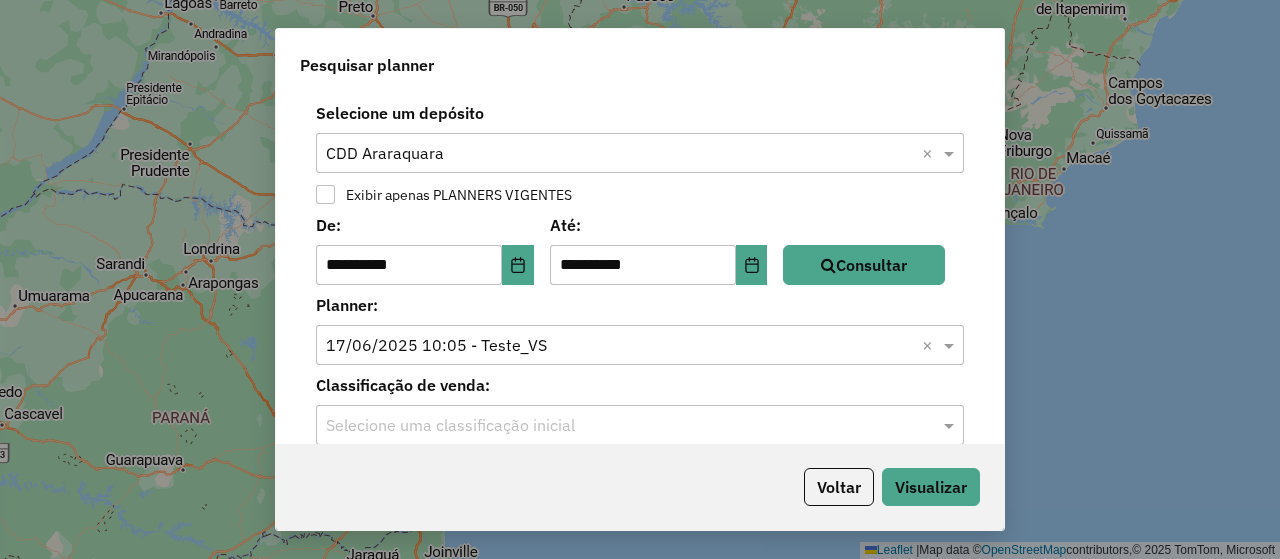 click 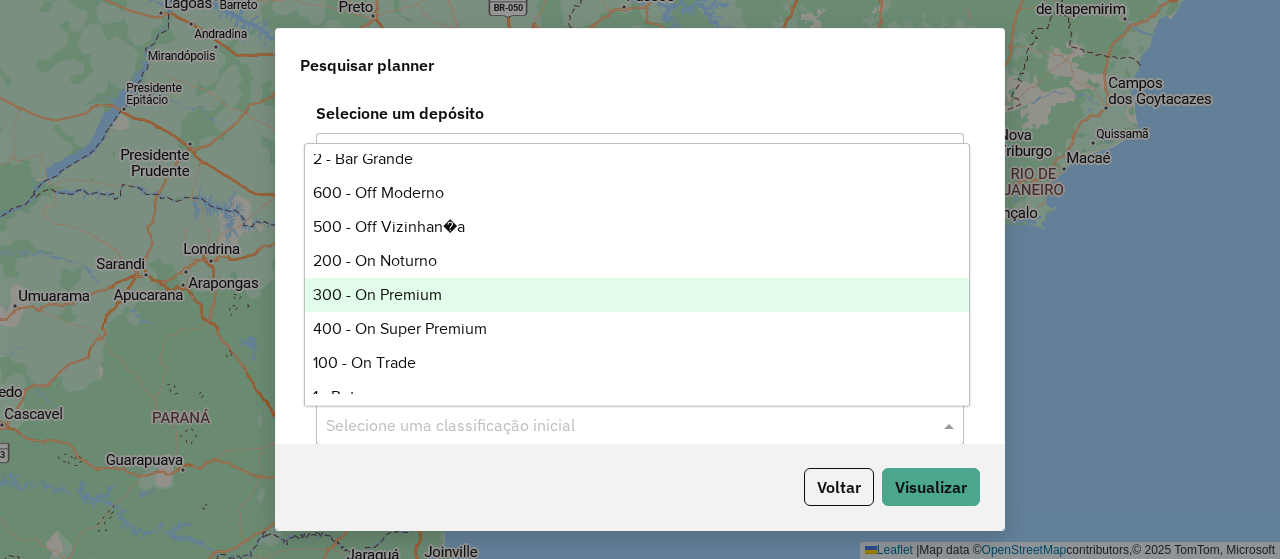 scroll, scrollTop: 283, scrollLeft: 0, axis: vertical 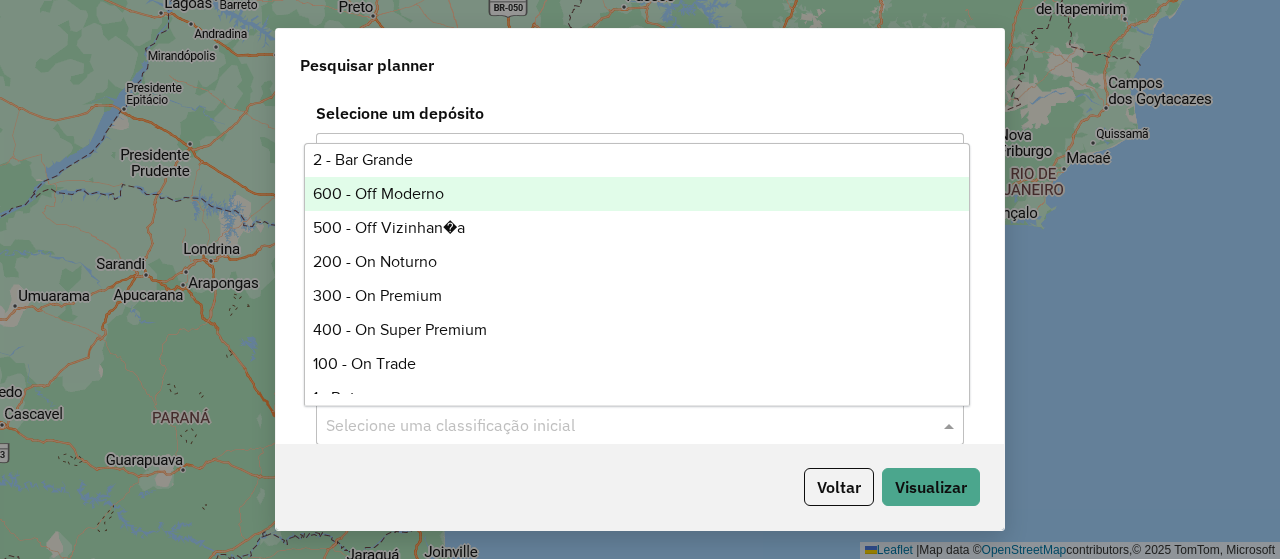 click on "600 - Off Moderno" at bounding box center (636, 194) 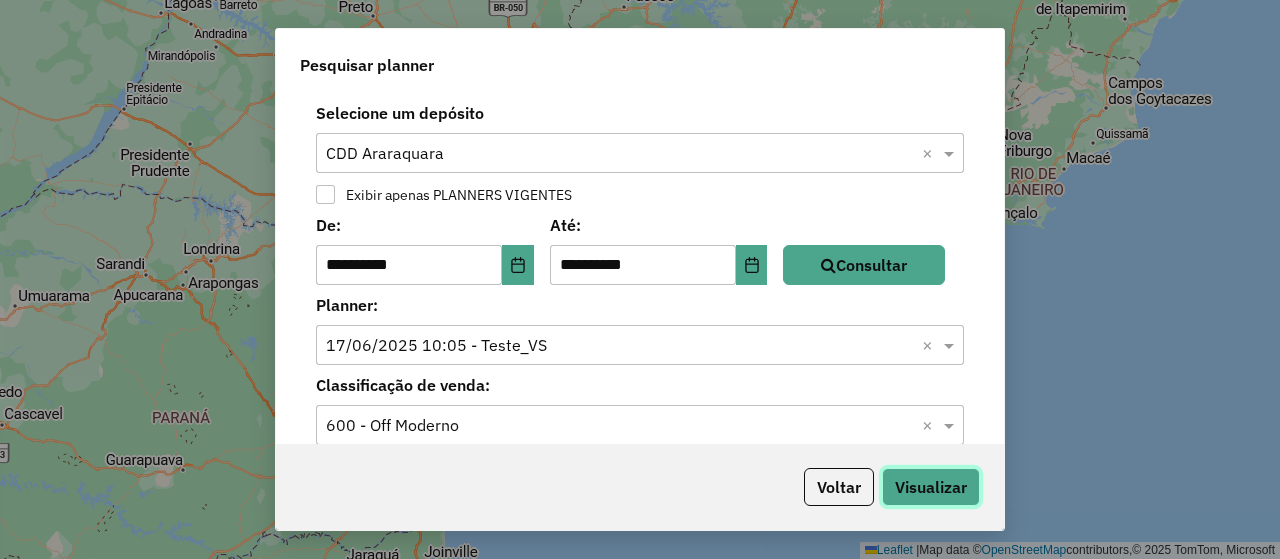 click on "Visualizar" 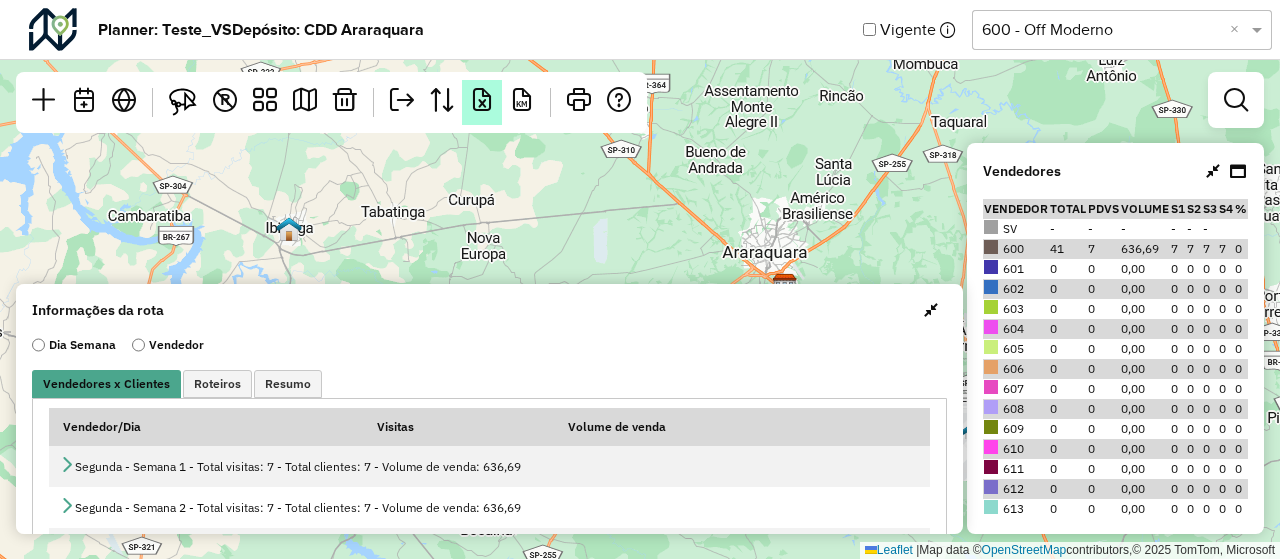 click at bounding box center [482, 100] 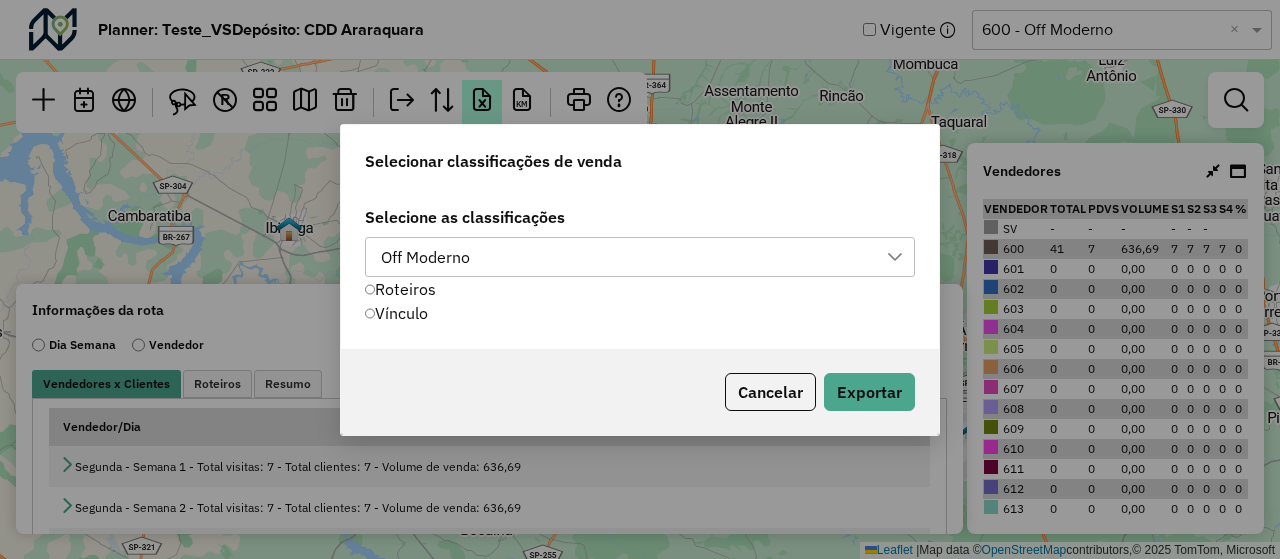 scroll, scrollTop: 14, scrollLeft: 90, axis: both 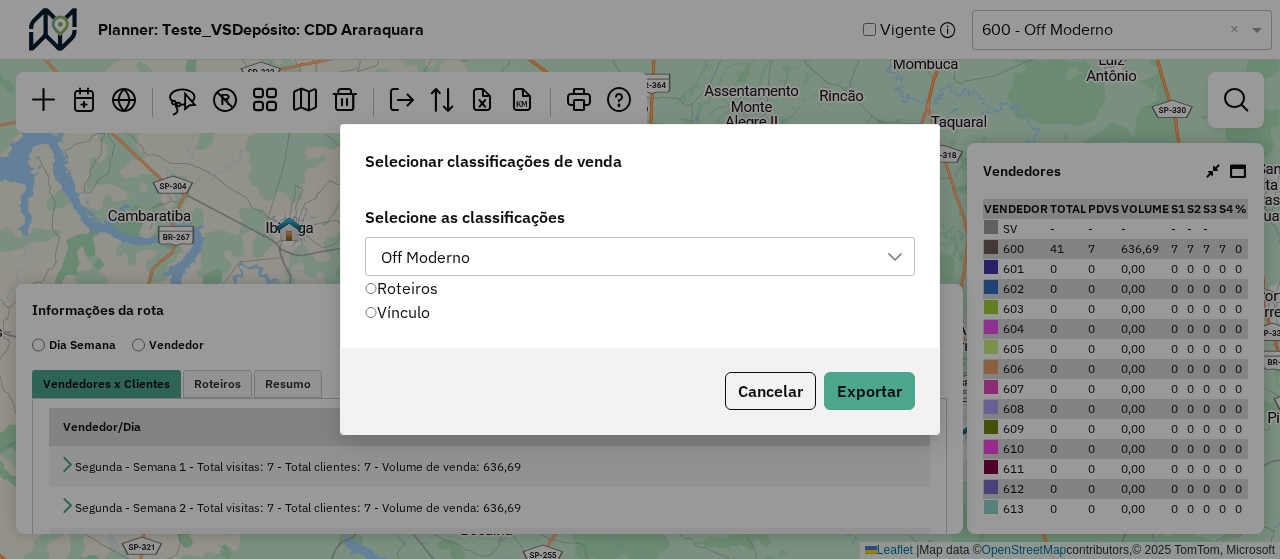click on "Vínculo" 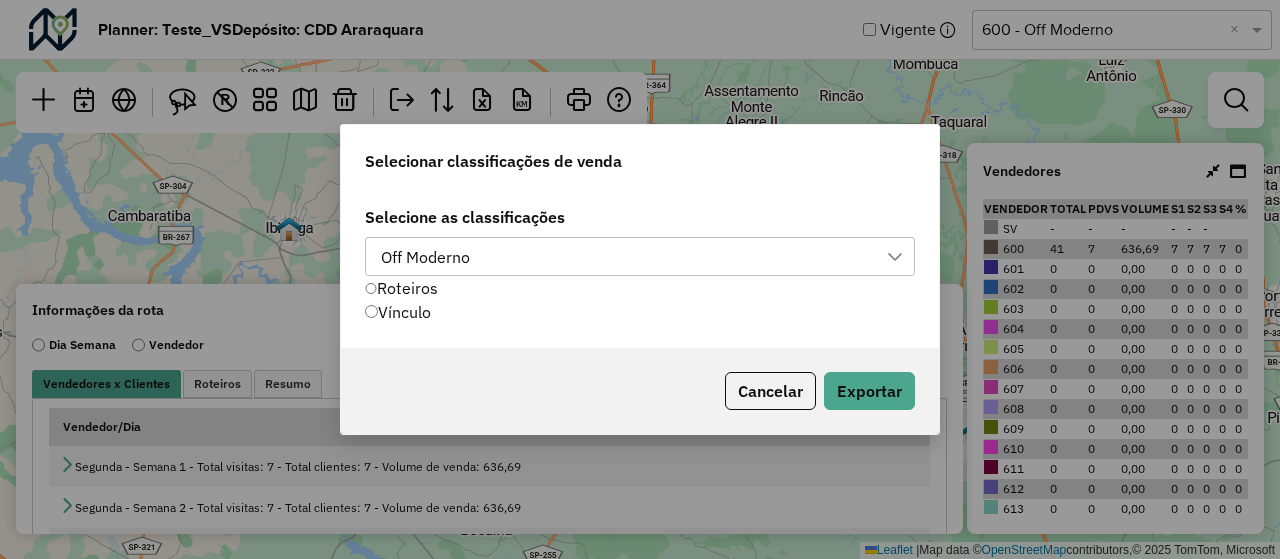 click on "Off Moderno" at bounding box center (425, 257) 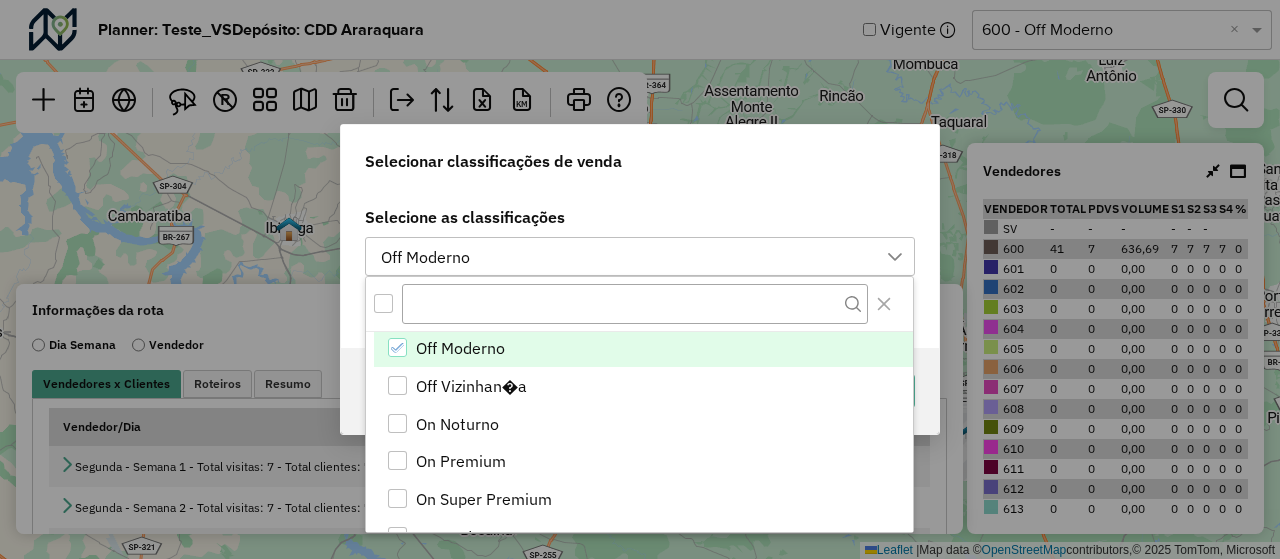 scroll, scrollTop: 314, scrollLeft: 0, axis: vertical 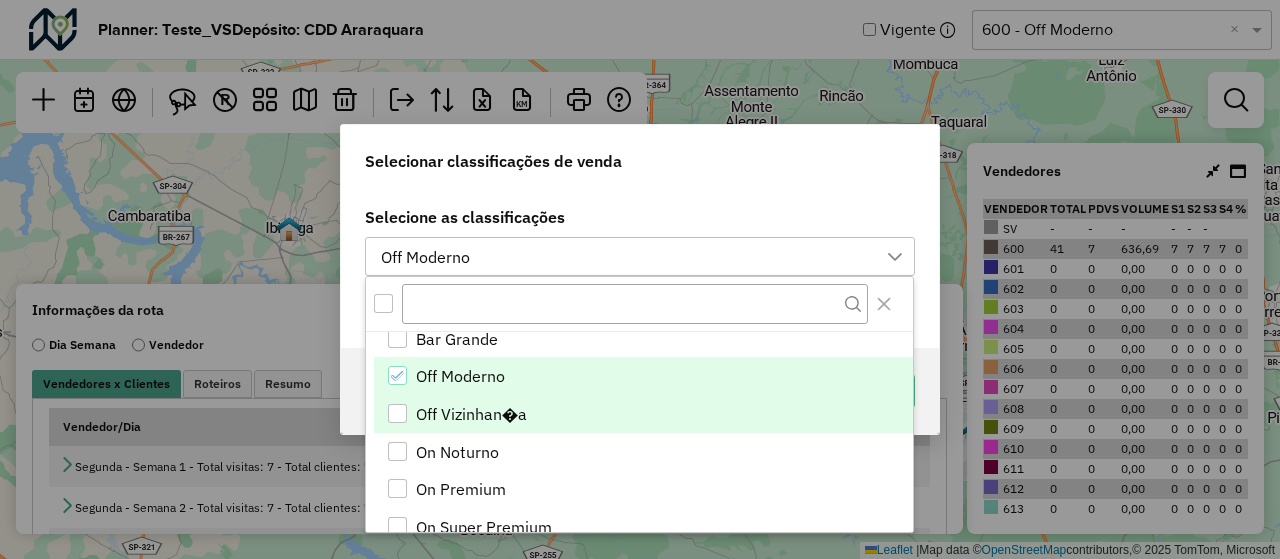 click at bounding box center [397, 413] 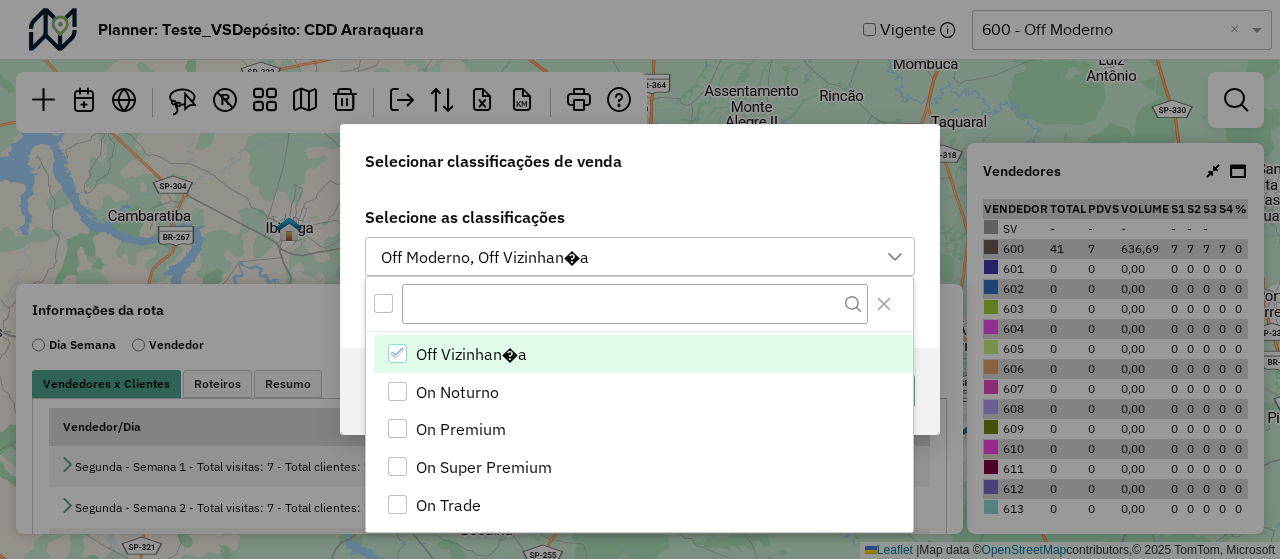 scroll, scrollTop: 388, scrollLeft: 0, axis: vertical 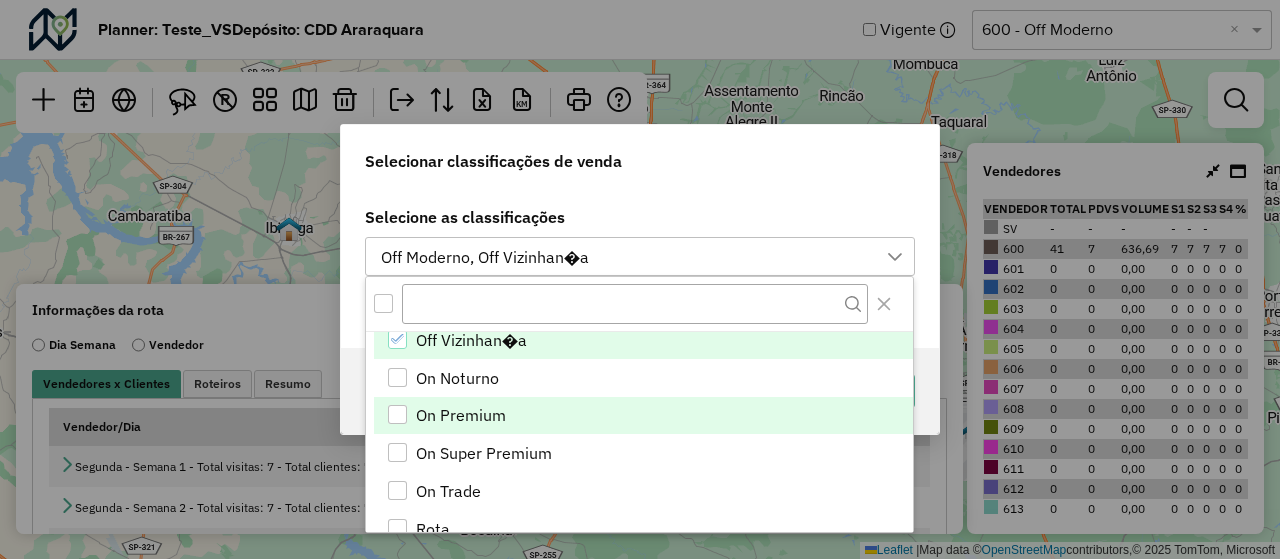 click at bounding box center (397, 414) 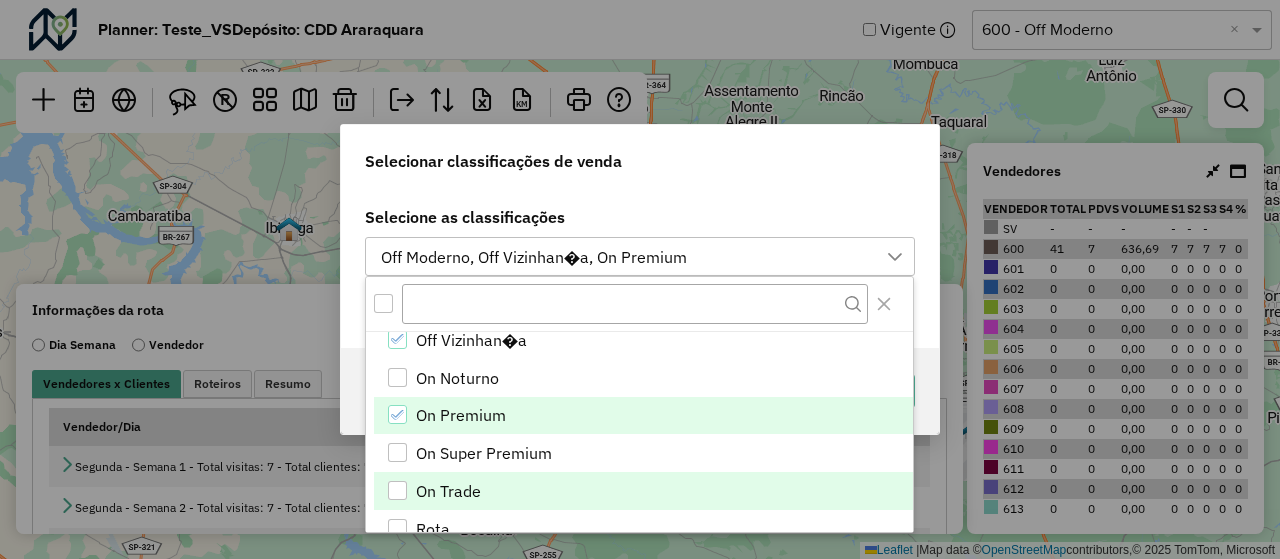 click at bounding box center (397, 490) 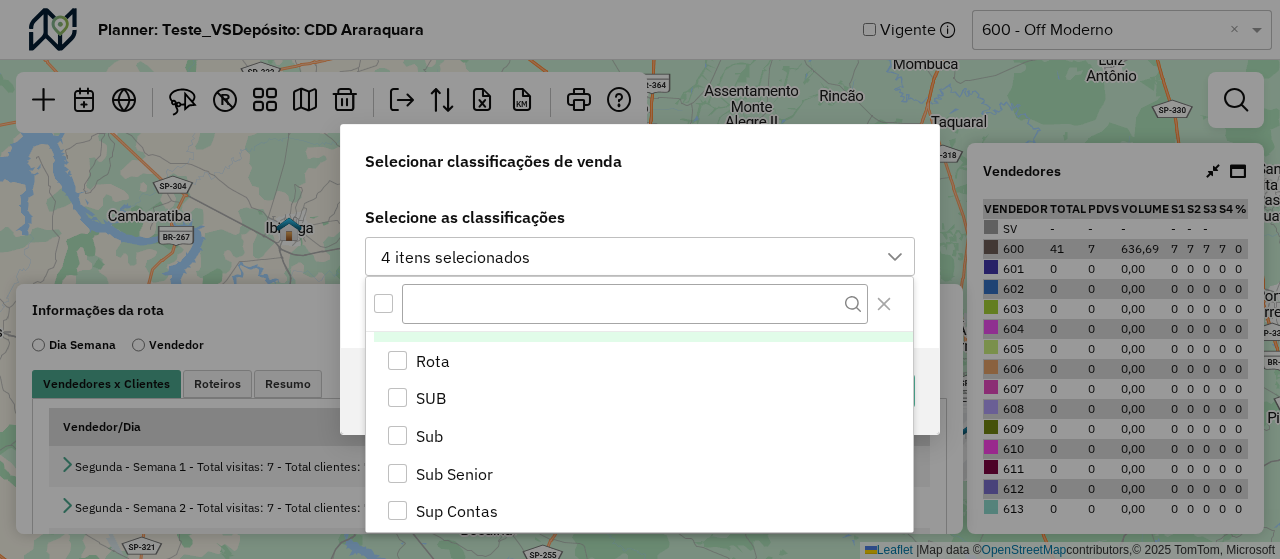 scroll, scrollTop: 563, scrollLeft: 0, axis: vertical 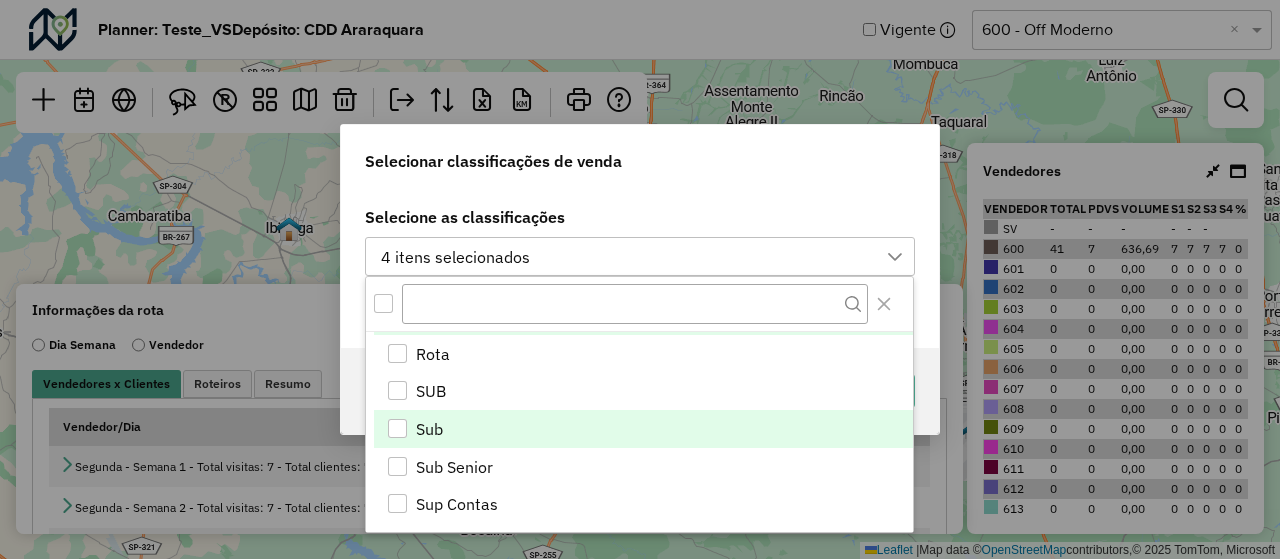 click at bounding box center (397, 428) 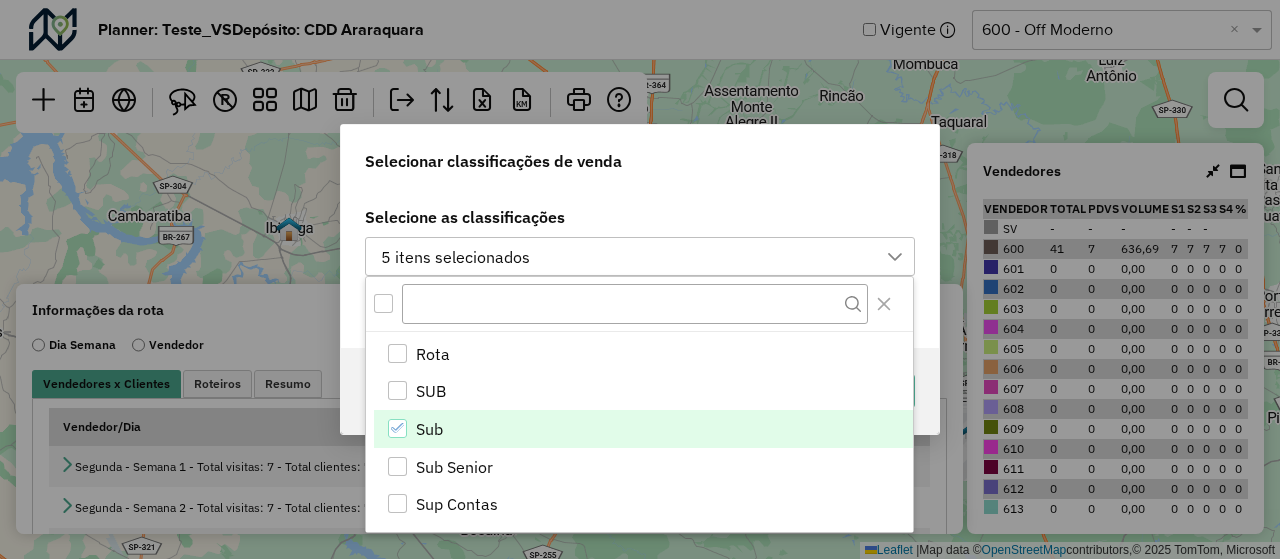 click on "Selecionar classificações de venda Selecione as classificações 5 itens selecionados  Roteiros   Vínculo   Cancelar   Exportar" 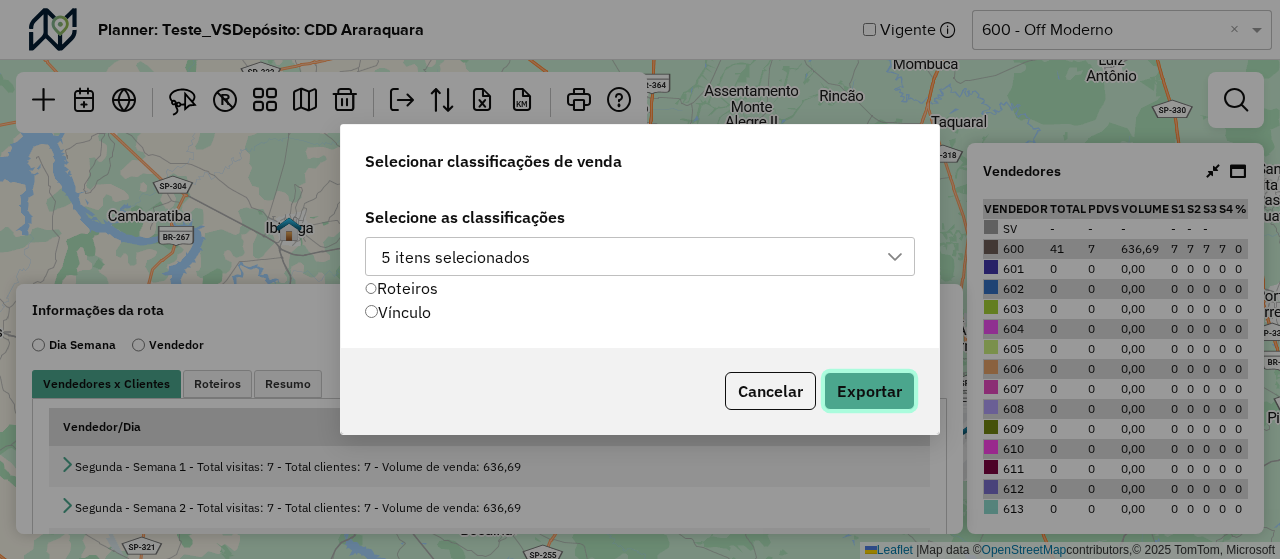 click on "Exportar" 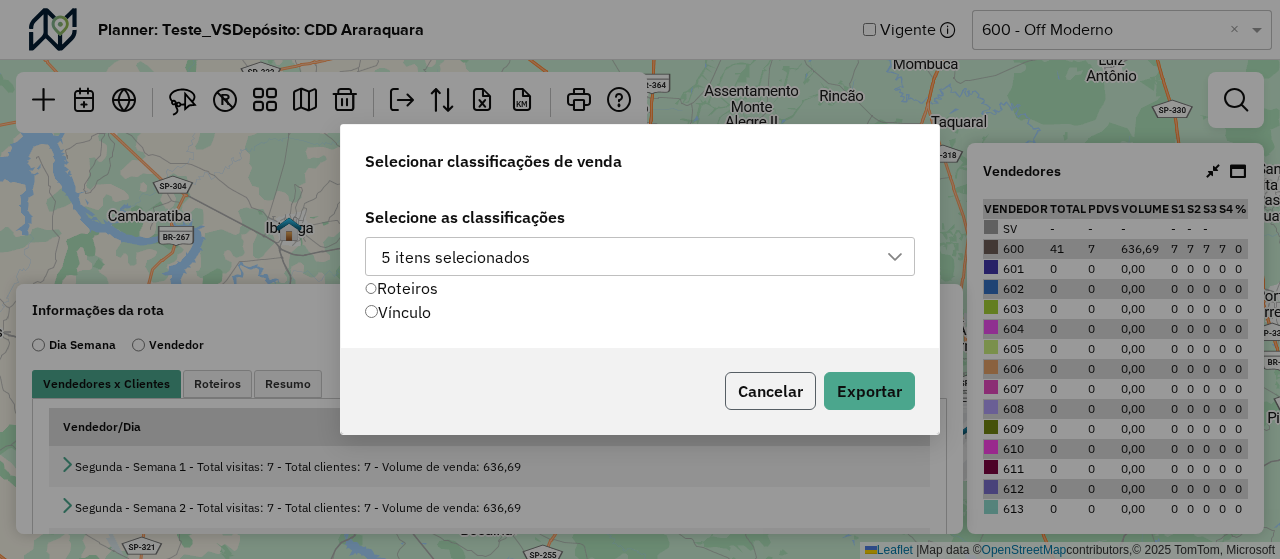 click on "Cancelar" 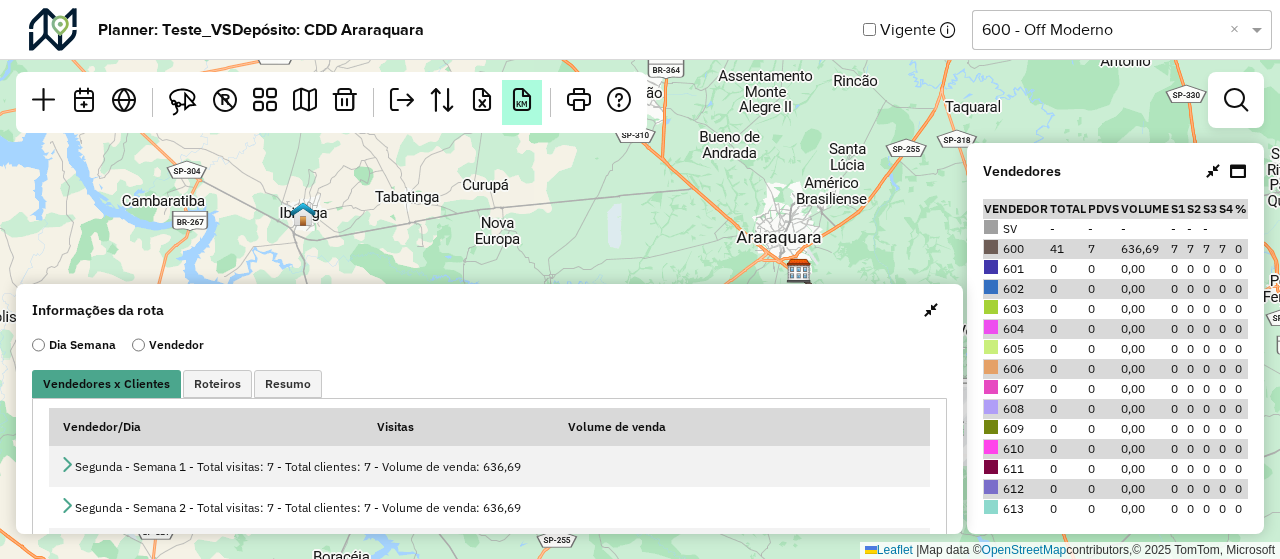 click on "KM" at bounding box center (522, 100) 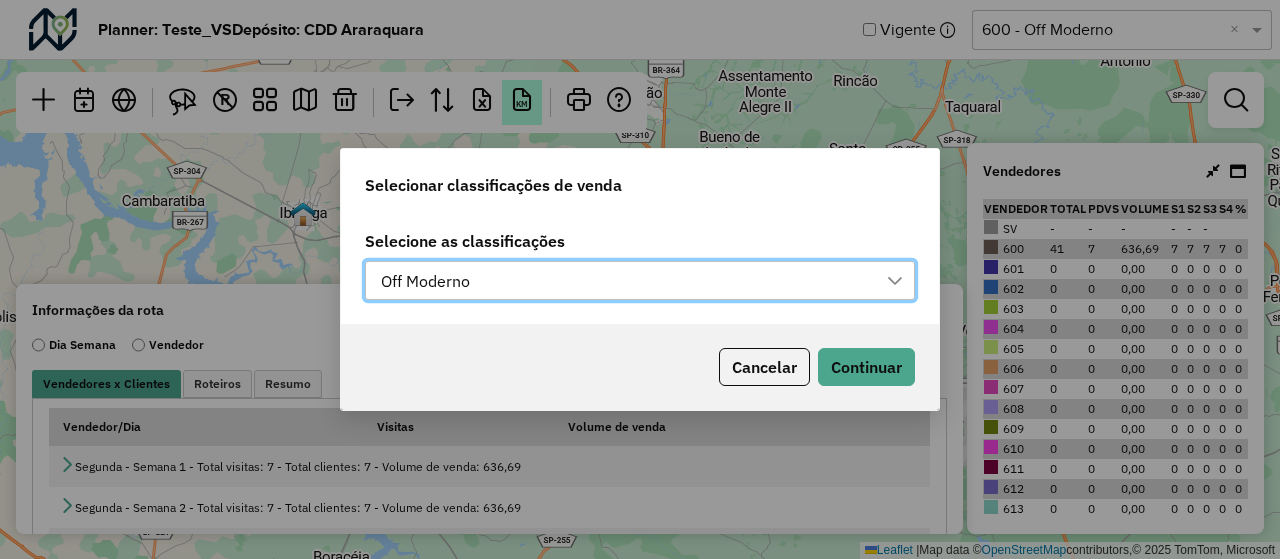 scroll, scrollTop: 14, scrollLeft: 90, axis: both 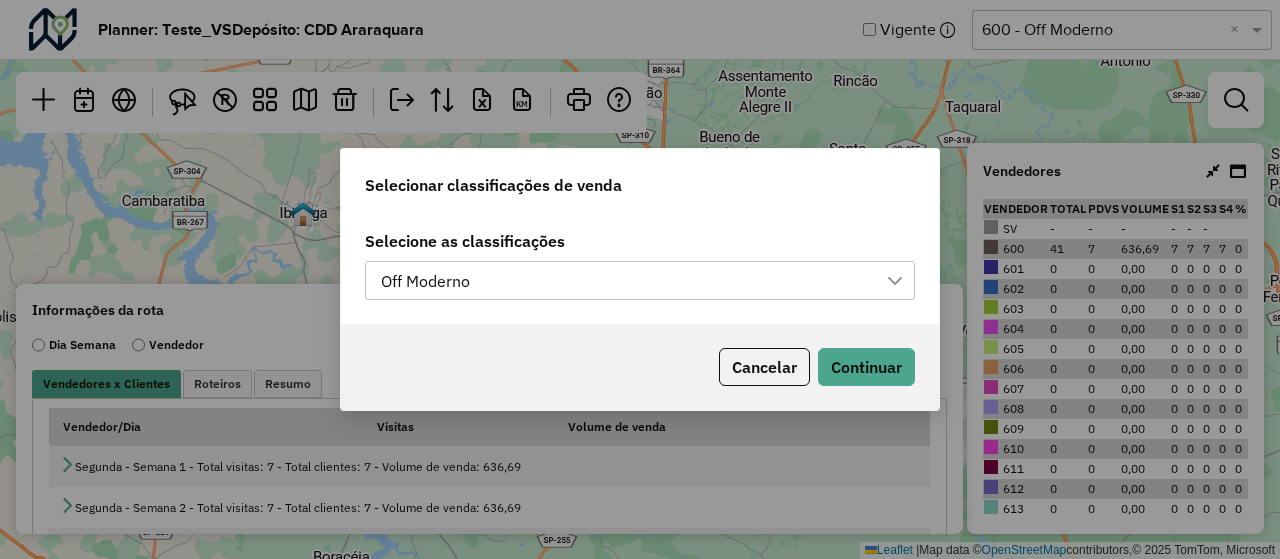 click on "Off Moderno" at bounding box center (625, 281) 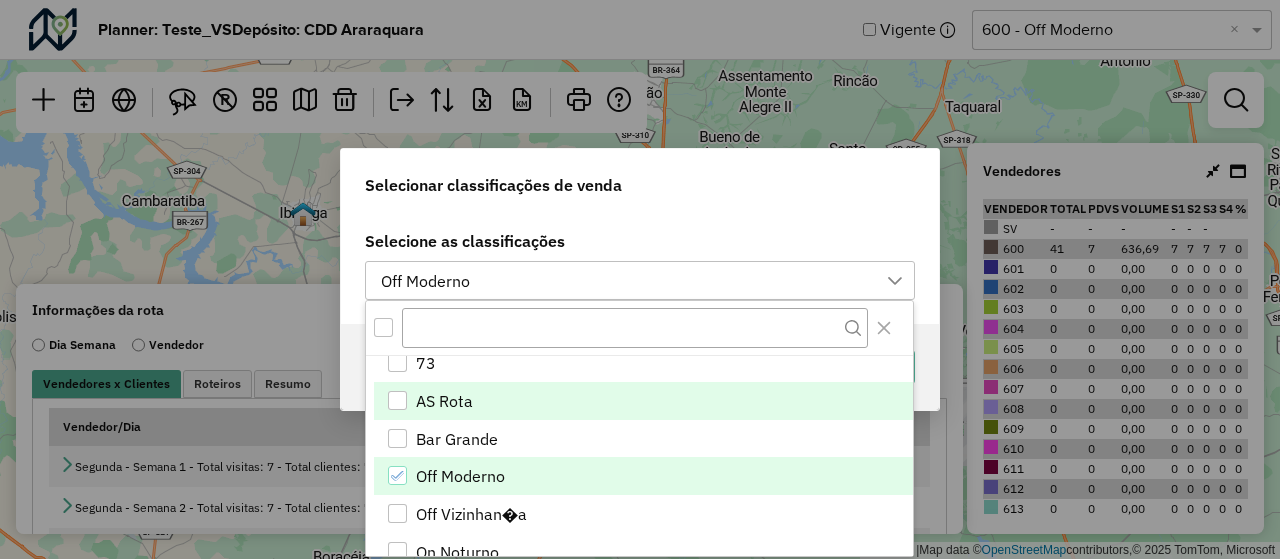 scroll, scrollTop: 272, scrollLeft: 0, axis: vertical 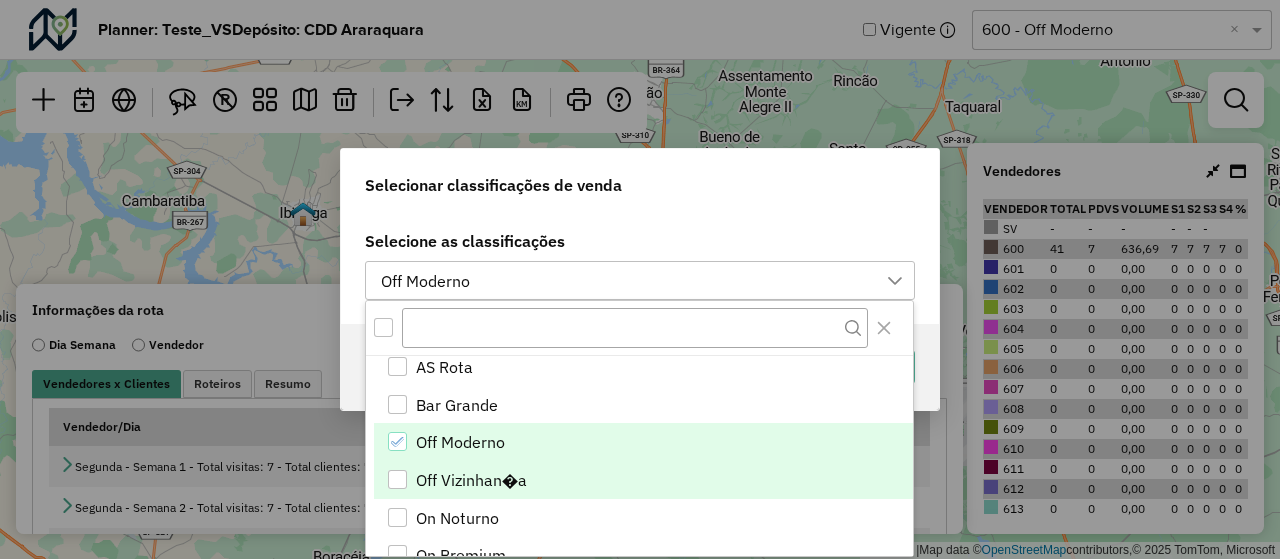click on "Off Vizinhan�a" at bounding box center (471, 480) 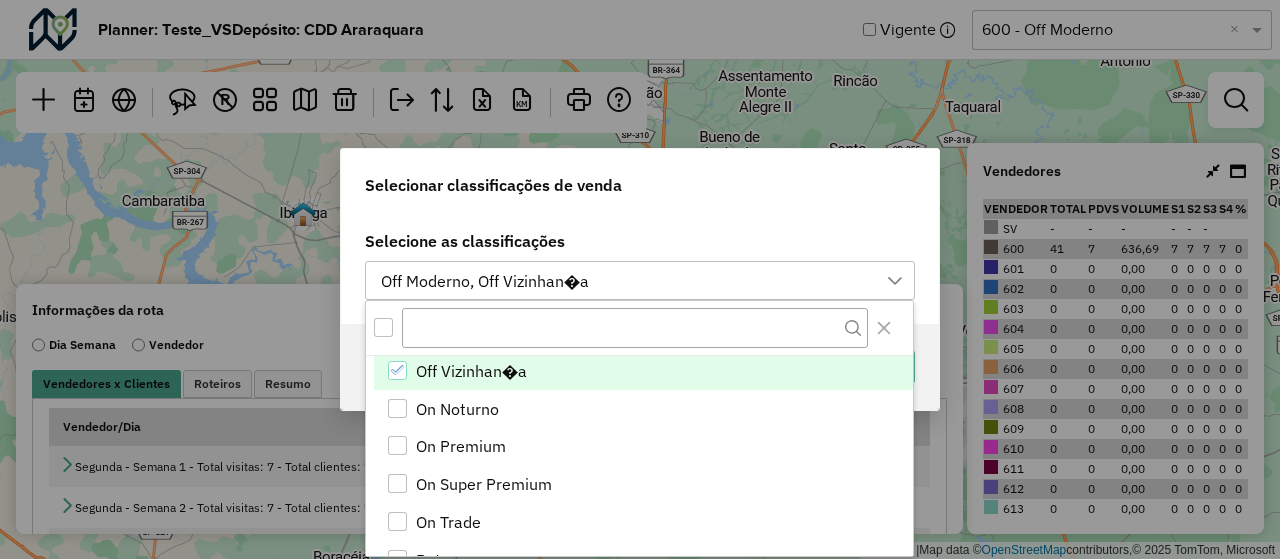 scroll, scrollTop: 382, scrollLeft: 0, axis: vertical 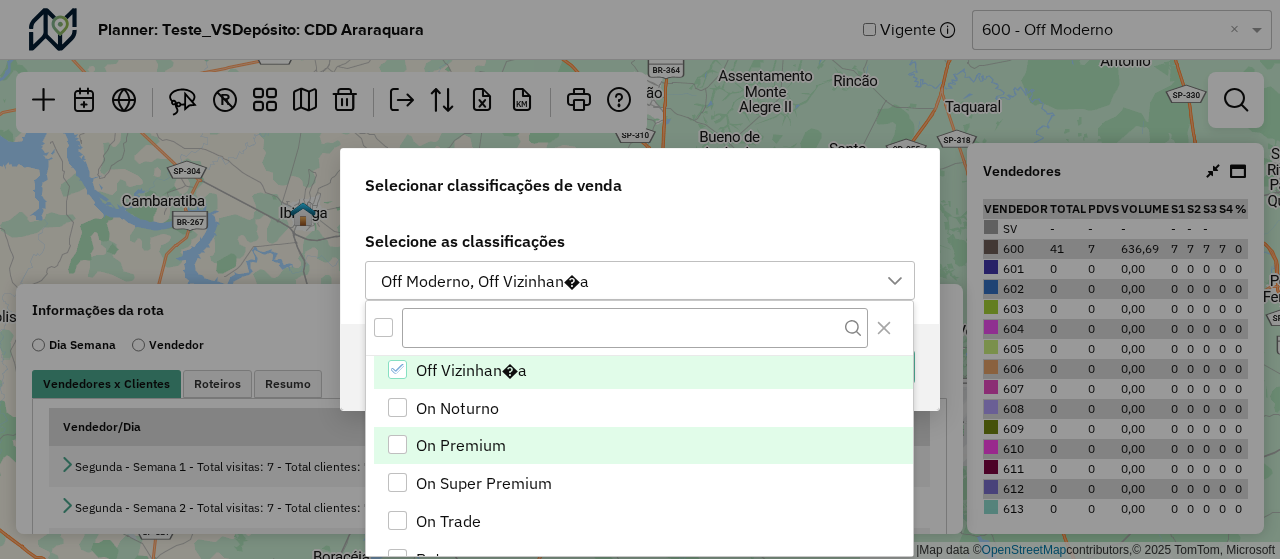 click on "On Premium" at bounding box center (461, 445) 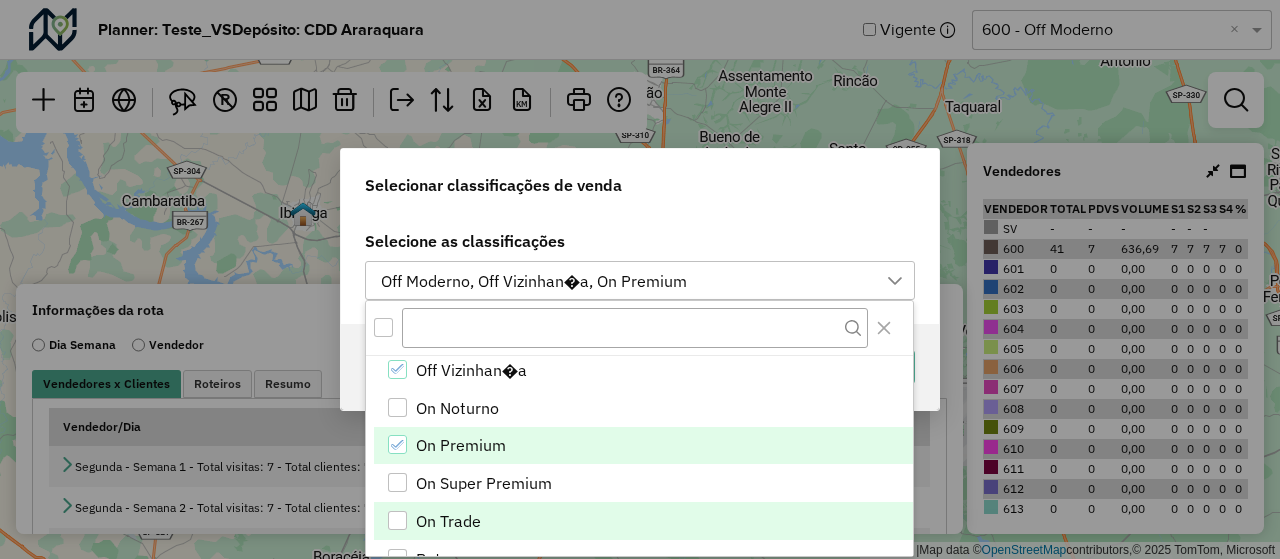 click on "On Trade" at bounding box center (448, 521) 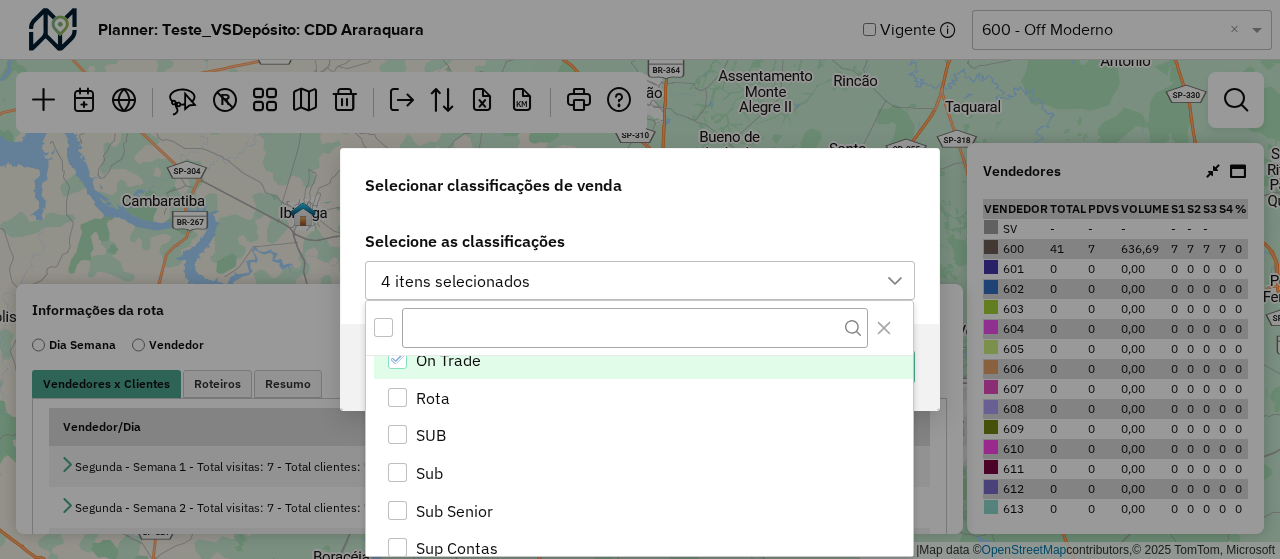 scroll, scrollTop: 557, scrollLeft: 0, axis: vertical 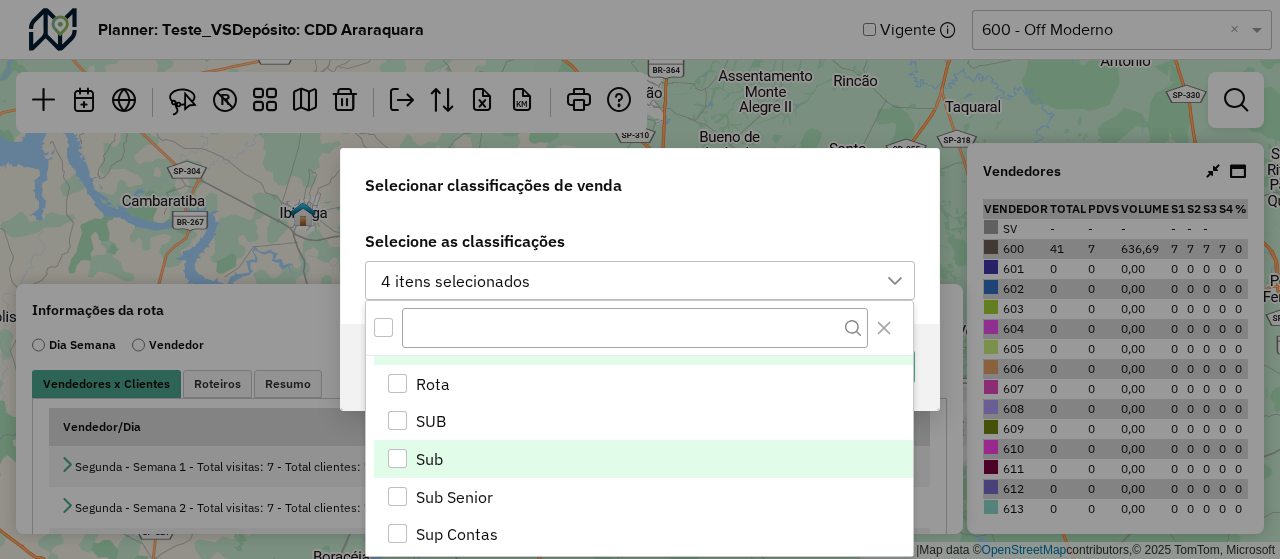 click on "Sub" at bounding box center (643, 459) 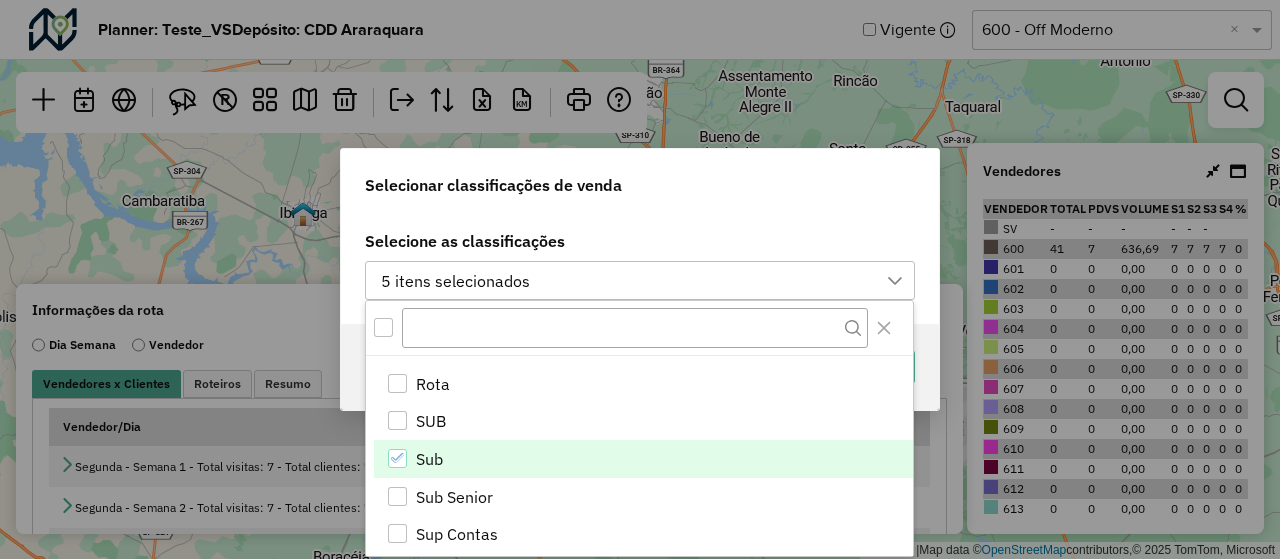 click on "Selecione as classificações" 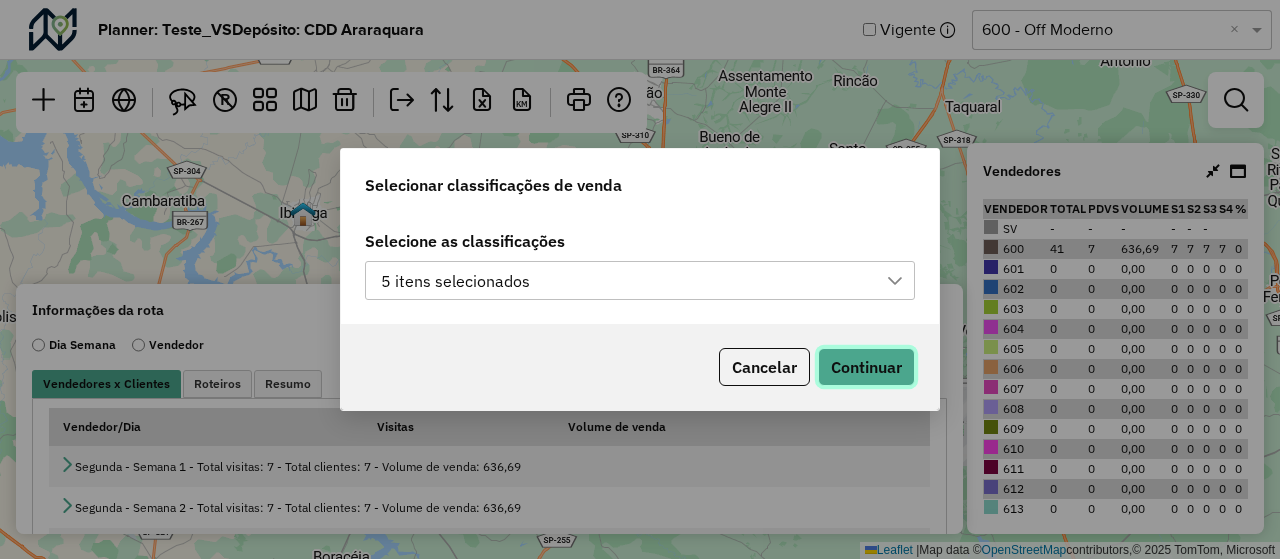 click on "Continuar" 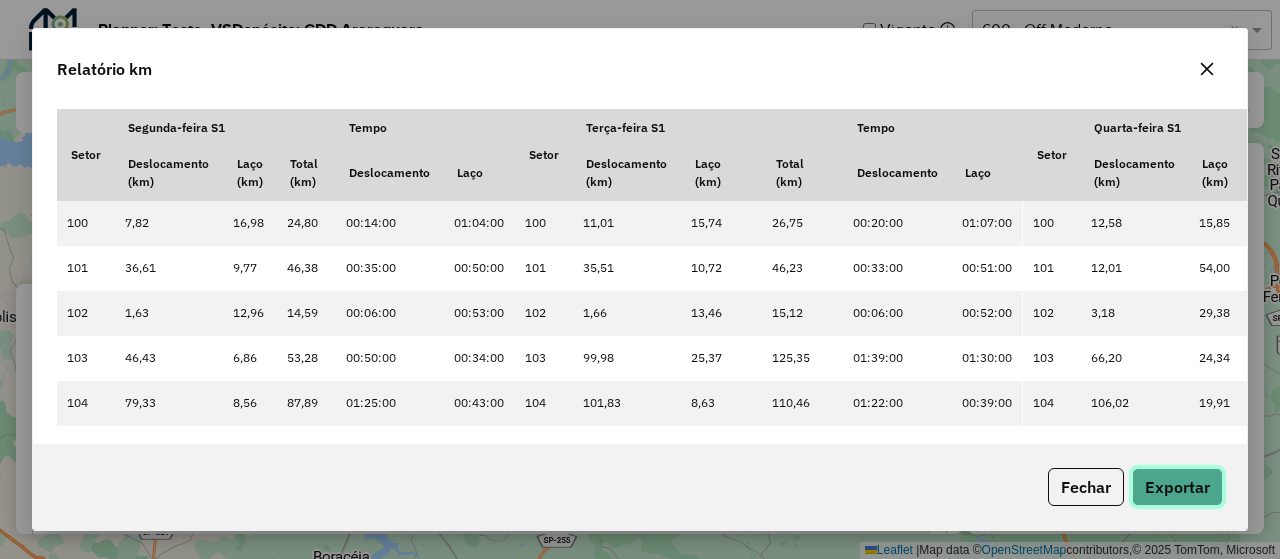 click on "Exportar" 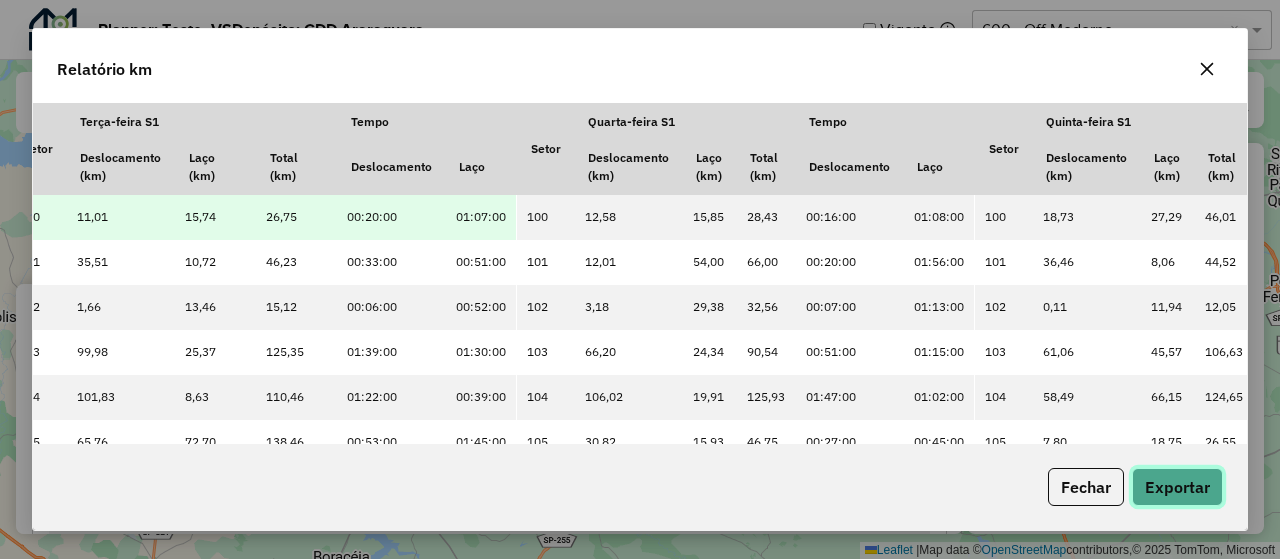 scroll, scrollTop: 0, scrollLeft: 0, axis: both 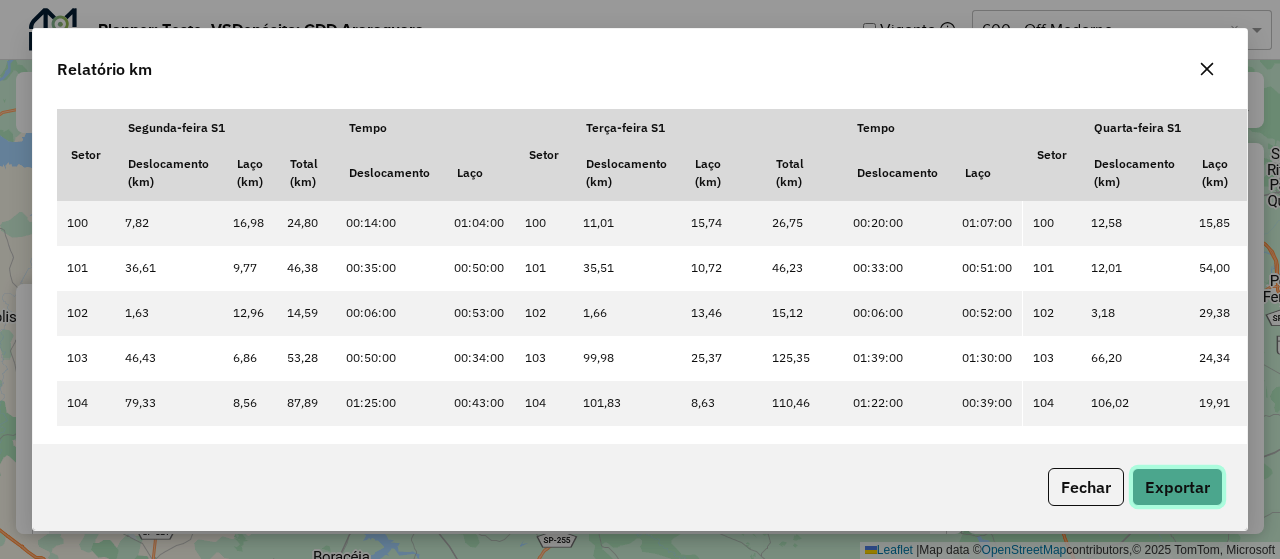 click on "Exportar" 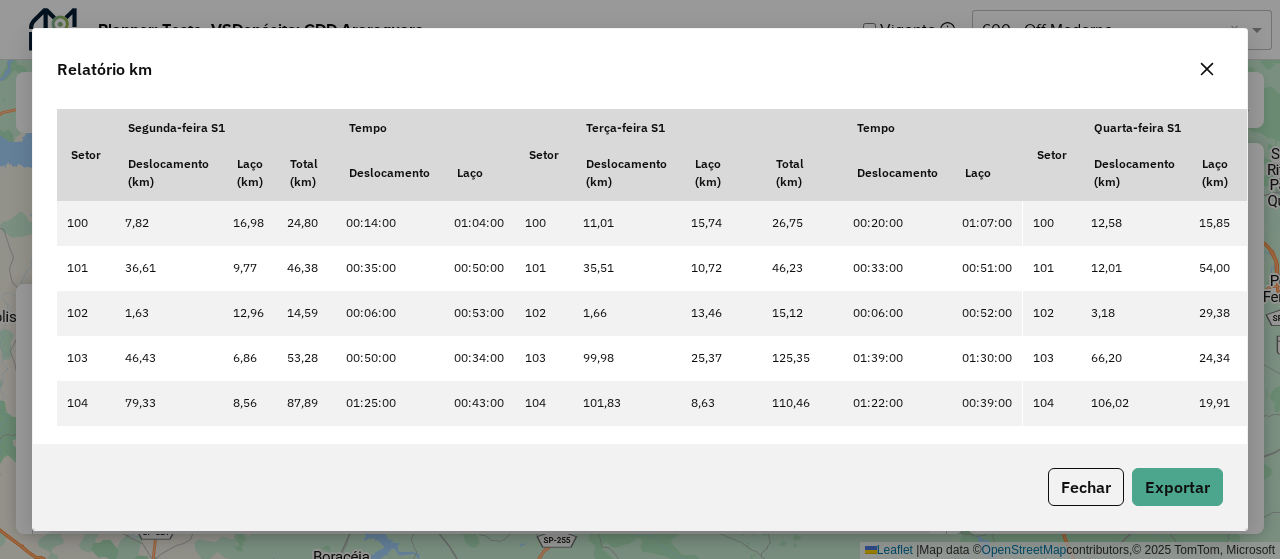 click 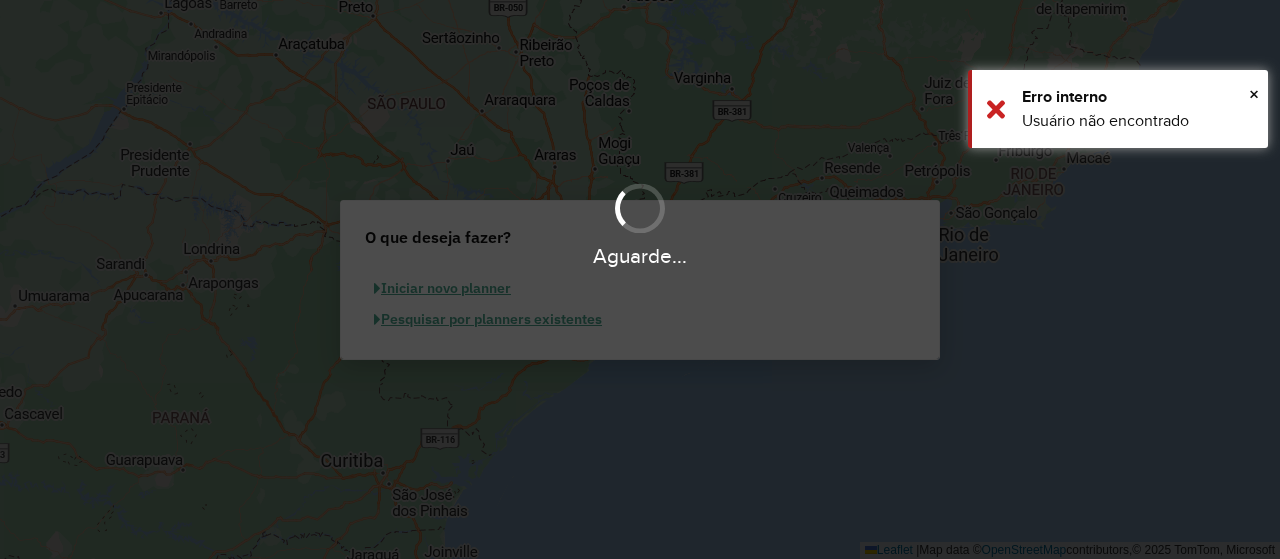 scroll, scrollTop: 0, scrollLeft: 0, axis: both 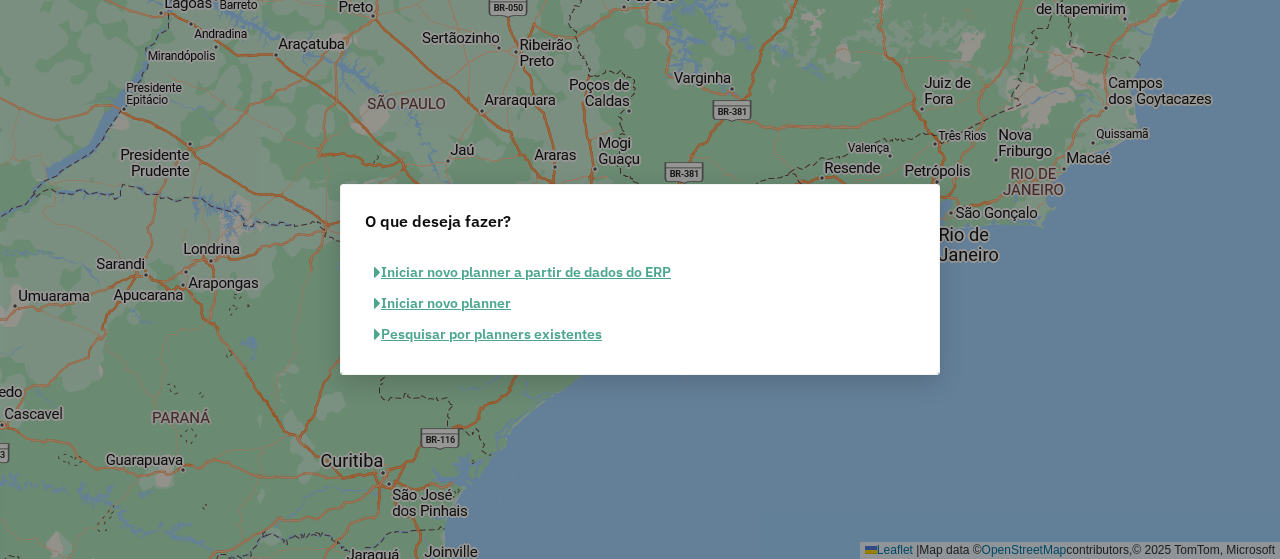 click on "Pesquisar por planners existentes" 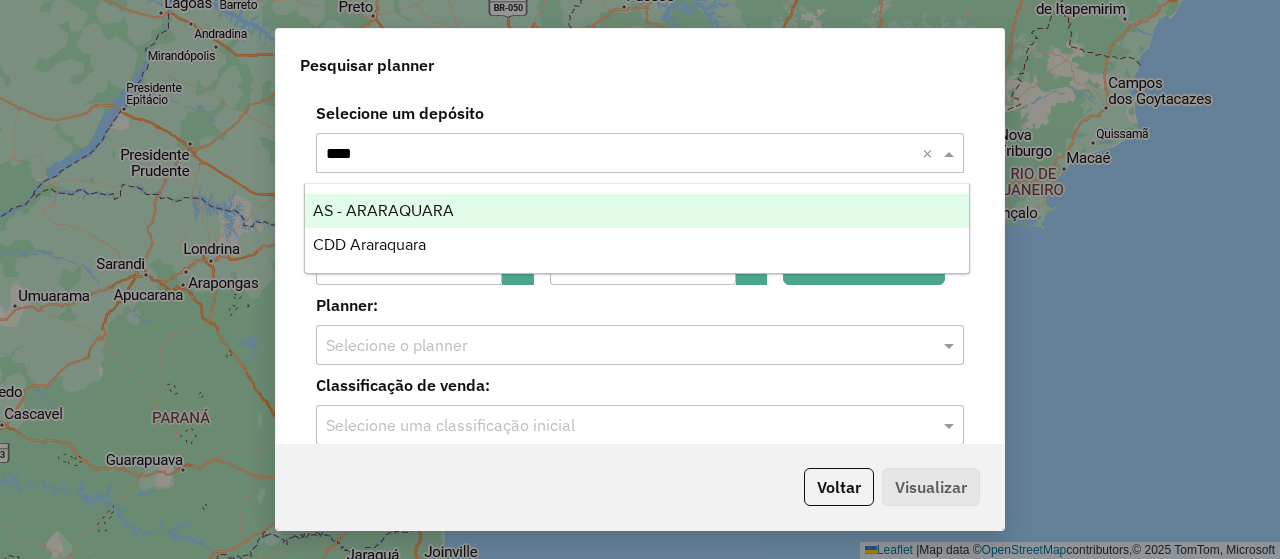 type on "*****" 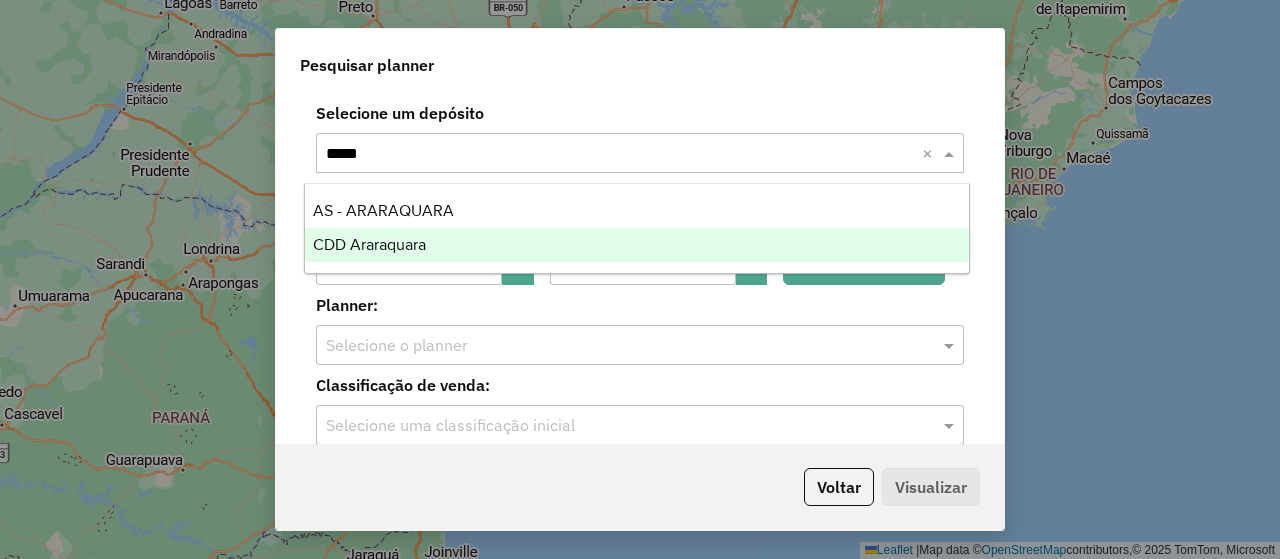 click on "CDD Araraquara" at bounding box center [369, 244] 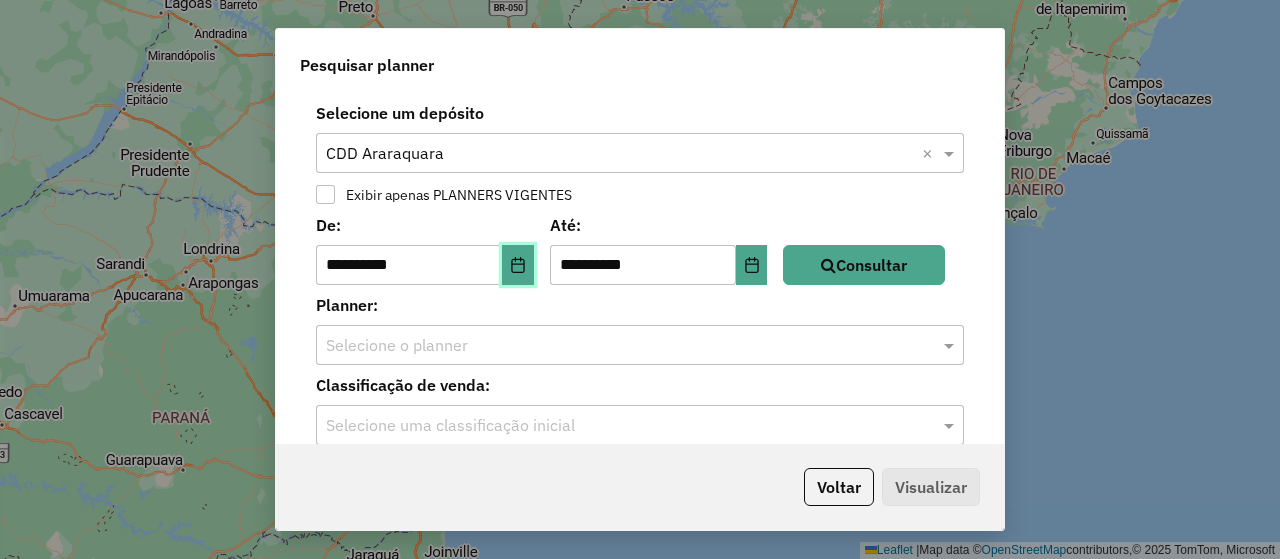 click at bounding box center (518, 265) 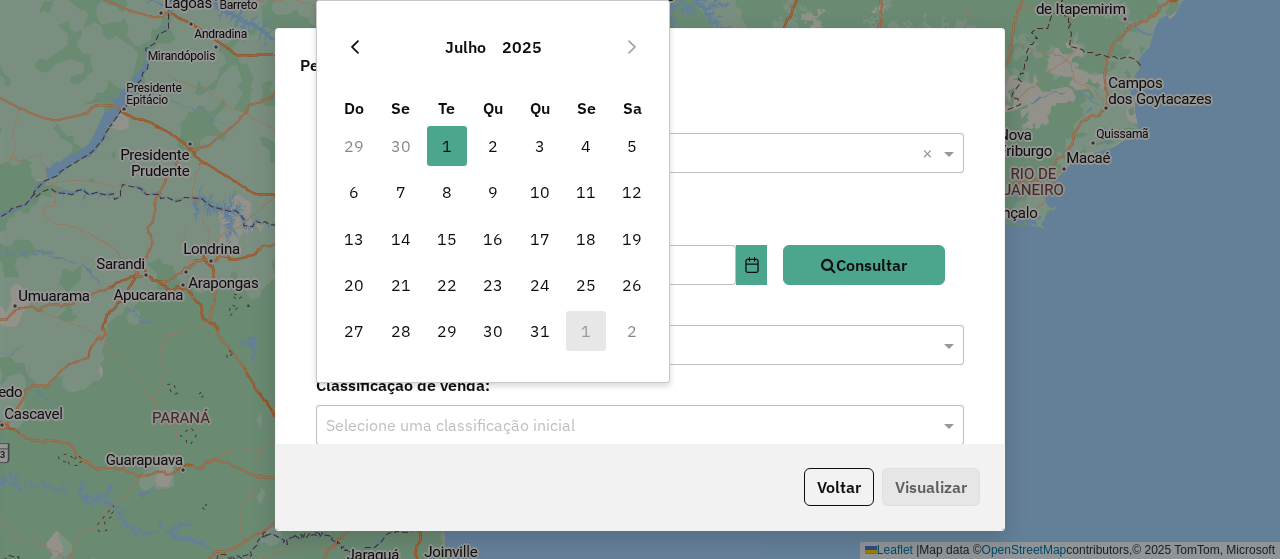 click 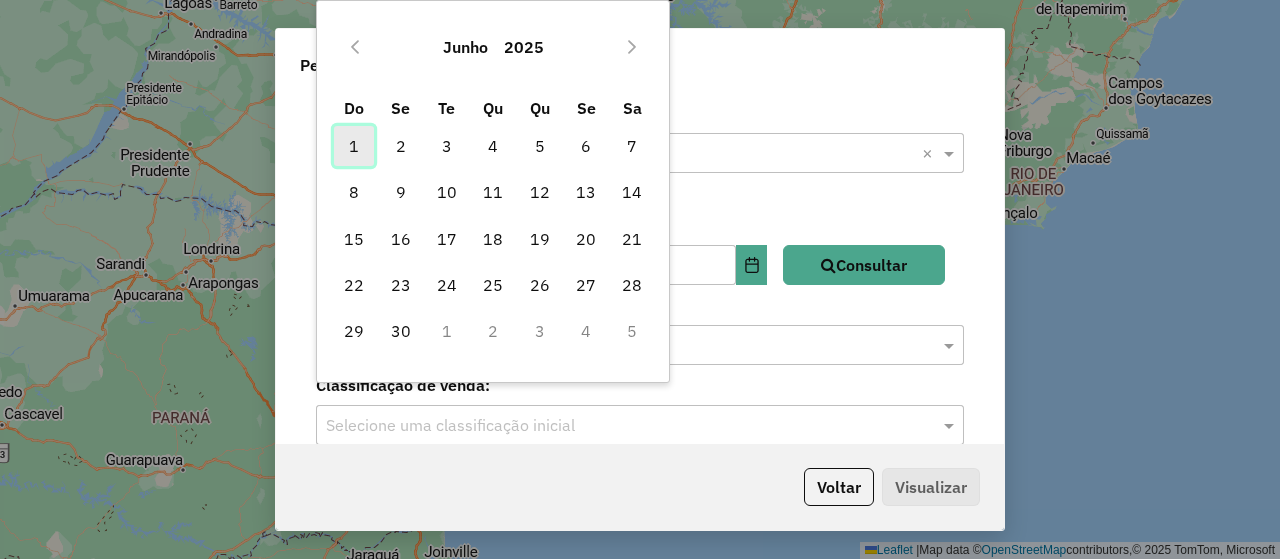 click on "1" at bounding box center (354, 146) 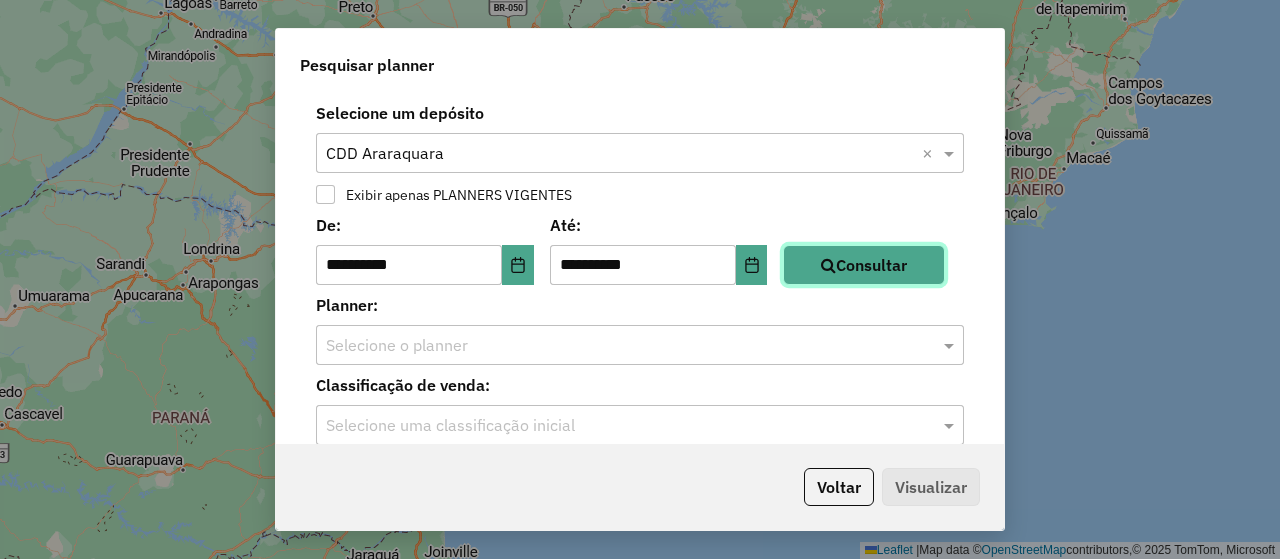 click on "Consultar" 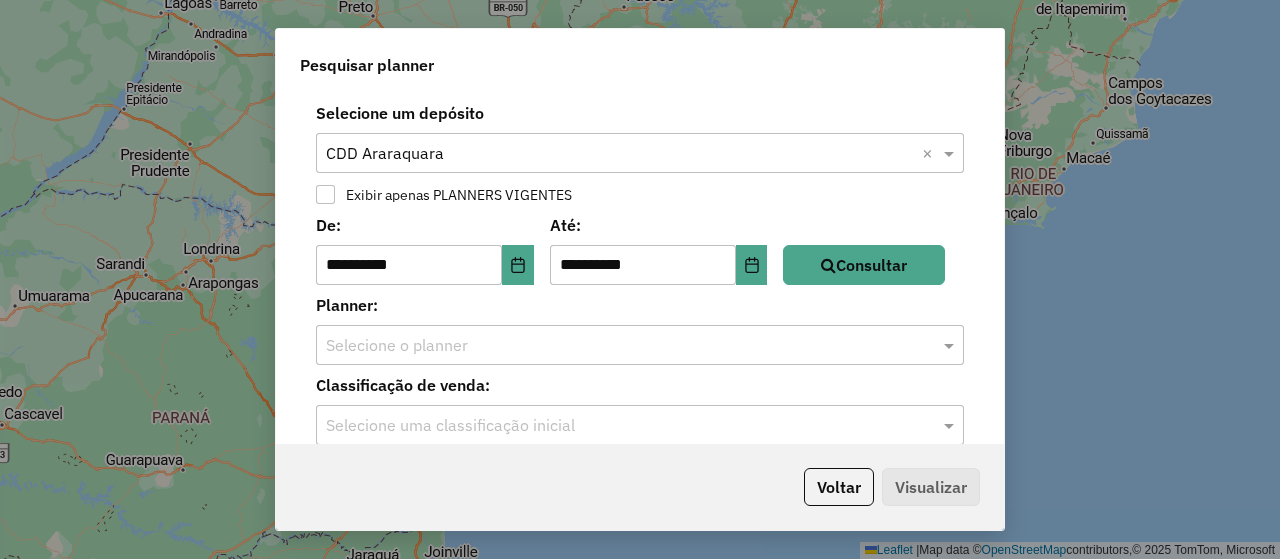 click 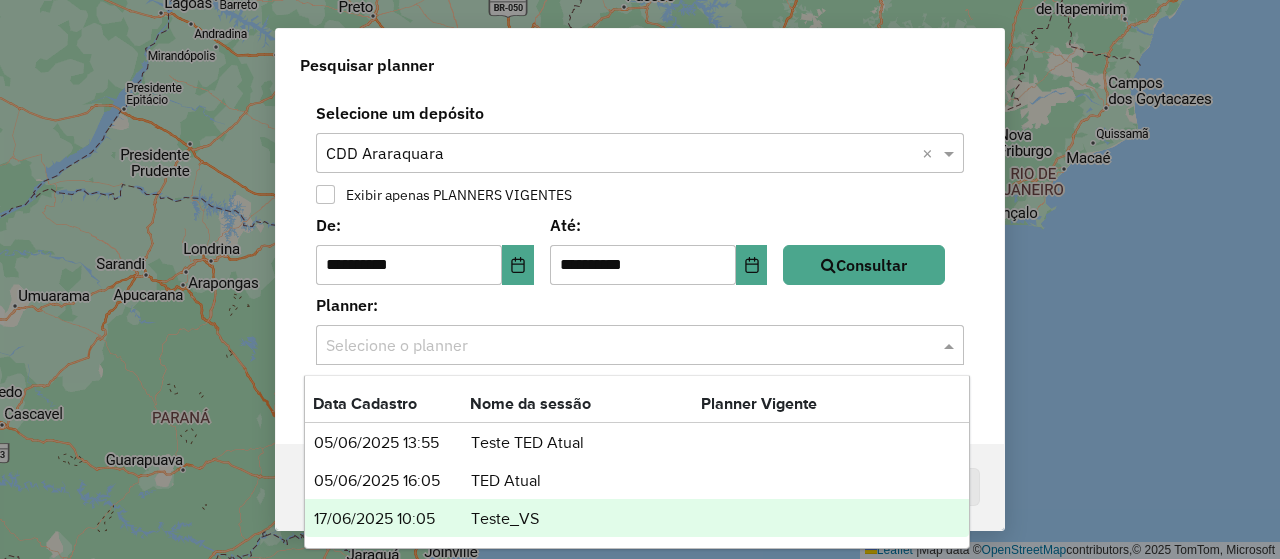 click on "Teste_VS" at bounding box center (585, 519) 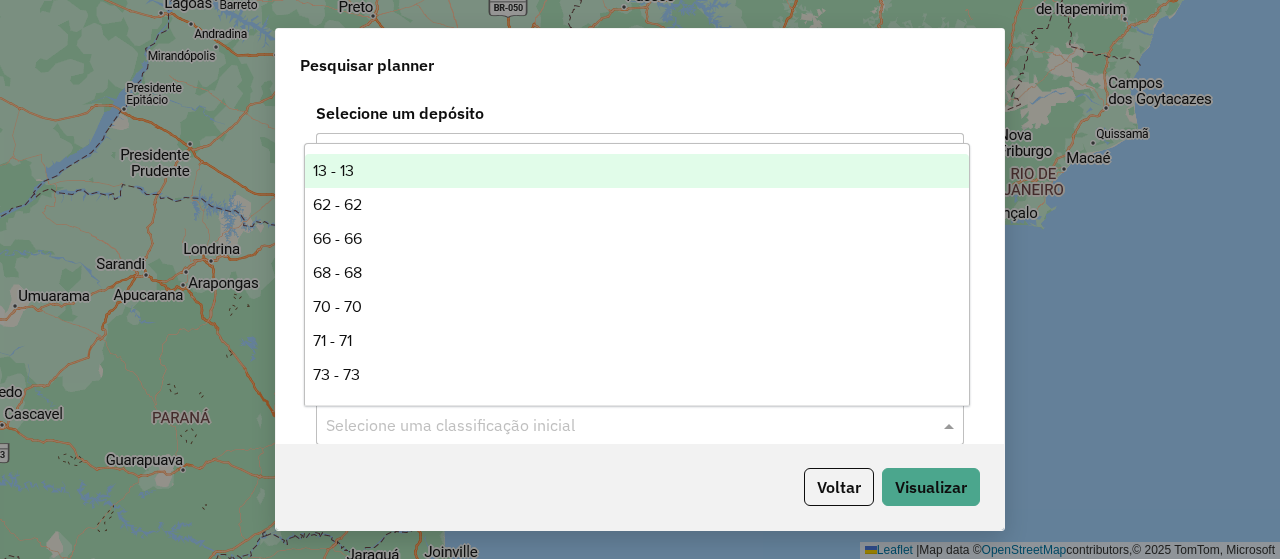 click 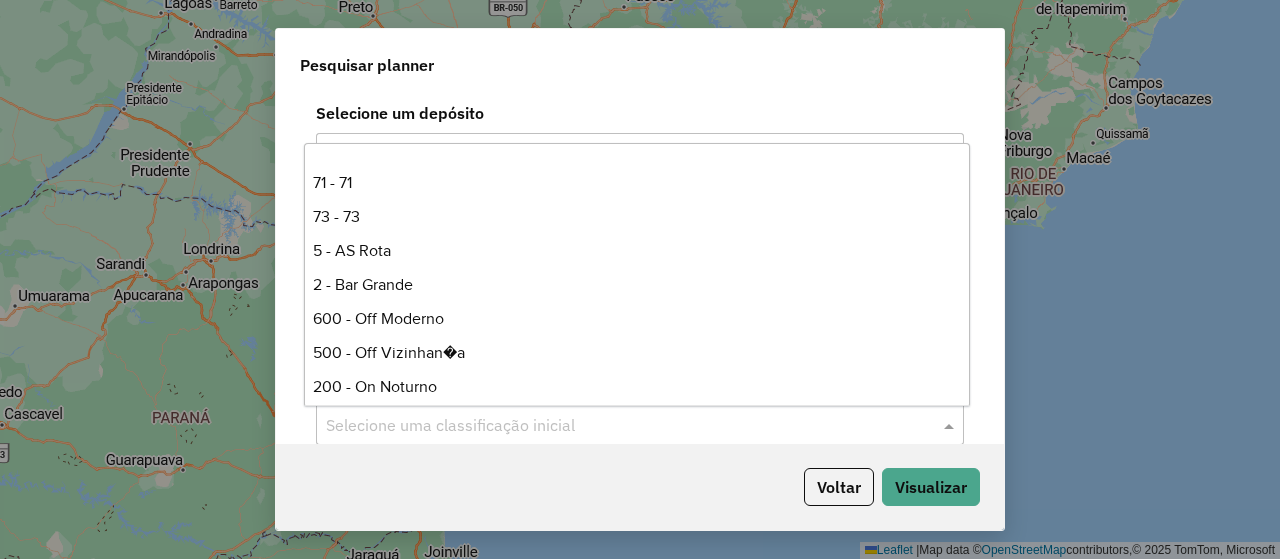 scroll, scrollTop: 214, scrollLeft: 0, axis: vertical 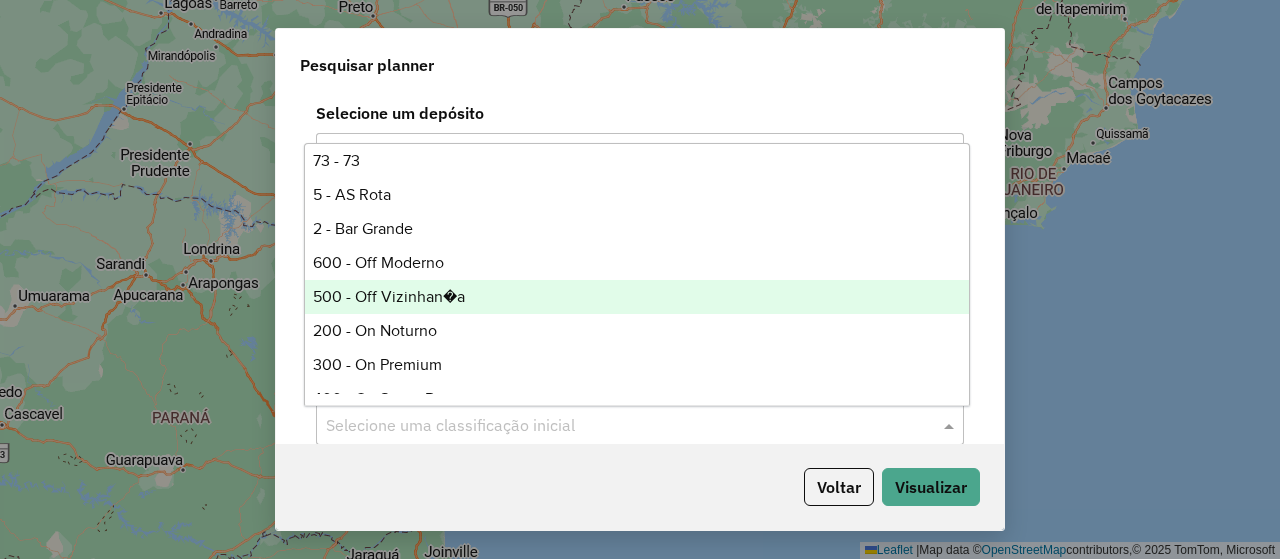 click on "500 - Off Vizinhan�a" at bounding box center [636, 297] 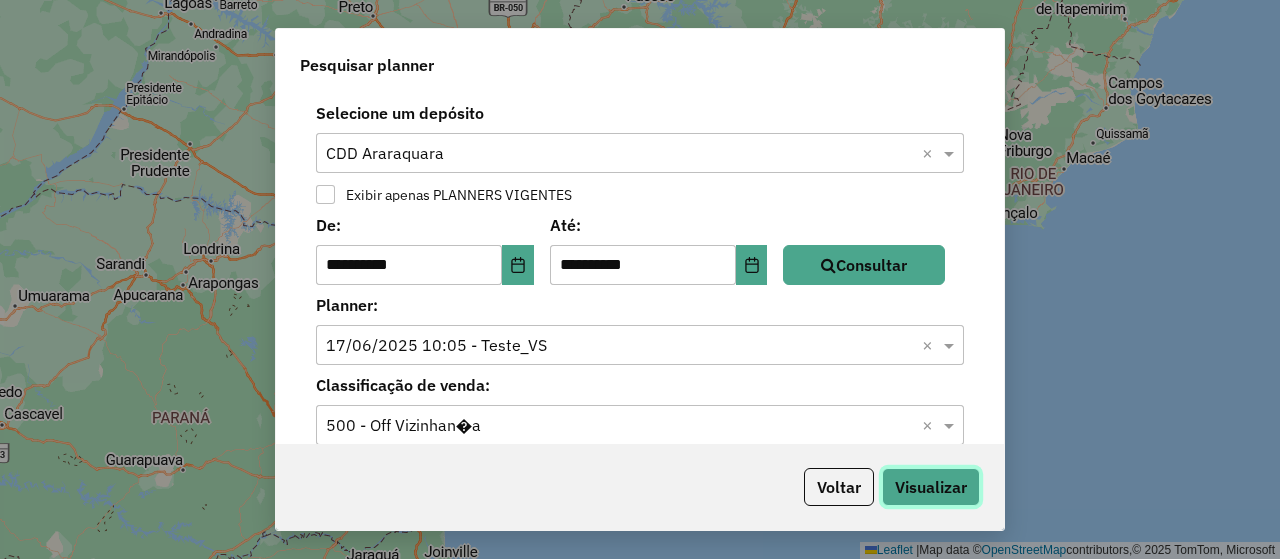 click on "Visualizar" 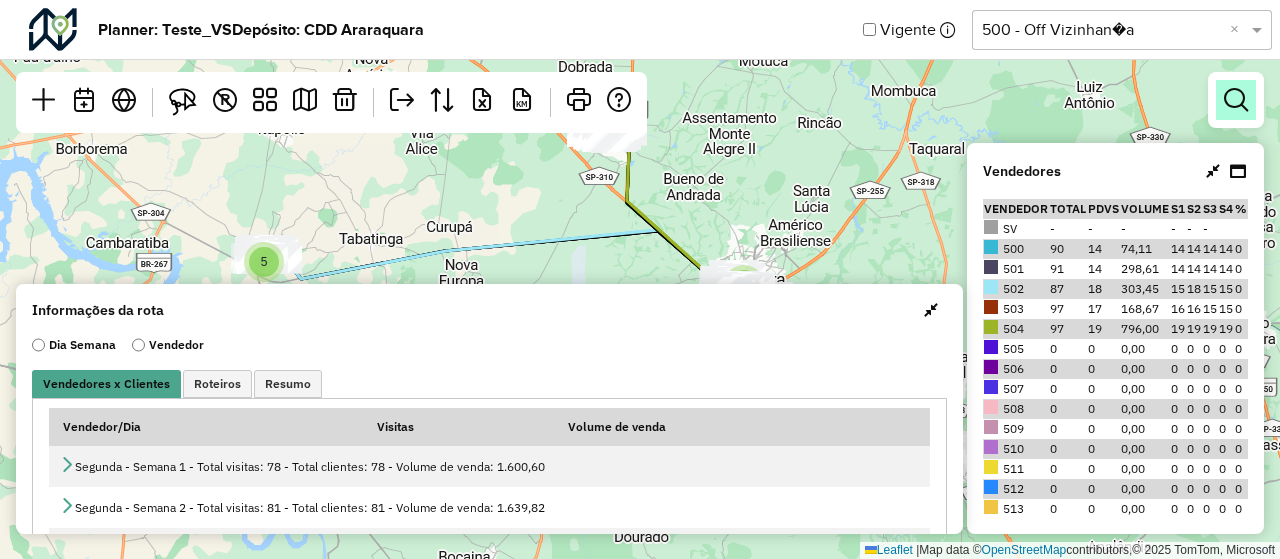 click at bounding box center (1236, 100) 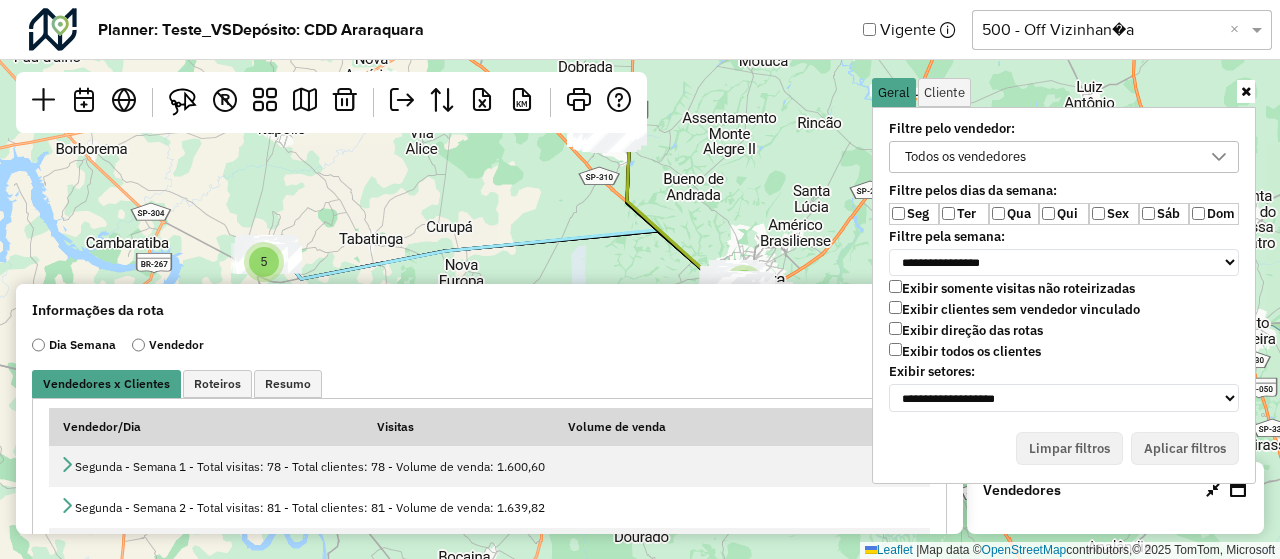 click on "Exibir todos os clientes" at bounding box center [965, 351] 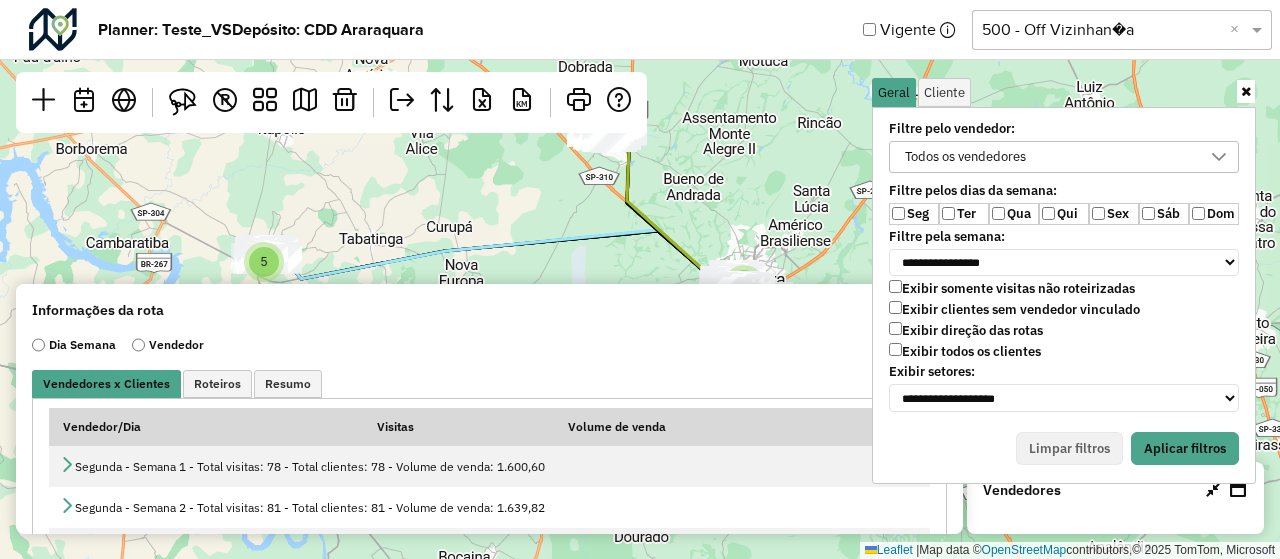 click on "Ter" at bounding box center (964, 214) 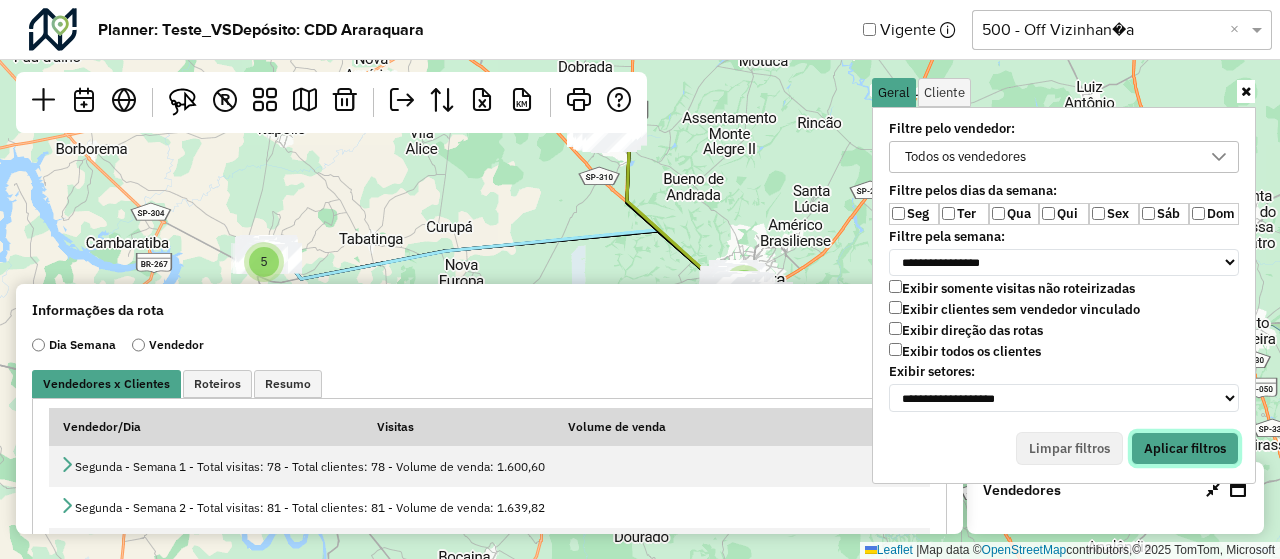 click on "Aplicar filtros" at bounding box center [1185, 449] 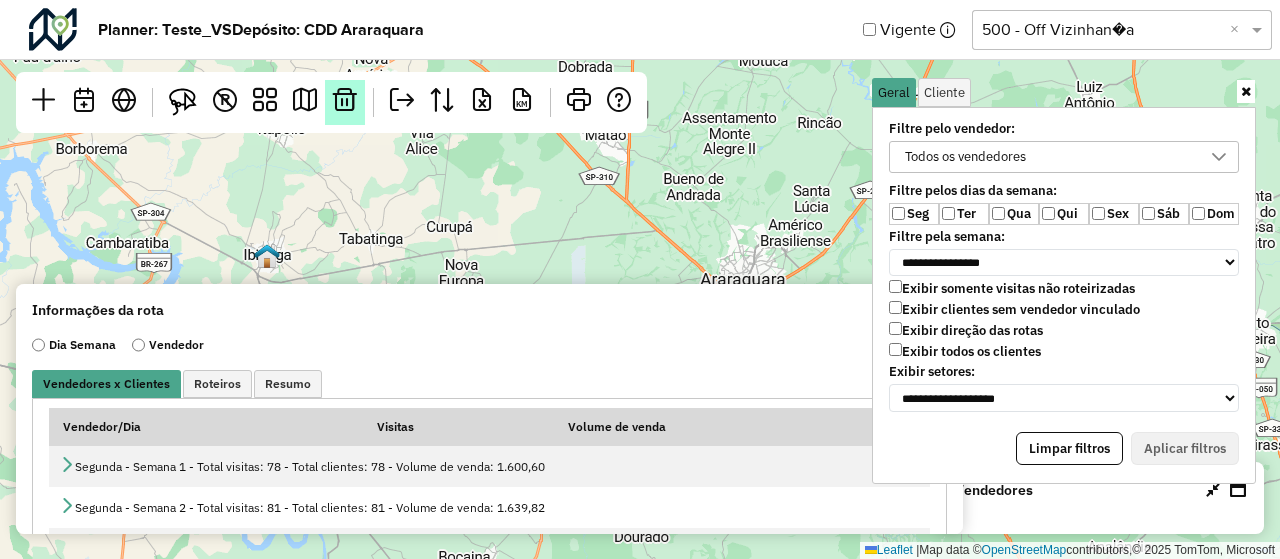 click at bounding box center (345, 102) 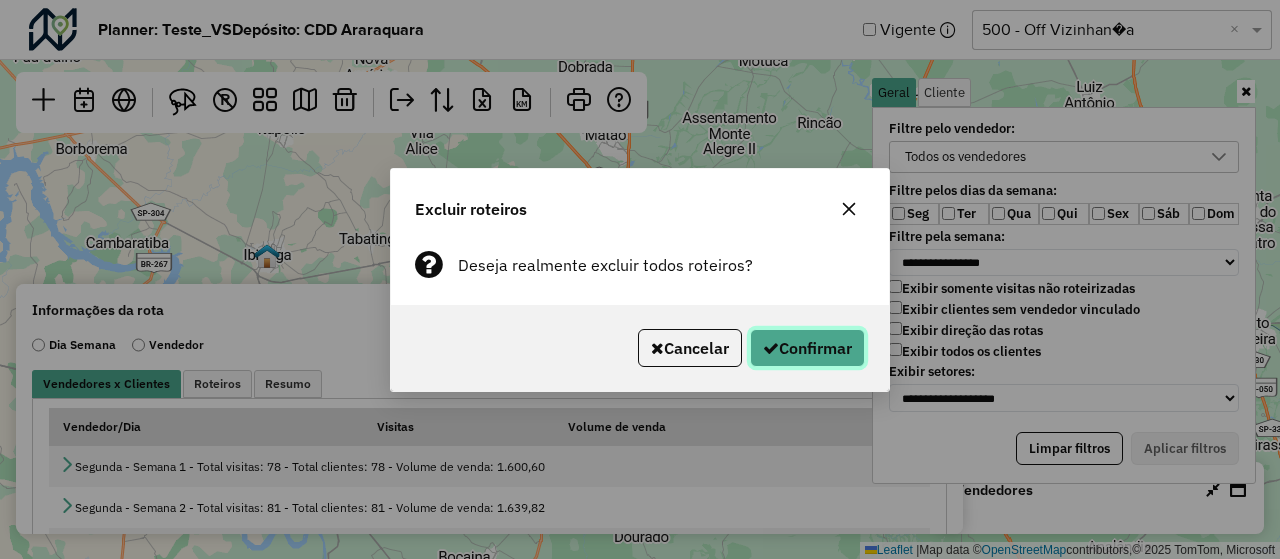 click on "Confirmar" 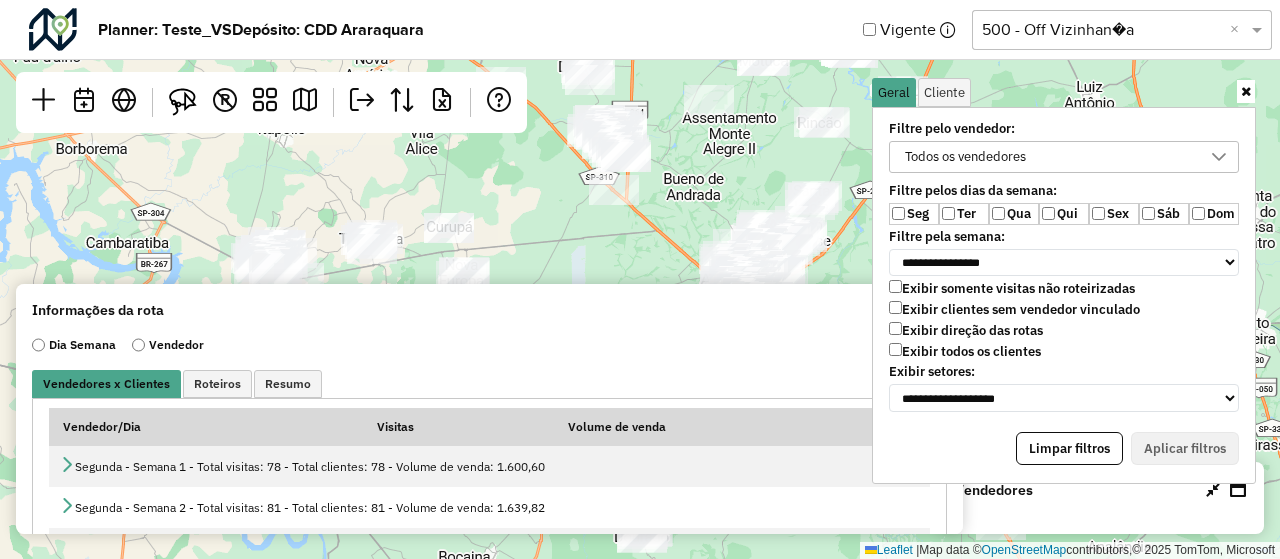 click at bounding box center [1246, 91] 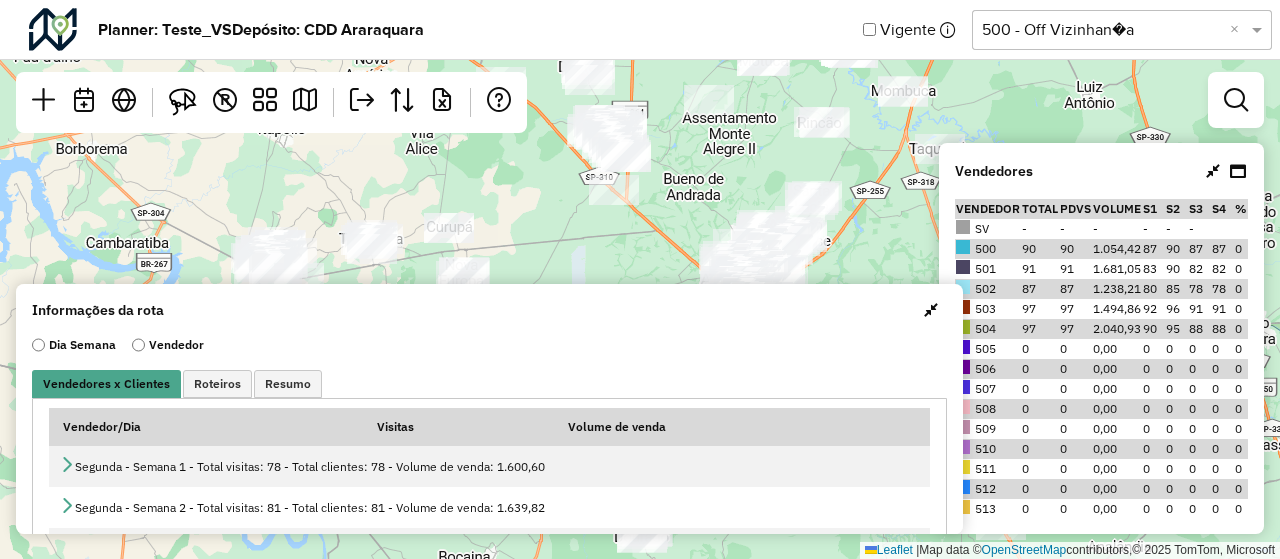 click at bounding box center [931, 310] 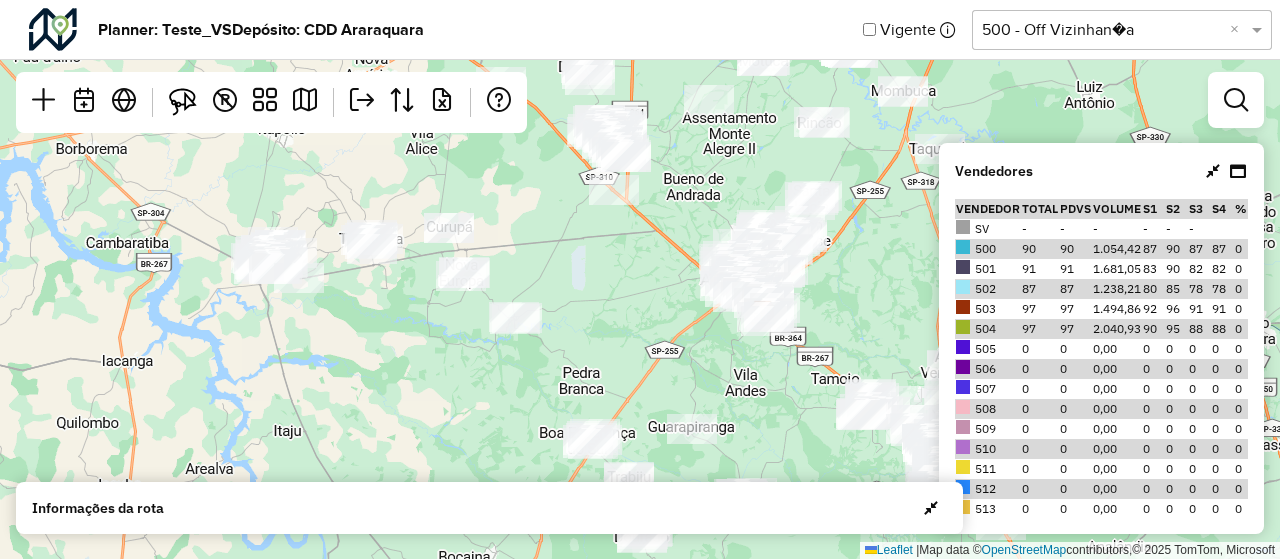 click at bounding box center [1213, 171] 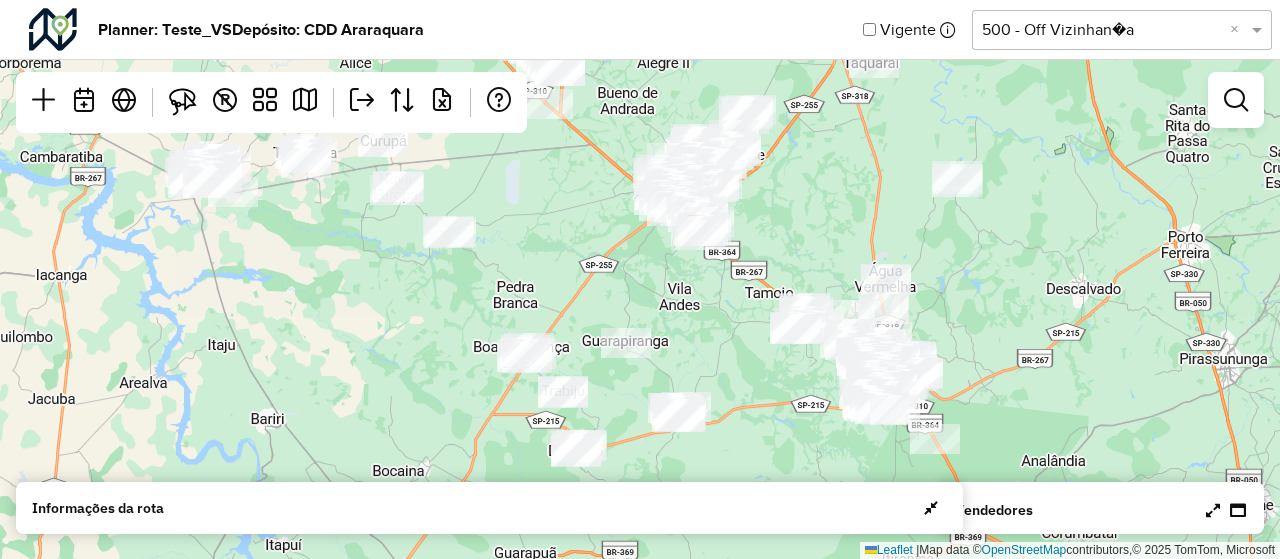 drag, startPoint x: 601, startPoint y: 239, endPoint x: 796, endPoint y: 210, distance: 197.14462 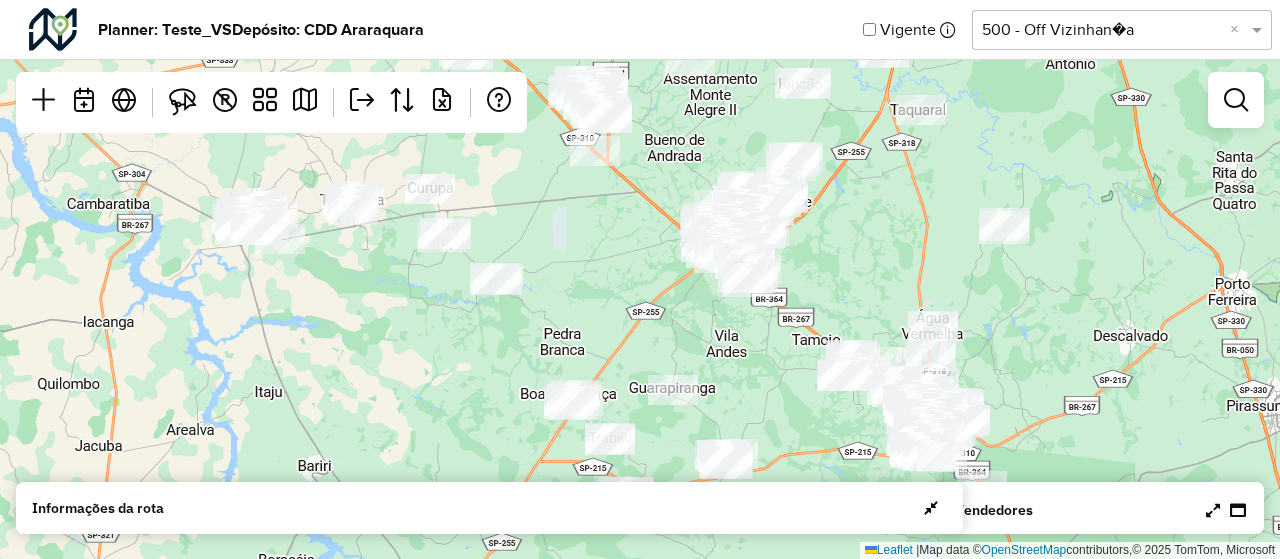 drag, startPoint x: 796, startPoint y: 210, endPoint x: 843, endPoint y: 257, distance: 66.46804 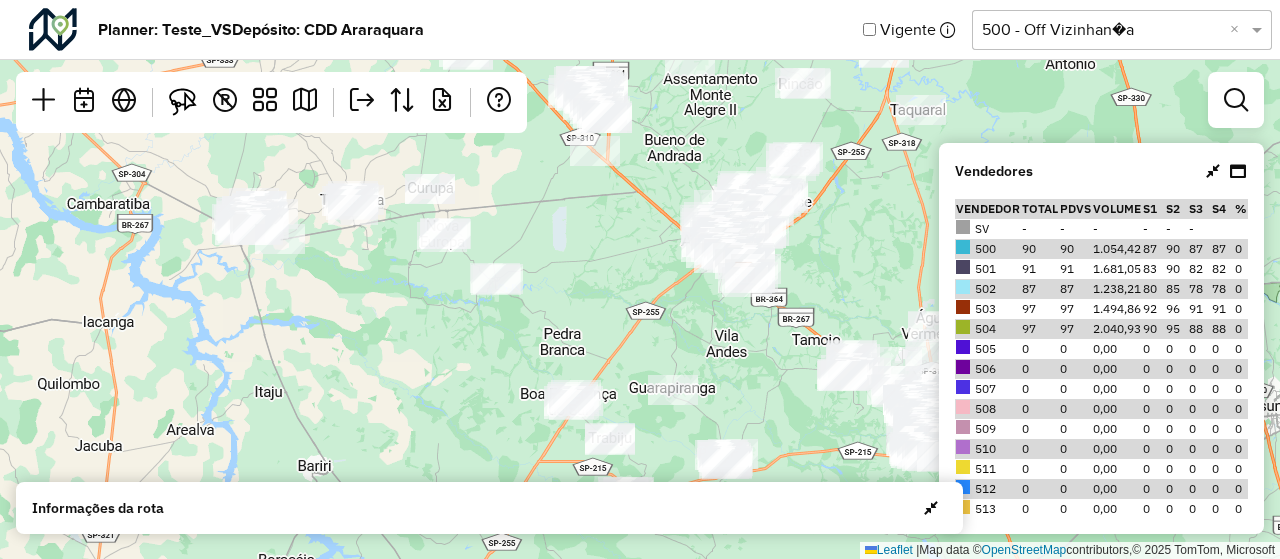 click at bounding box center [1226, 171] 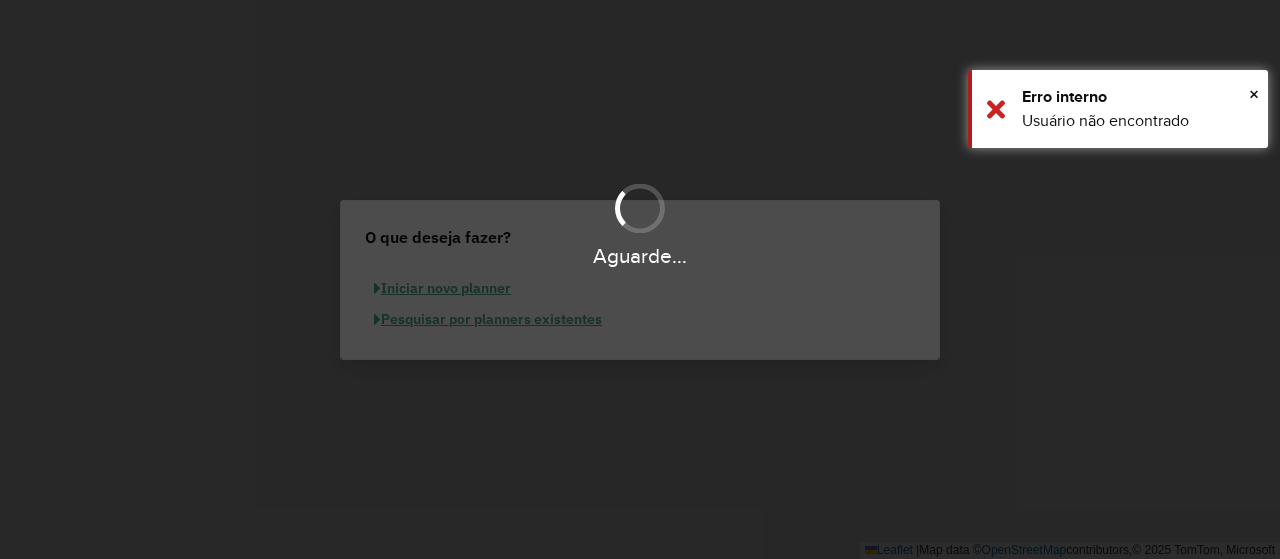 scroll, scrollTop: 0, scrollLeft: 0, axis: both 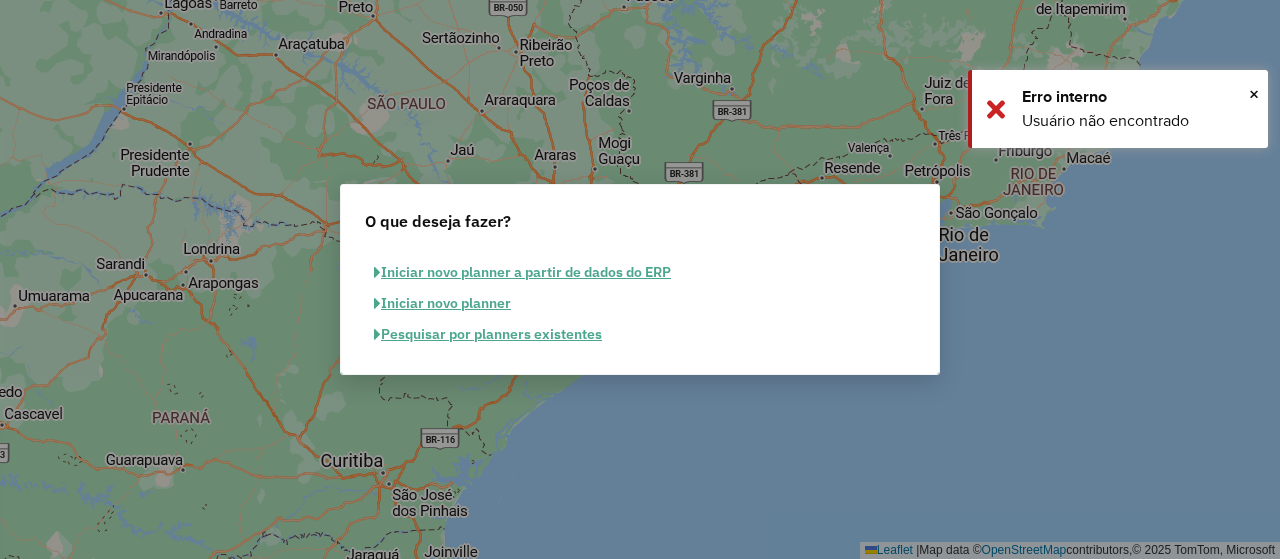 click on "Pesquisar por planners existentes" 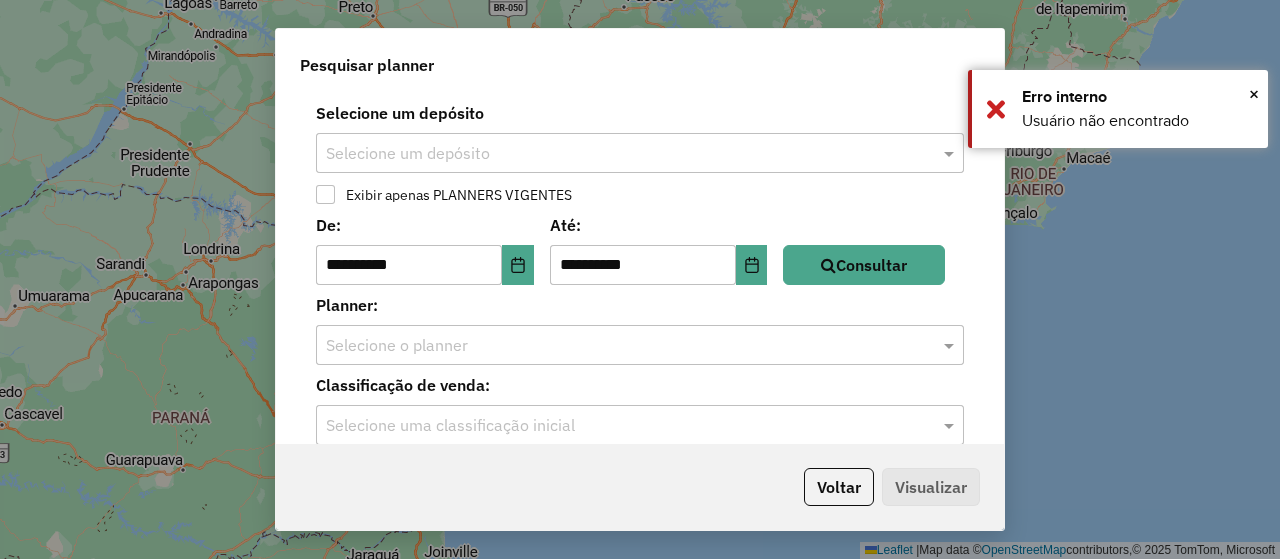 click 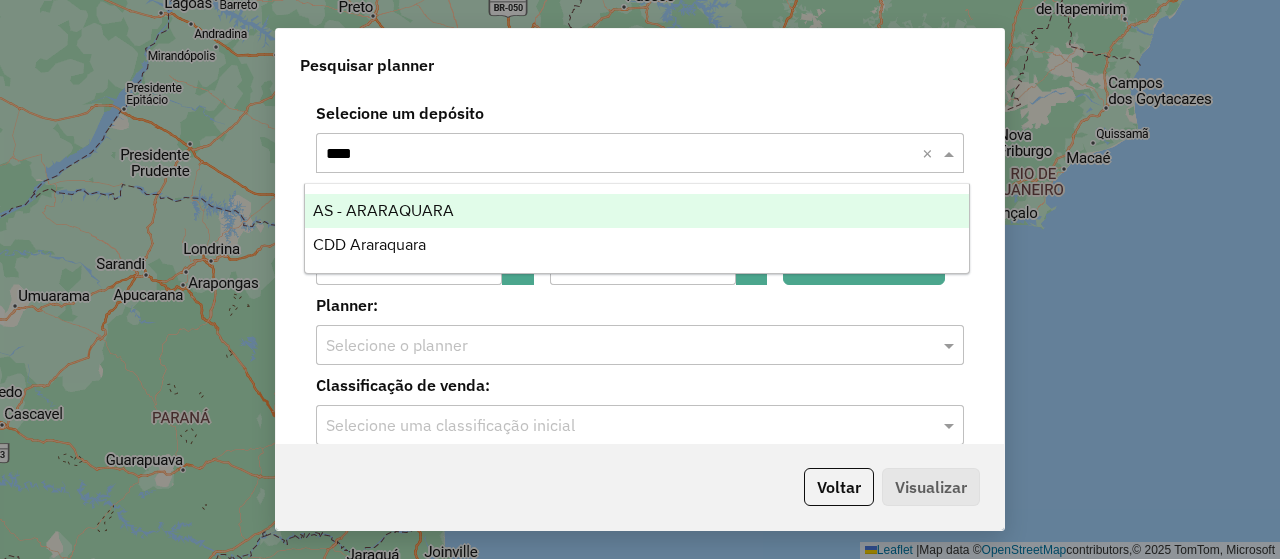 type on "*****" 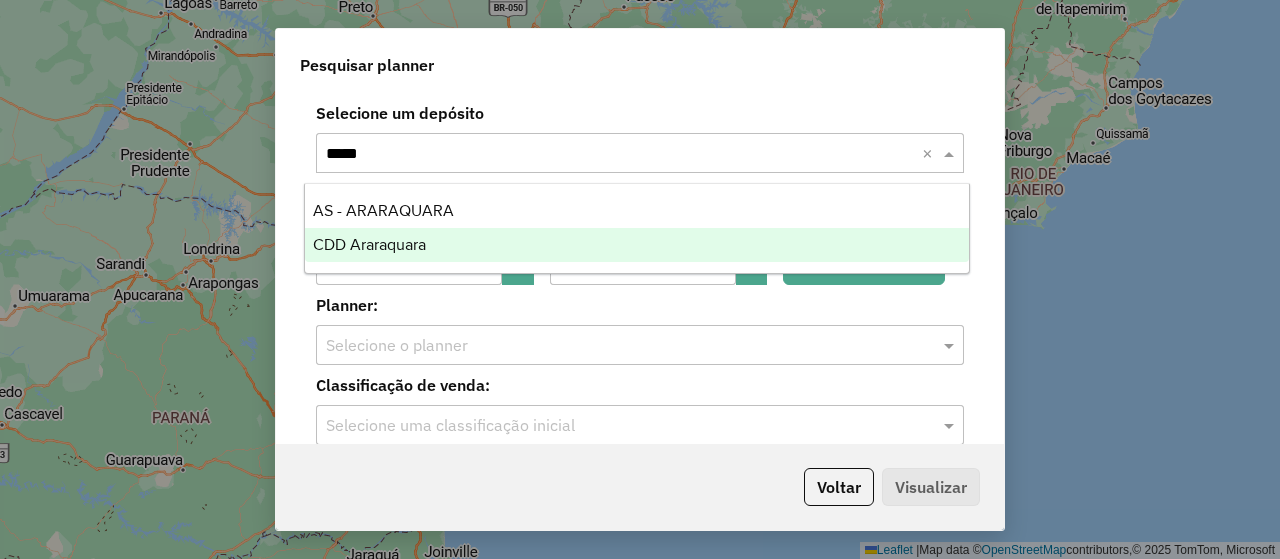 click on "CDD Araraquara" at bounding box center [369, 244] 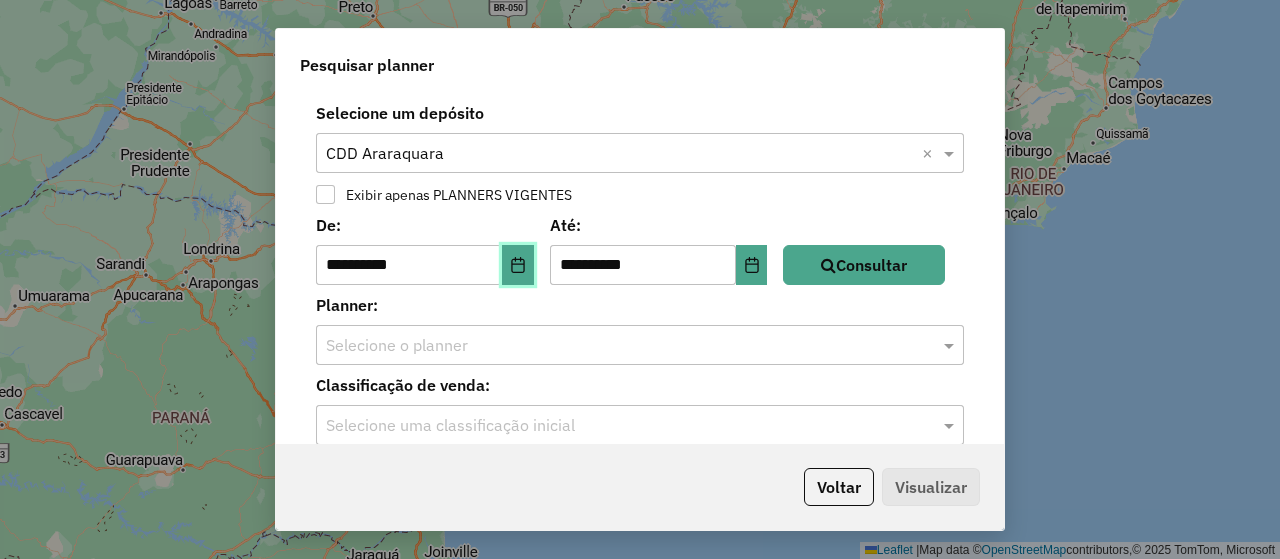 click at bounding box center (518, 265) 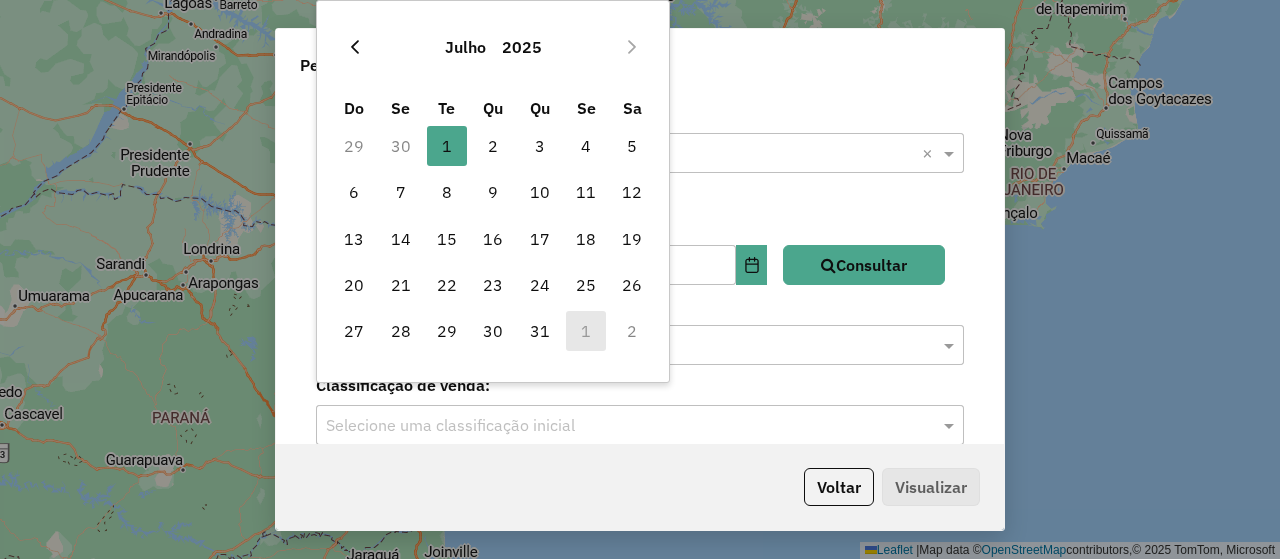 click 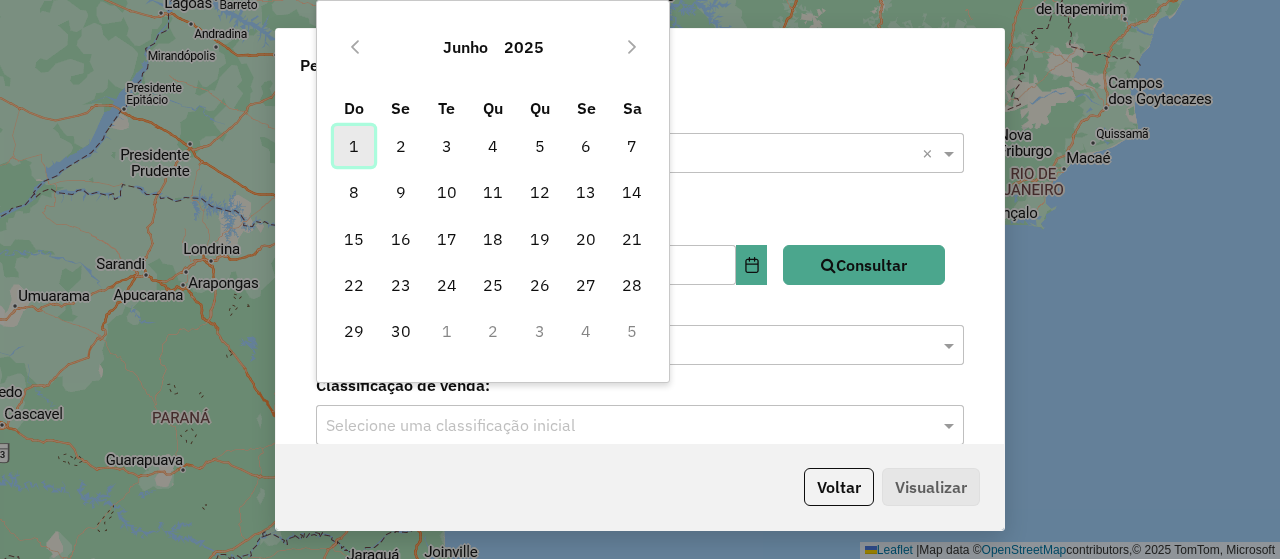 click on "1" at bounding box center [354, 146] 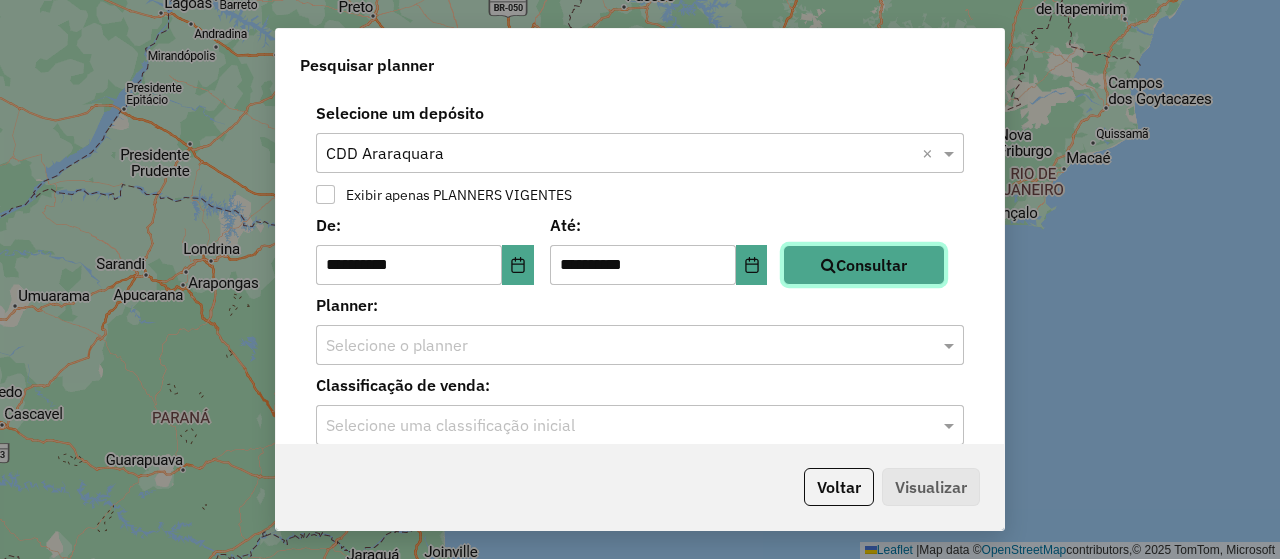 click on "Consultar" 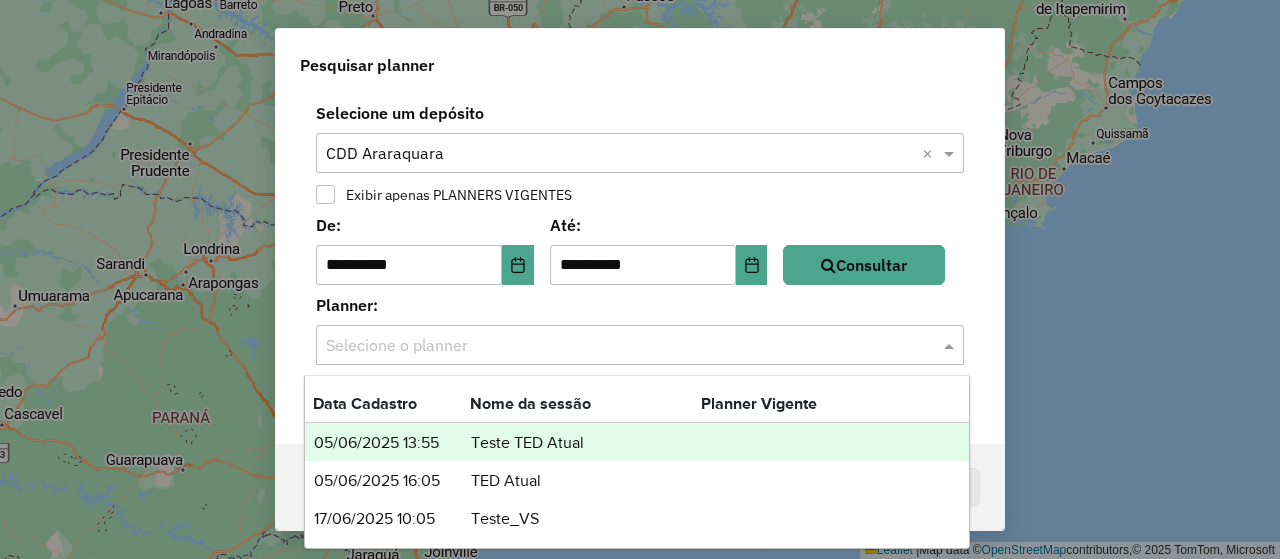 click 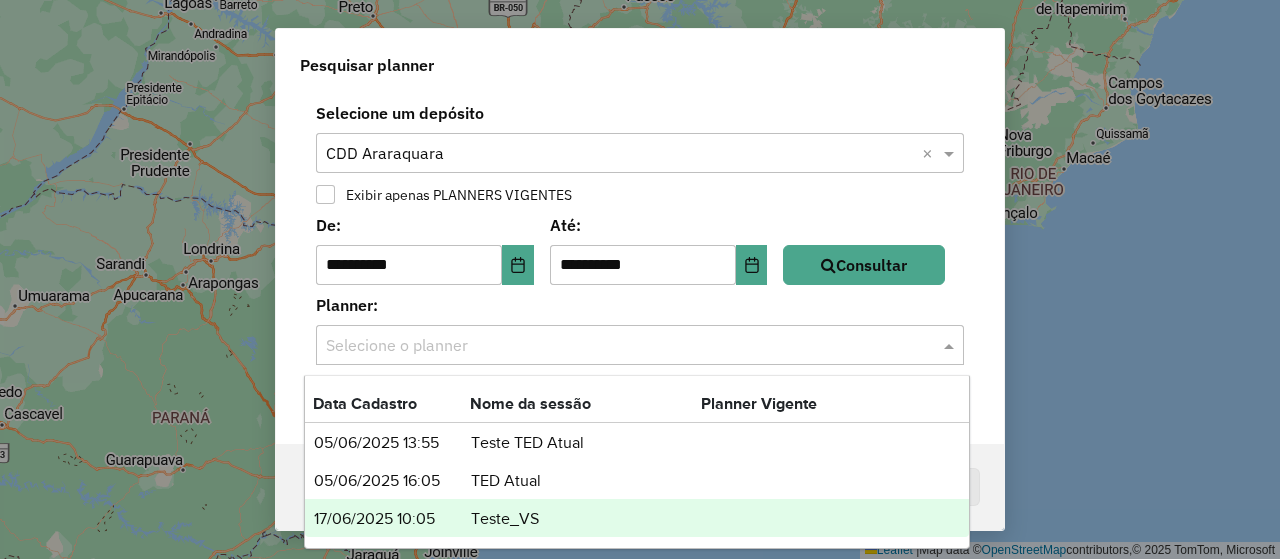 click on "Teste_VS" at bounding box center (585, 519) 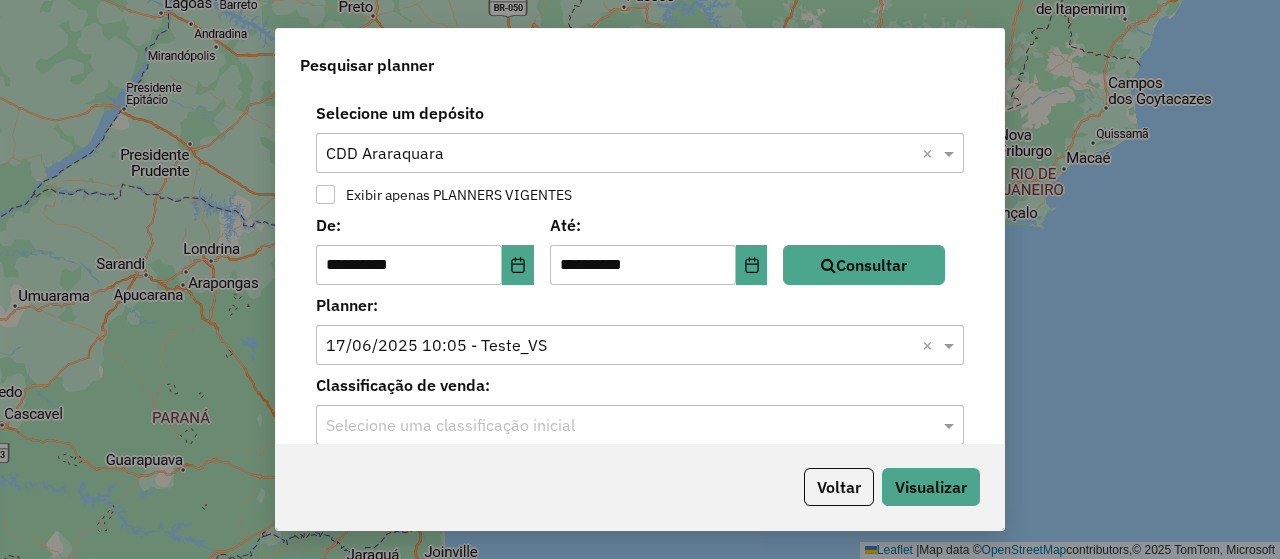 click on "Selecione uma classificação inicial" 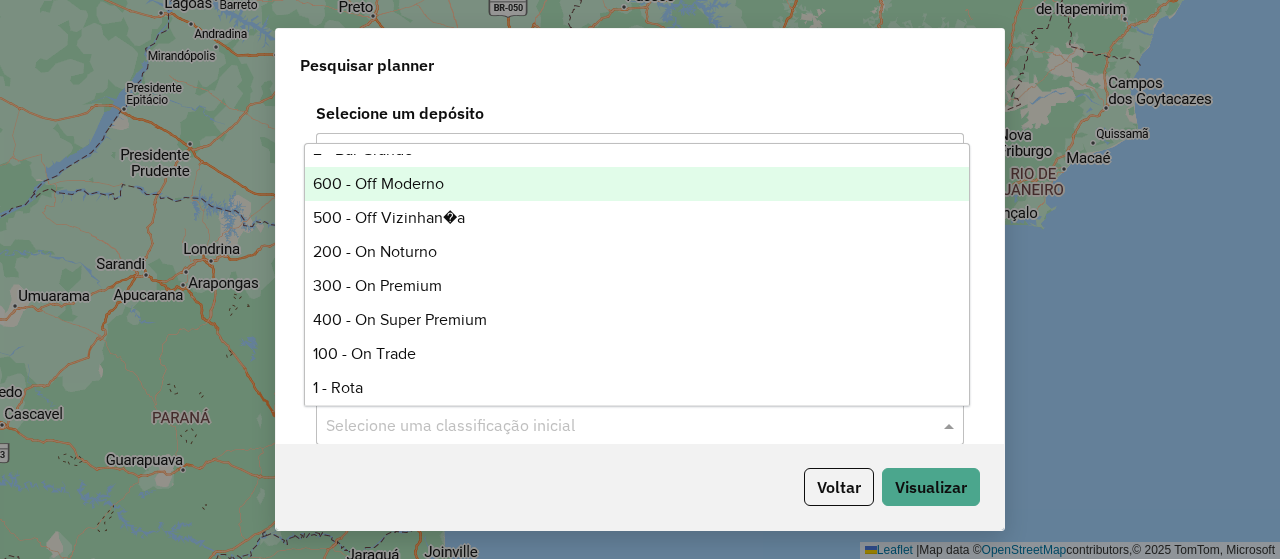 scroll, scrollTop: 294, scrollLeft: 0, axis: vertical 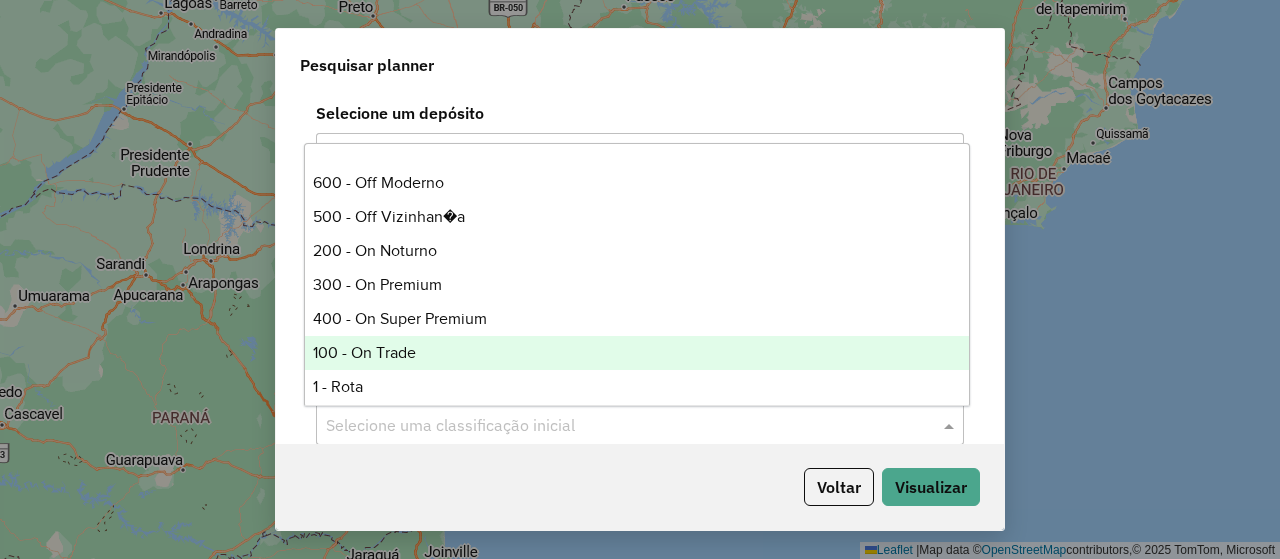 click on "100 - On Trade" at bounding box center (636, 353) 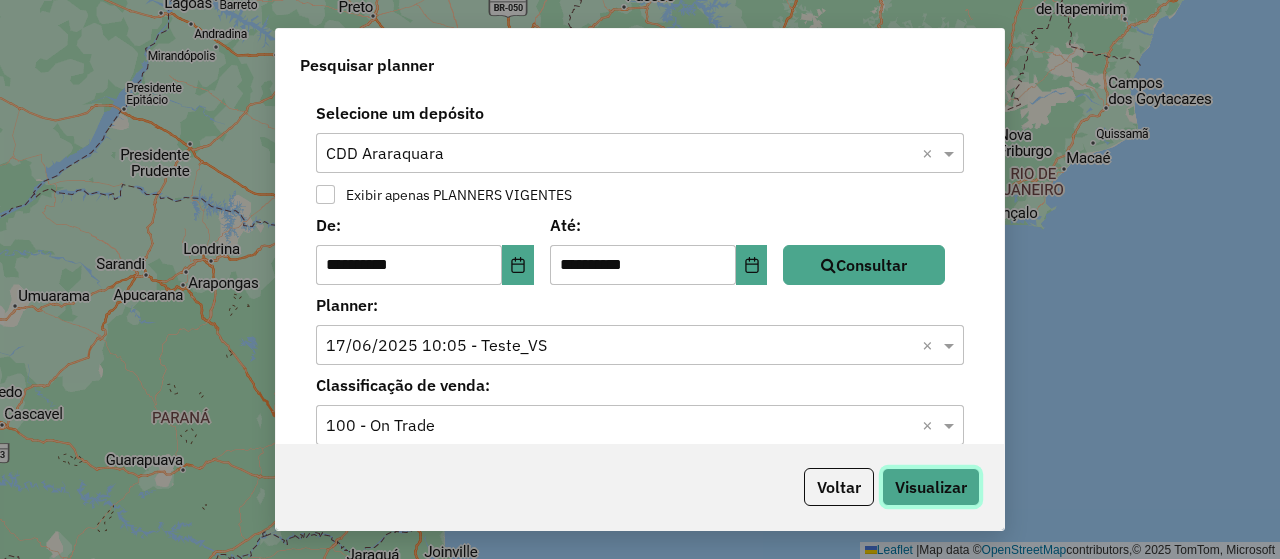 click on "Visualizar" 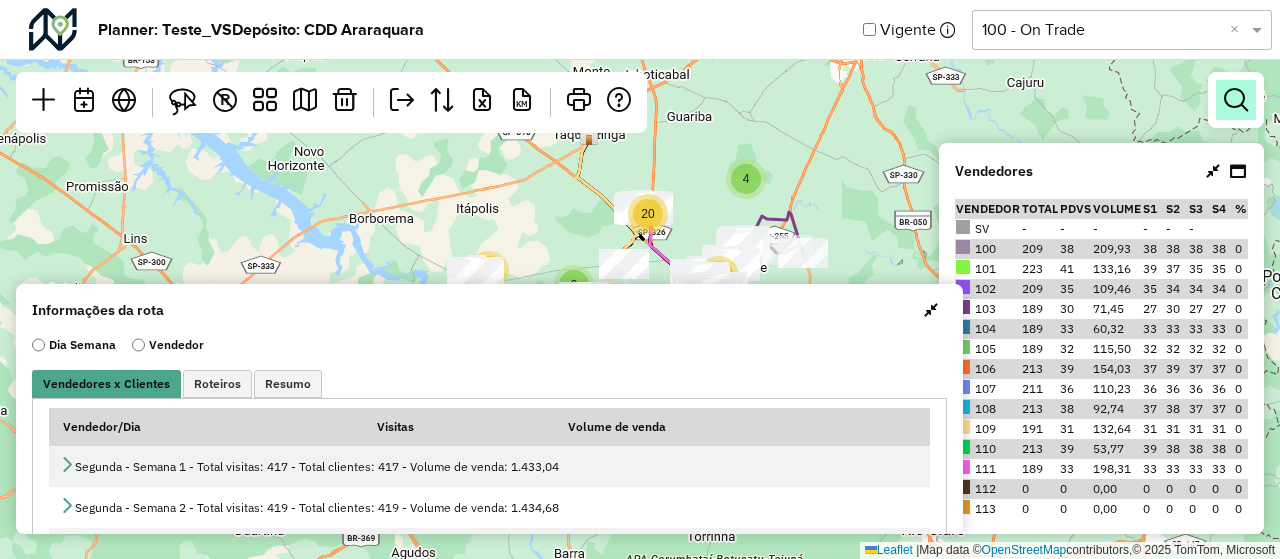 click at bounding box center (1236, 100) 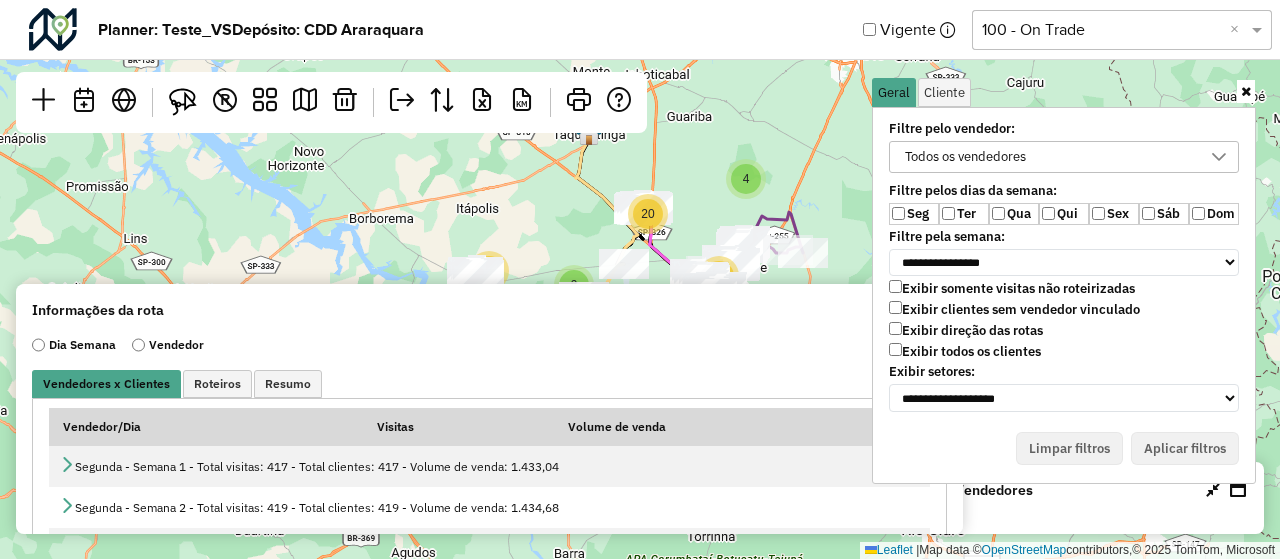 click on "Exibir todos os clientes" at bounding box center (965, 351) 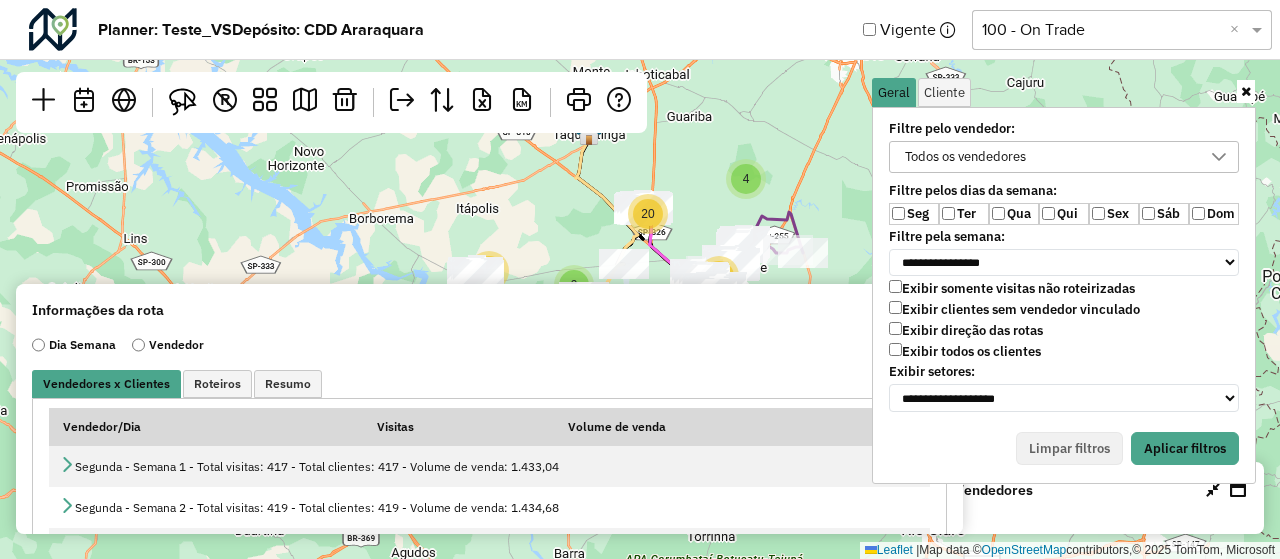 click on "Ter" at bounding box center (964, 214) 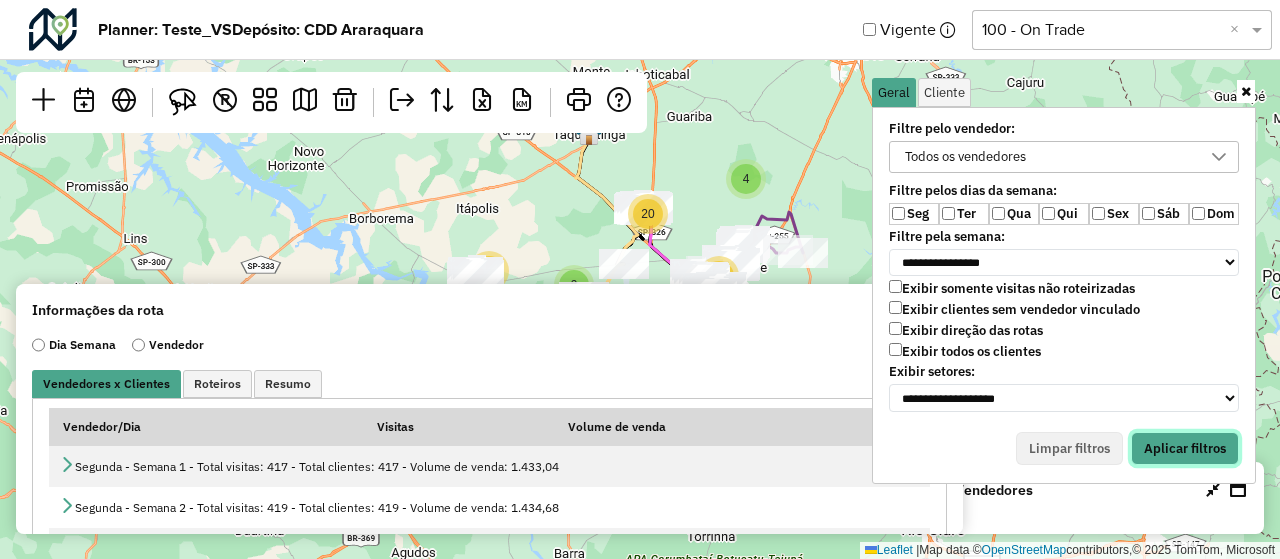 click on "Aplicar filtros" at bounding box center (1185, 449) 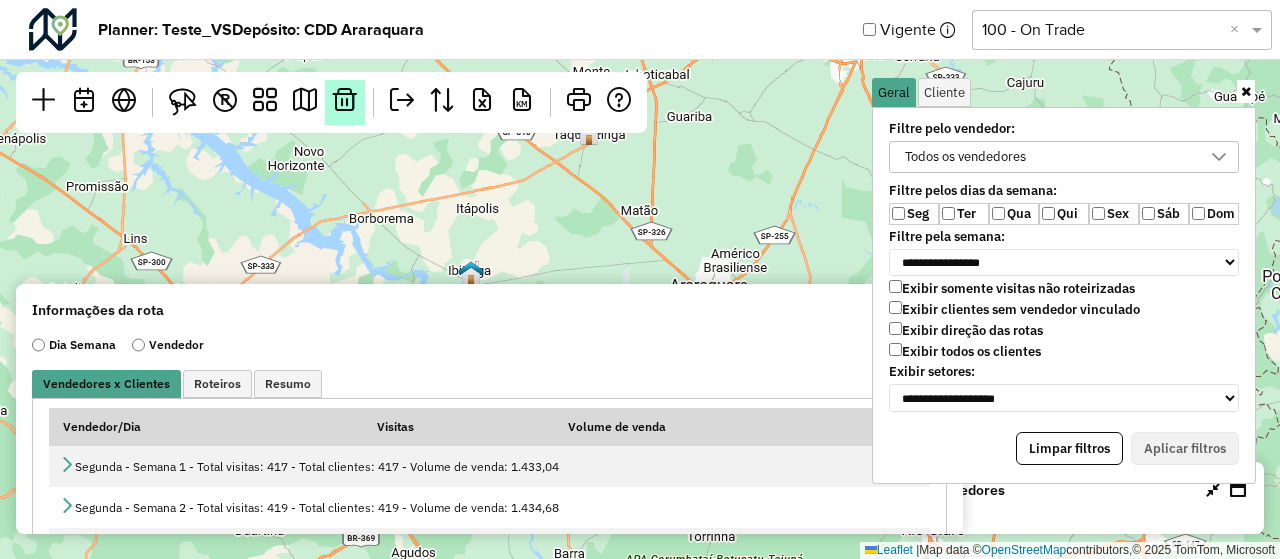 click at bounding box center [345, 102] 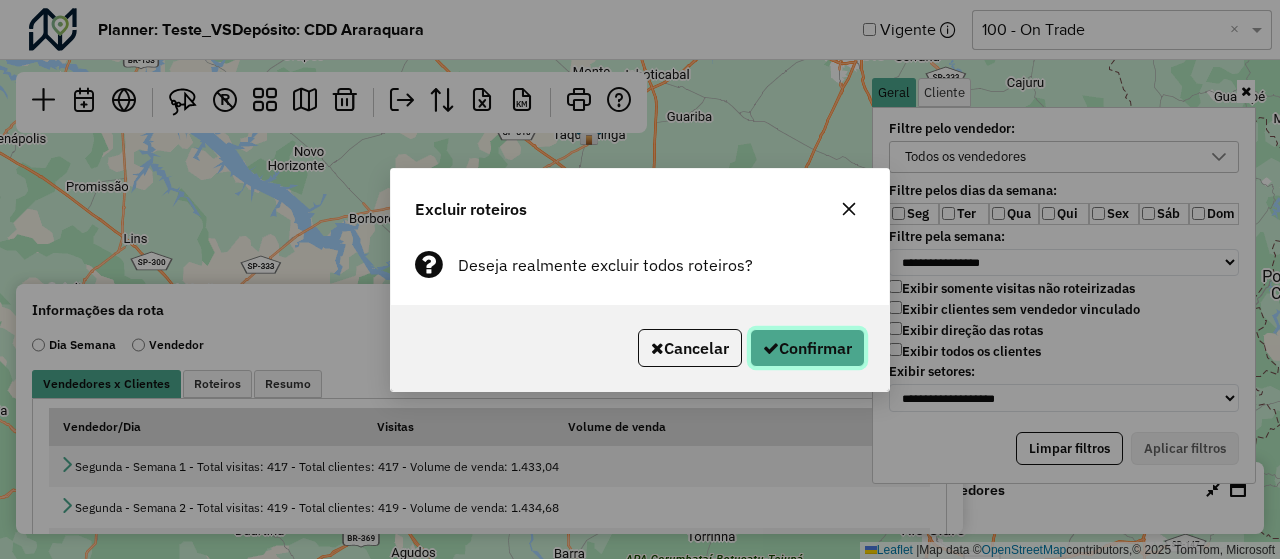click on "Confirmar" 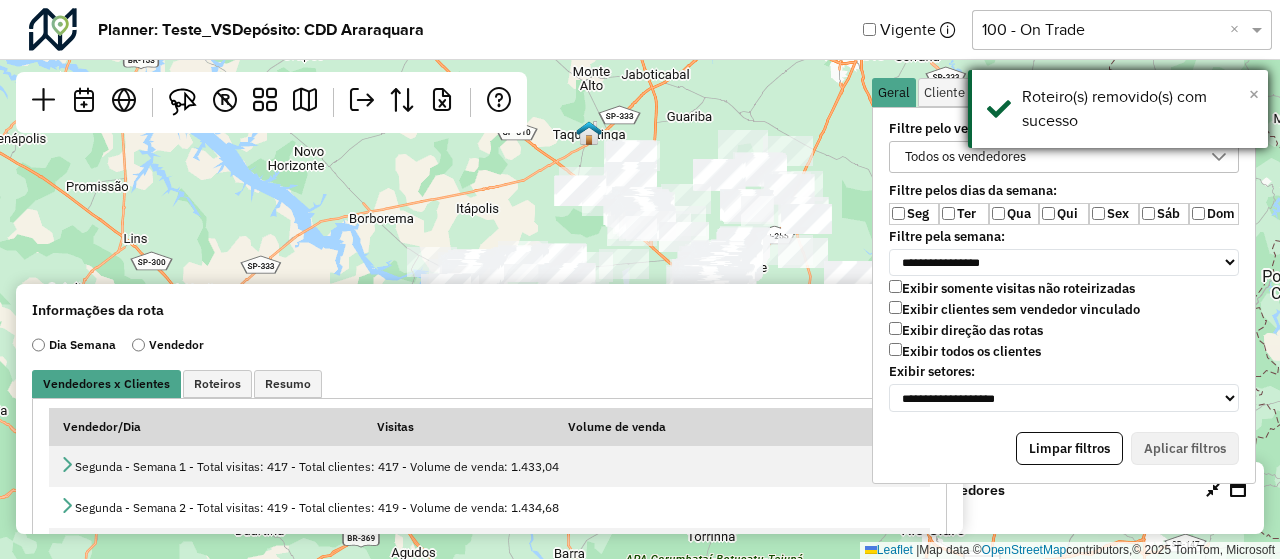 click on "×" at bounding box center (1254, 94) 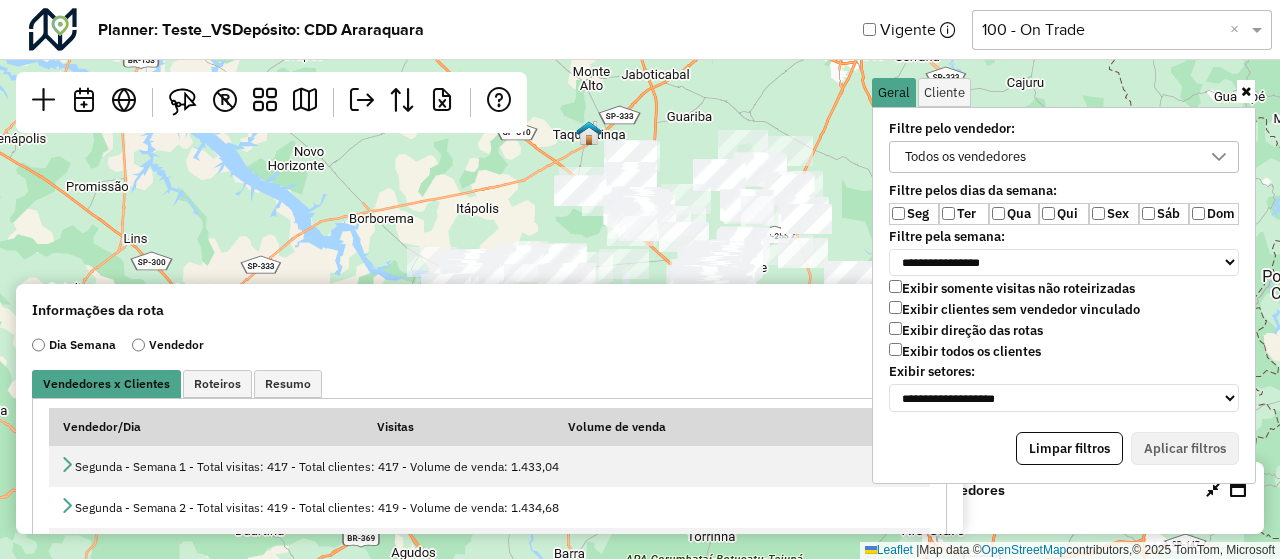 click at bounding box center (1246, 91) 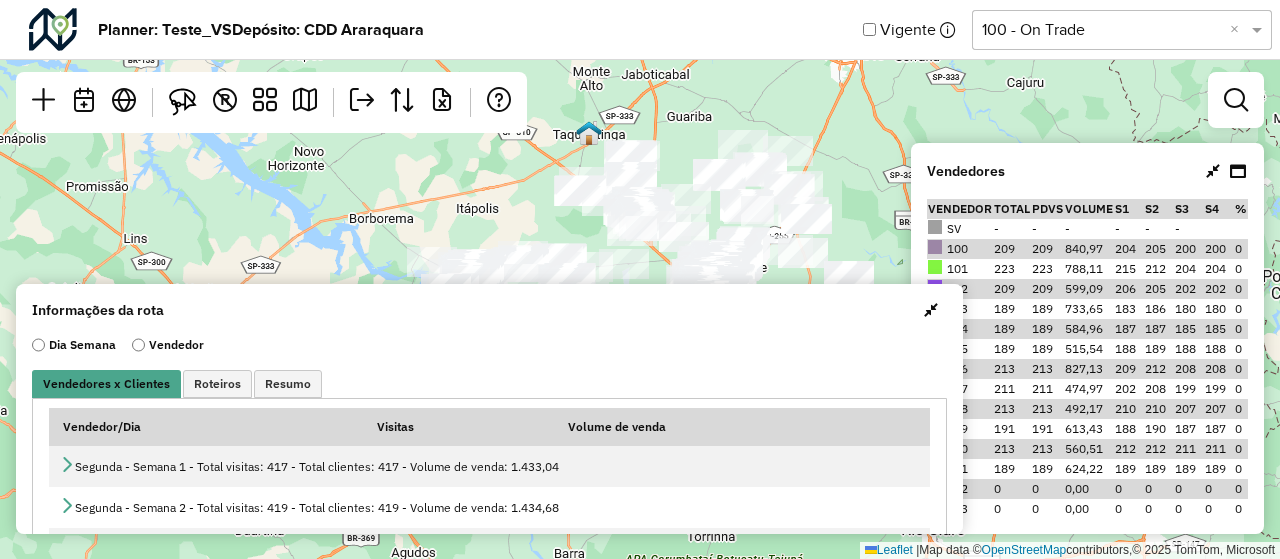 click at bounding box center [931, 310] 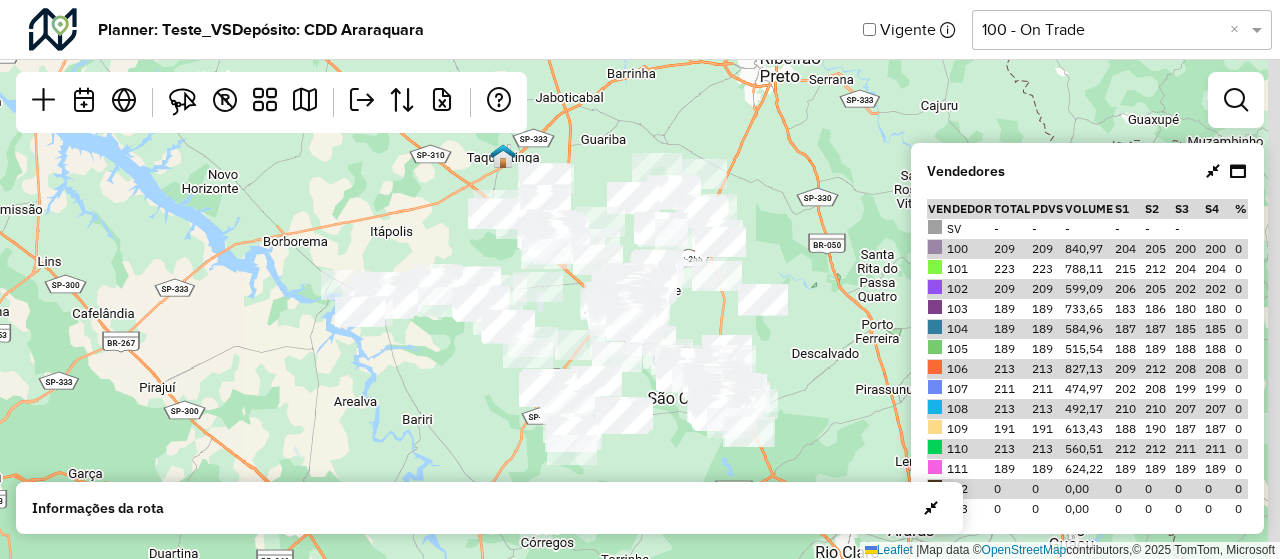 drag, startPoint x: 870, startPoint y: 327, endPoint x: 765, endPoint y: 350, distance: 107.48953 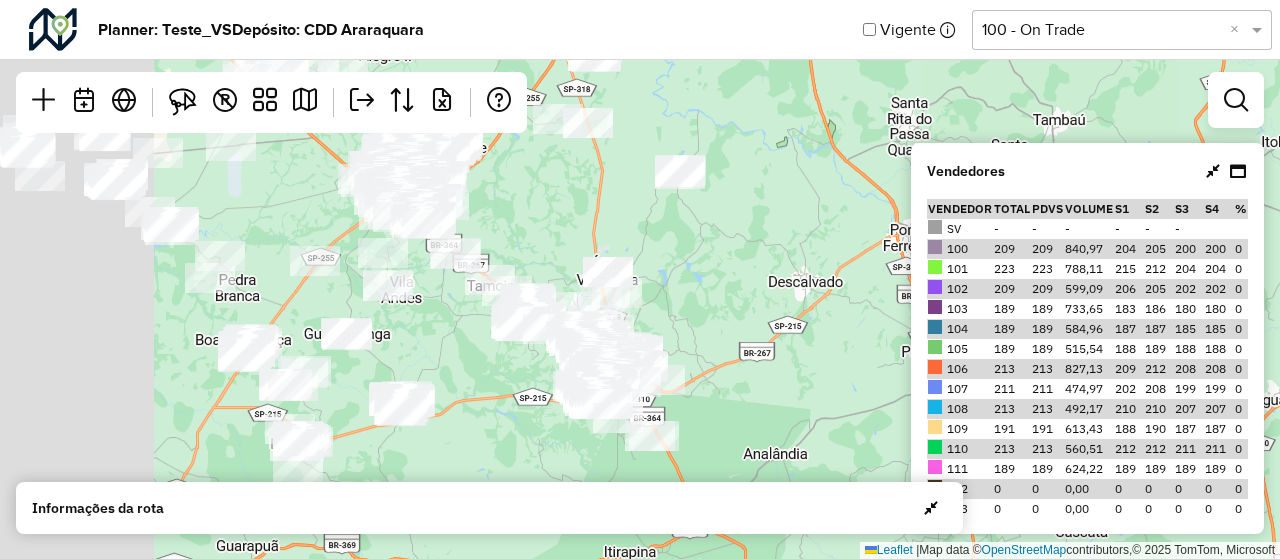 drag, startPoint x: 404, startPoint y: 286, endPoint x: 592, endPoint y: 173, distance: 219.34676 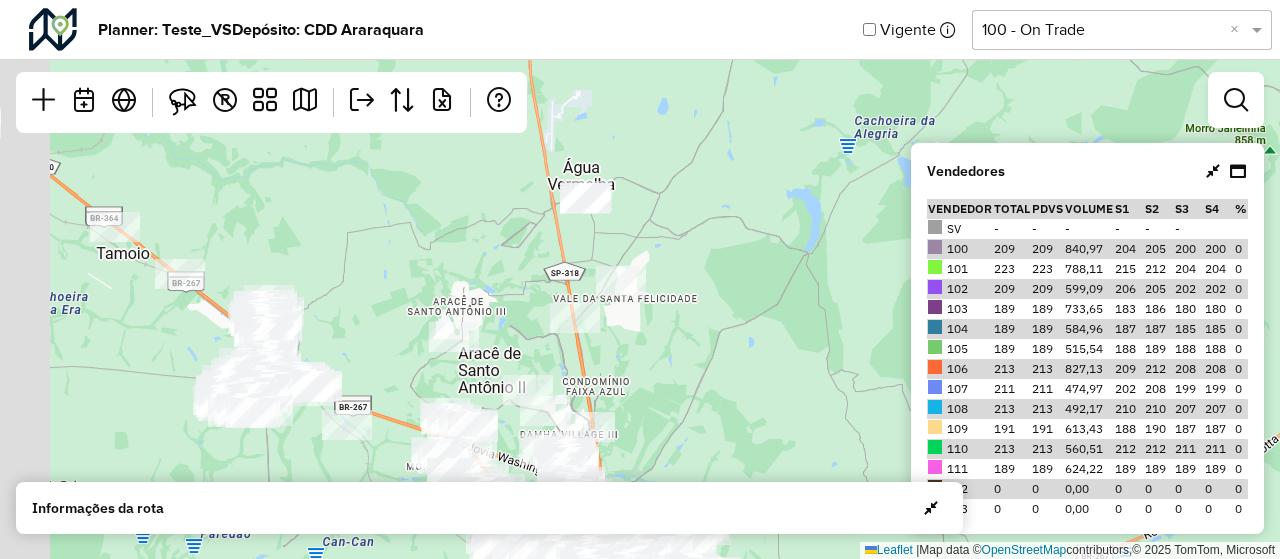 drag, startPoint x: 646, startPoint y: 245, endPoint x: 739, endPoint y: 322, distance: 120.73939 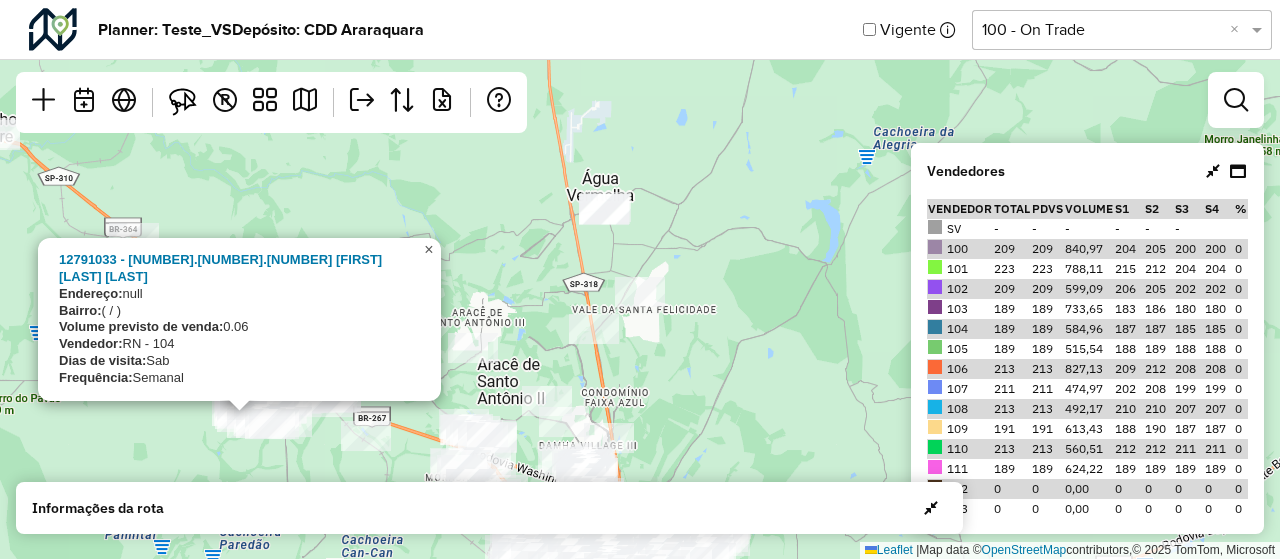 click on "×" 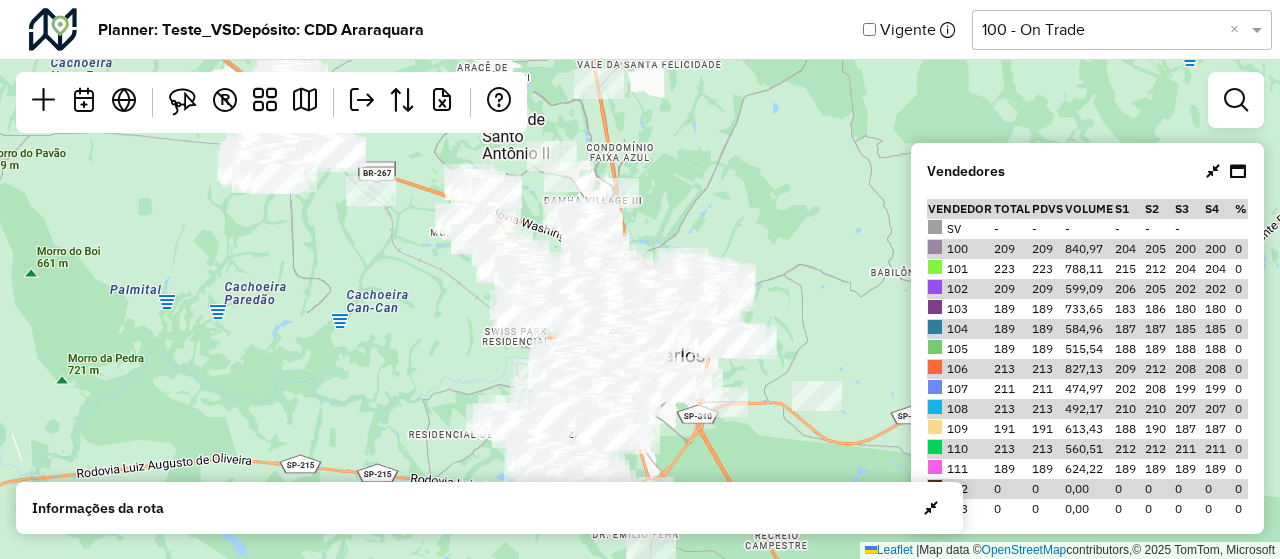 drag, startPoint x: 590, startPoint y: 396, endPoint x: 372, endPoint y: 234, distance: 271.60266 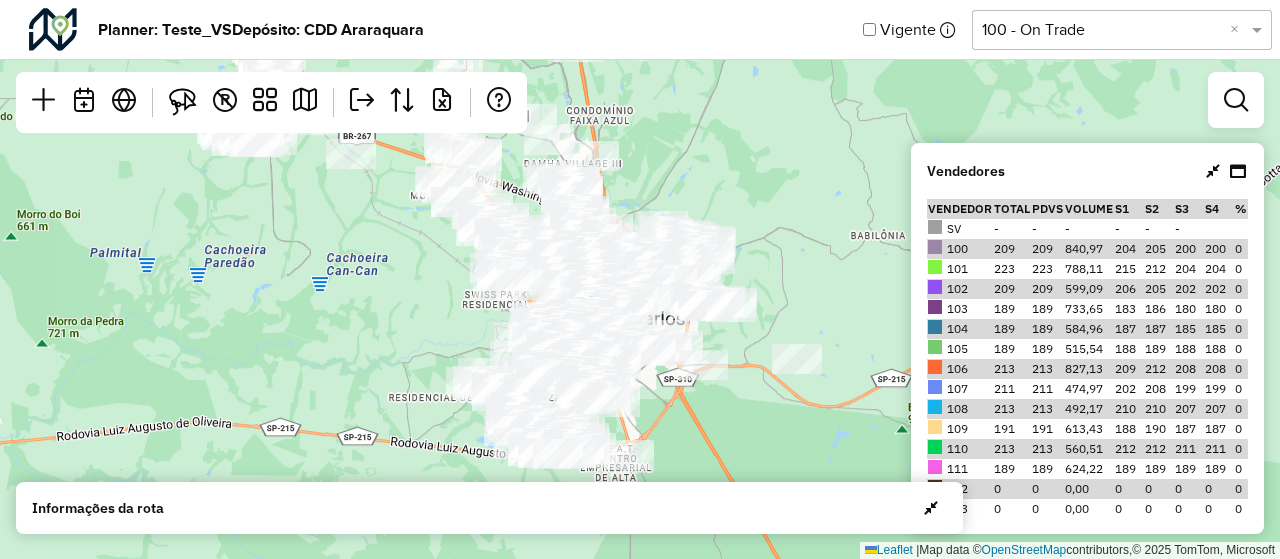 drag, startPoint x: 431, startPoint y: 341, endPoint x: 412, endPoint y: 314, distance: 33.01515 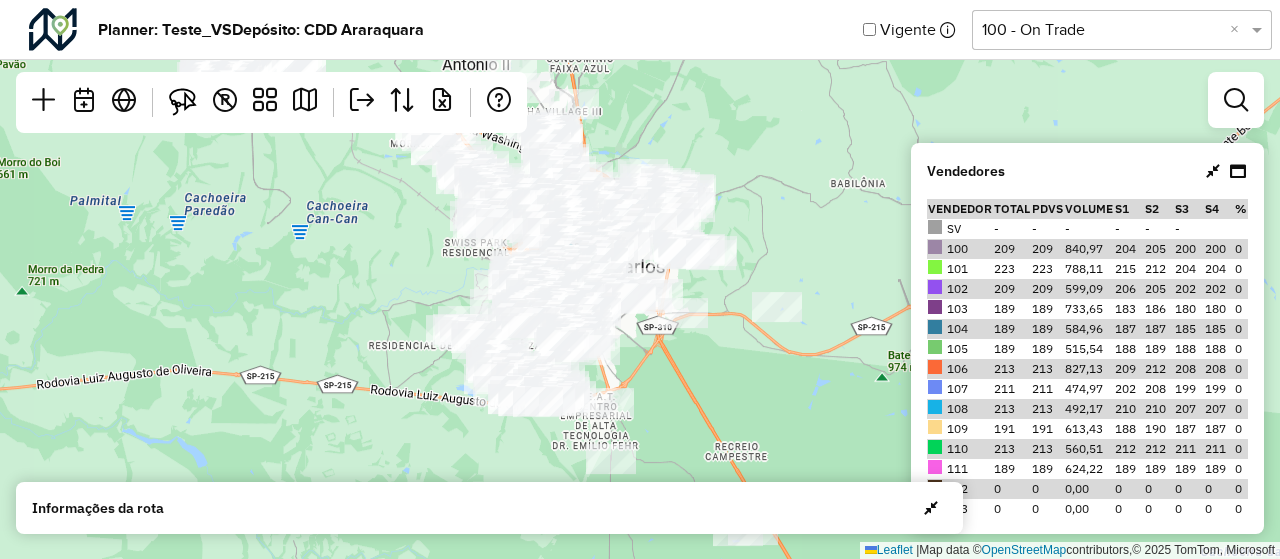 drag, startPoint x: 412, startPoint y: 314, endPoint x: 390, endPoint y: 254, distance: 63.90618 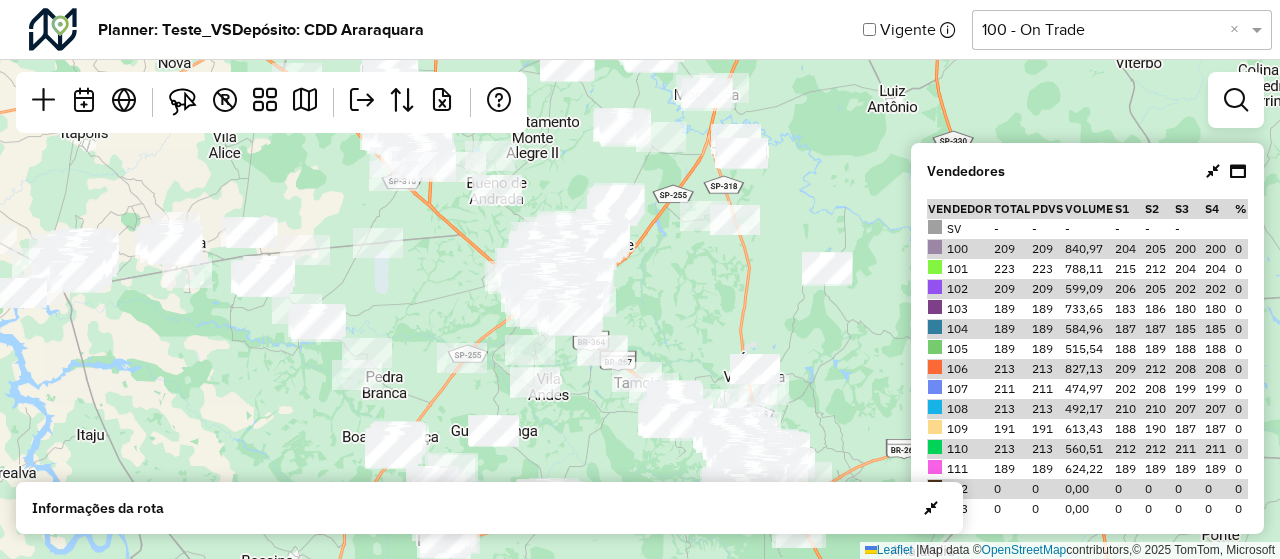 drag, startPoint x: 712, startPoint y: 242, endPoint x: 826, endPoint y: 410, distance: 203.02708 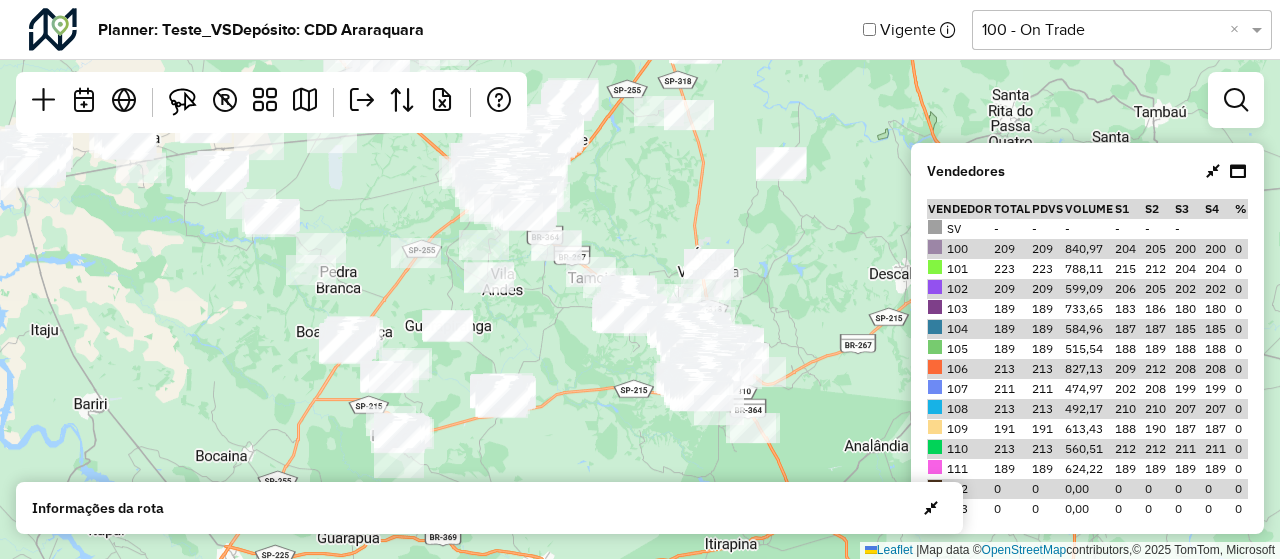 drag, startPoint x: 691, startPoint y: 309, endPoint x: 654, endPoint y: 233, distance: 84.5281 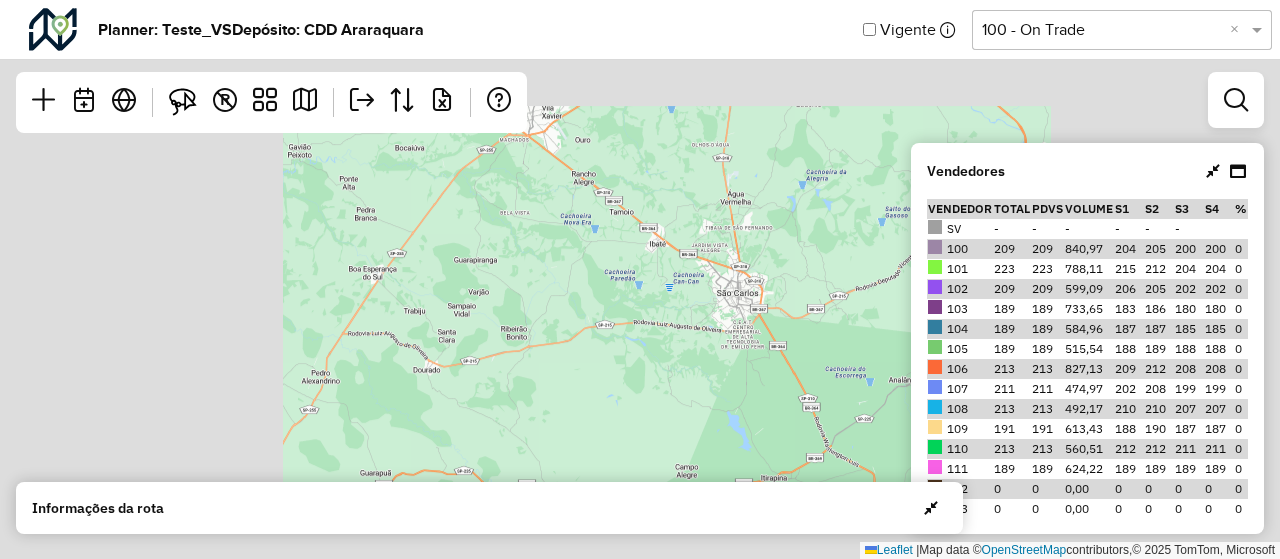 drag, startPoint x: 820, startPoint y: 251, endPoint x: 797, endPoint y: 255, distance: 23.345236 